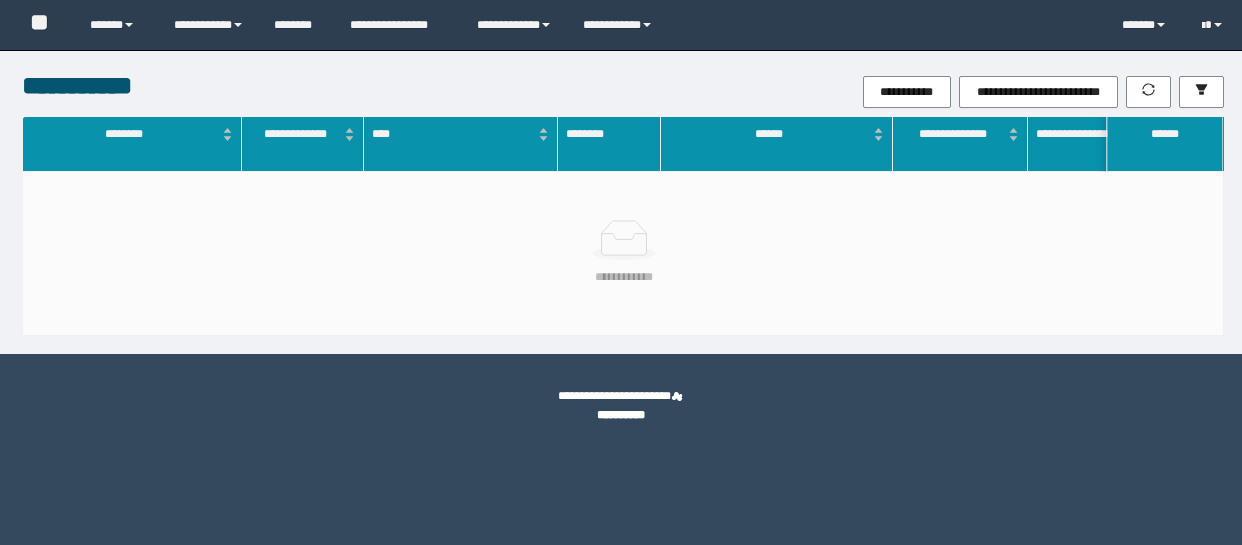 scroll, scrollTop: 0, scrollLeft: 0, axis: both 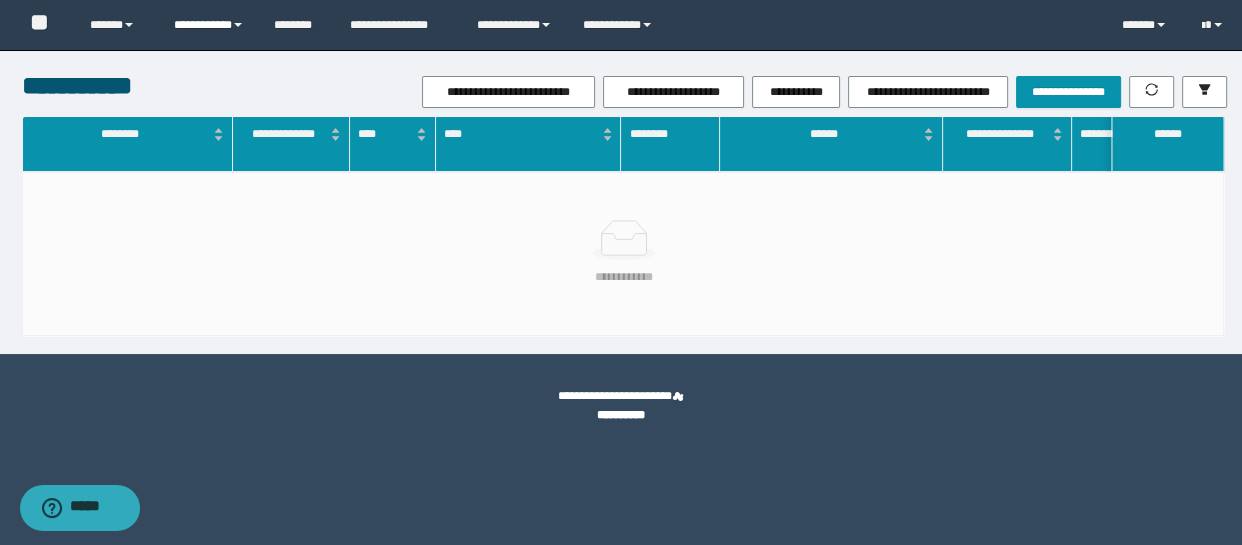 click on "**********" at bounding box center (209, 25) 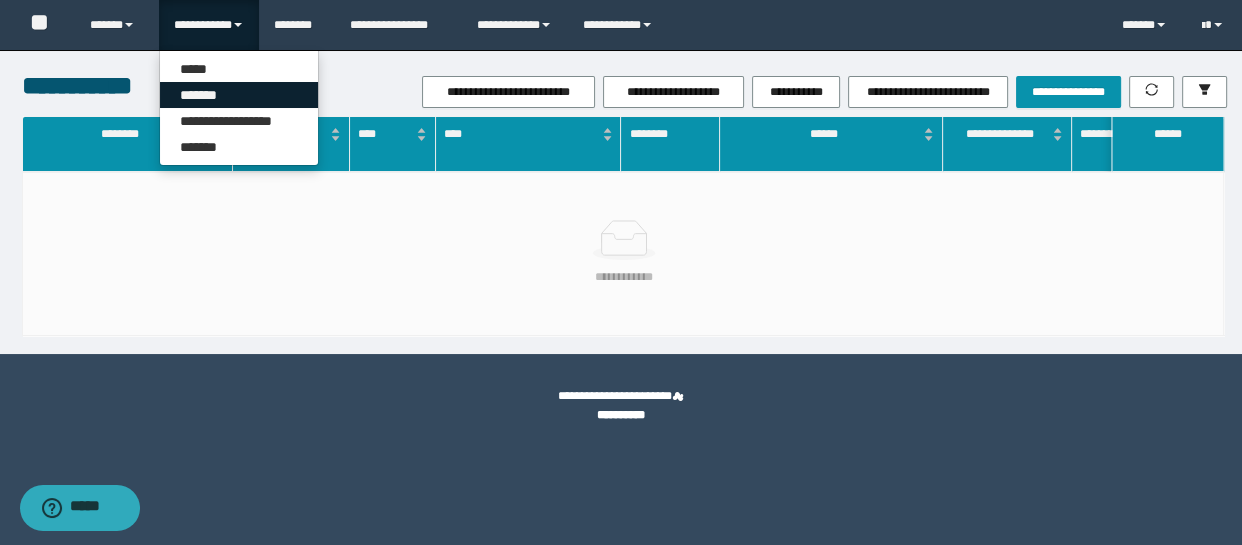 click on "*******" at bounding box center [239, 95] 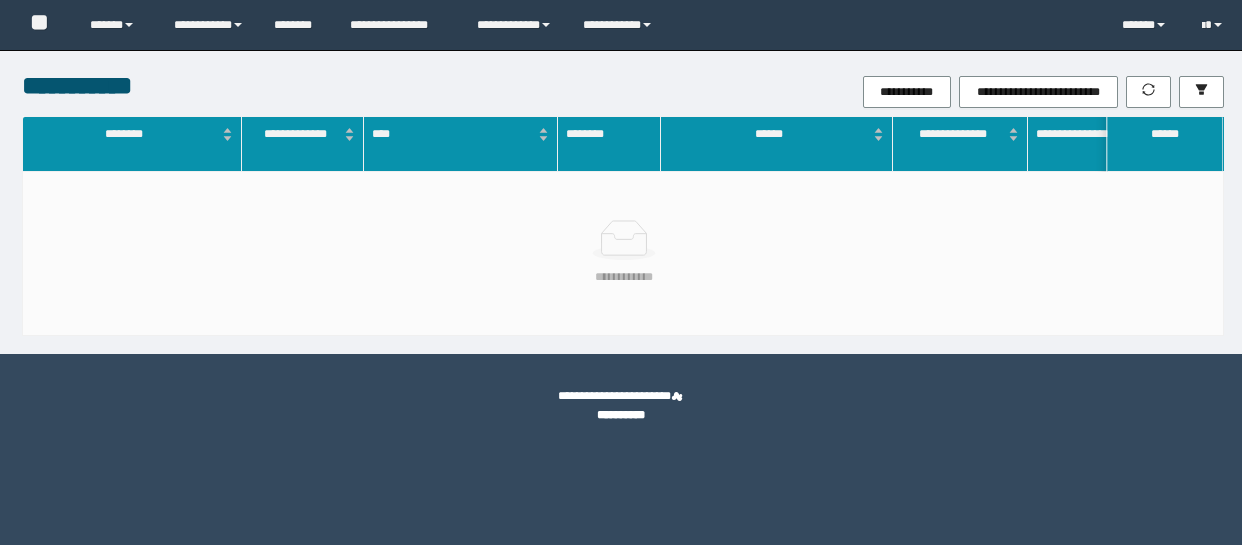 scroll, scrollTop: 0, scrollLeft: 0, axis: both 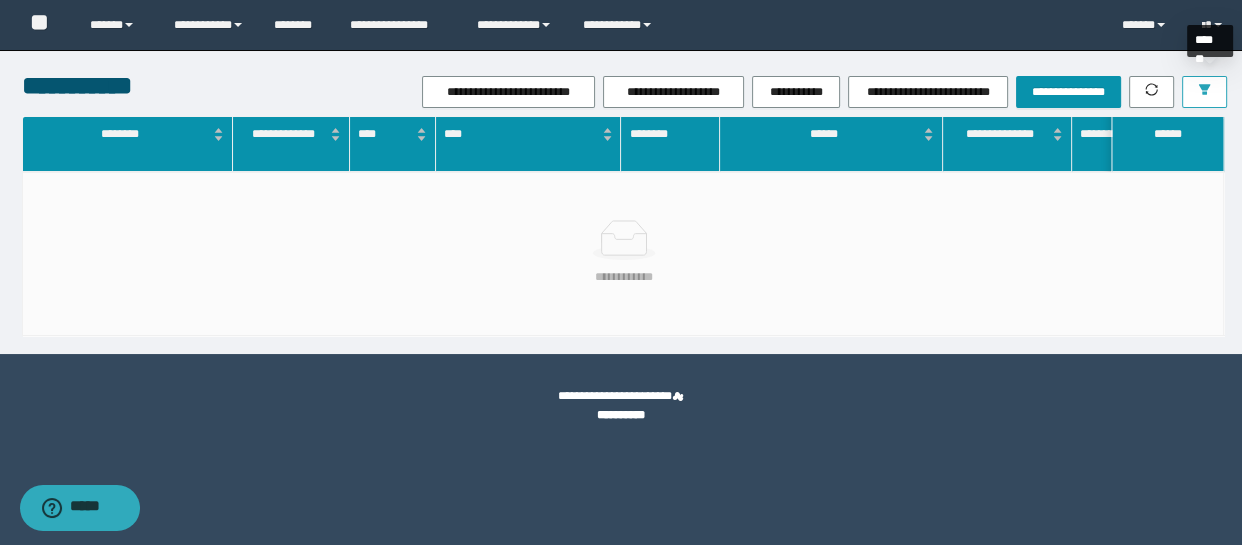 click 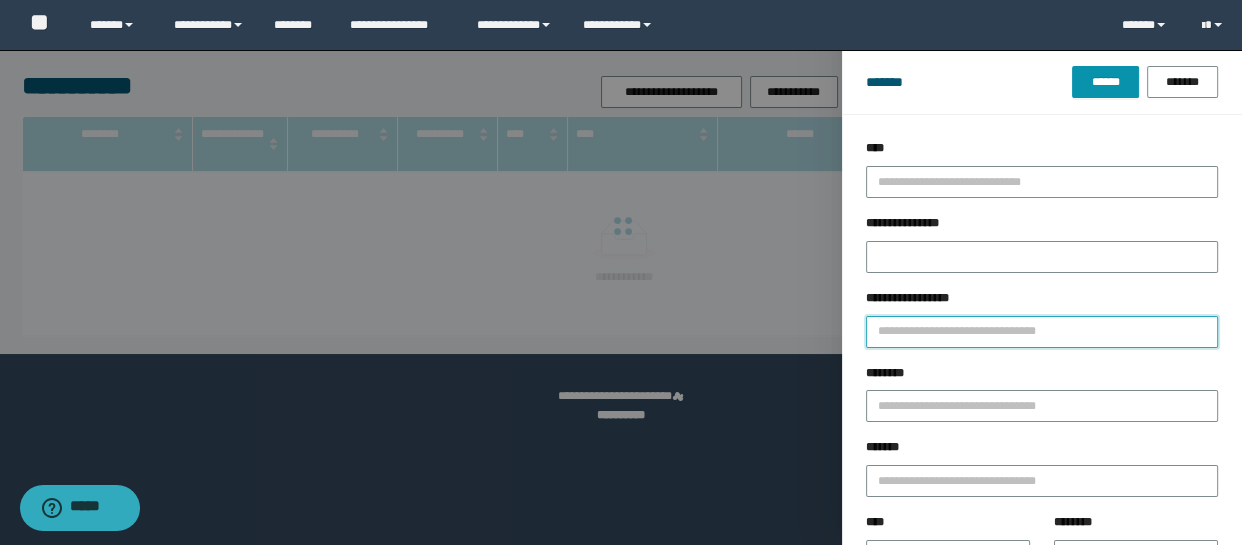 click on "**********" at bounding box center [1042, 332] 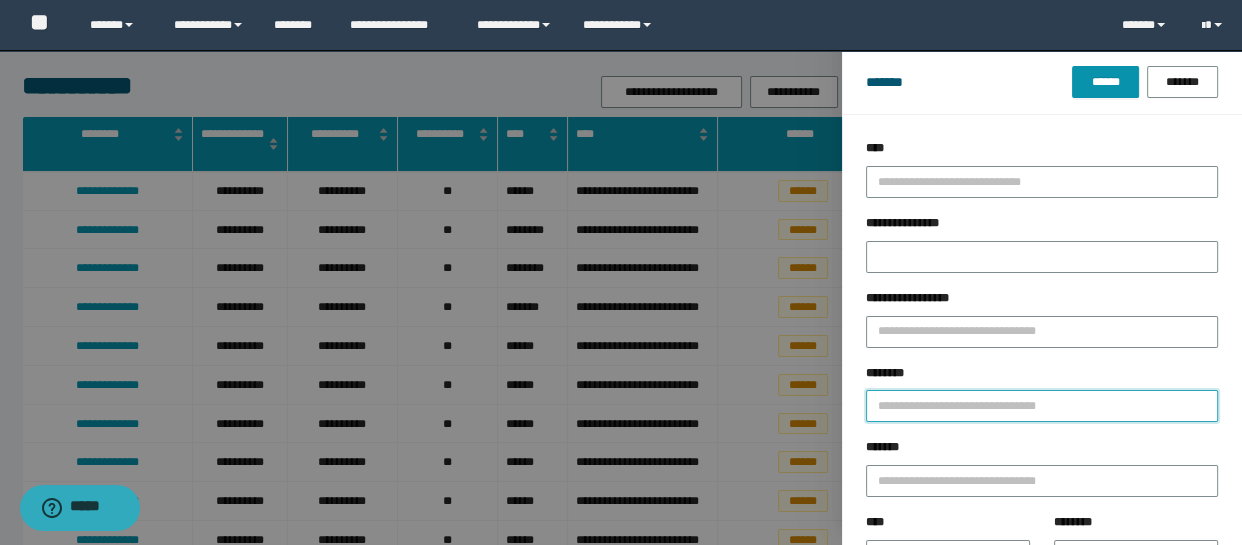 click on "********" at bounding box center [1042, 406] 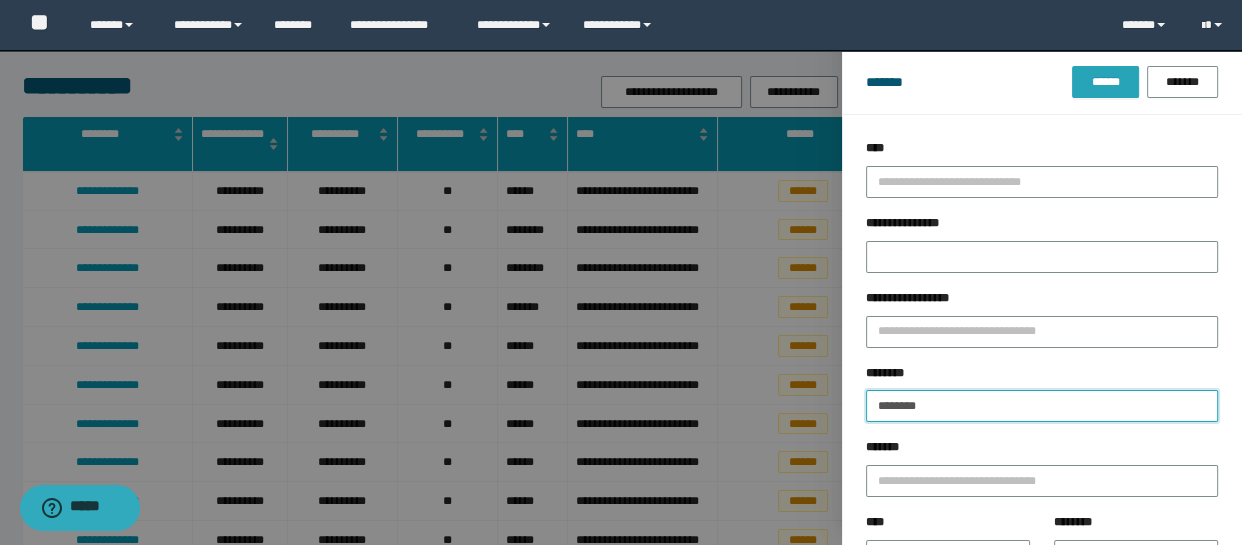 type on "********" 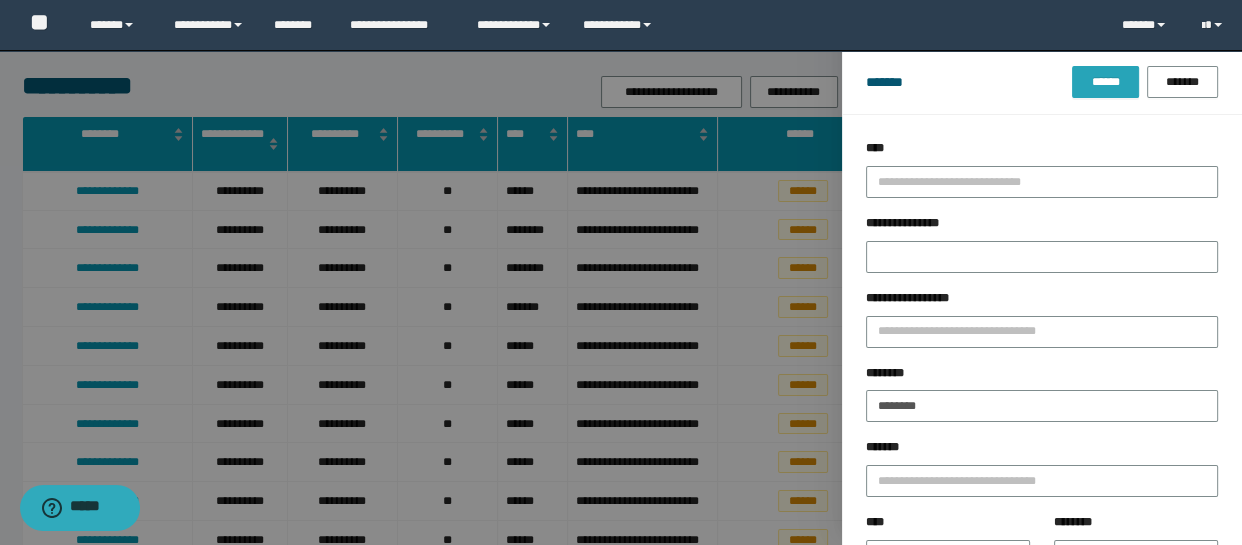 click on "******" at bounding box center (1105, 82) 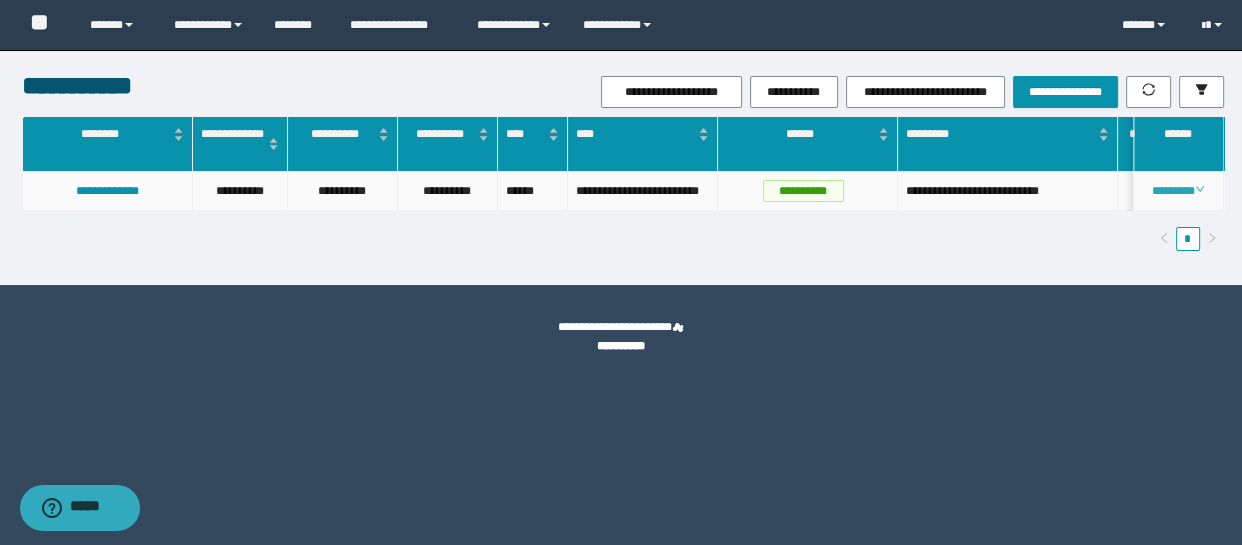 click on "********" at bounding box center [1178, 191] 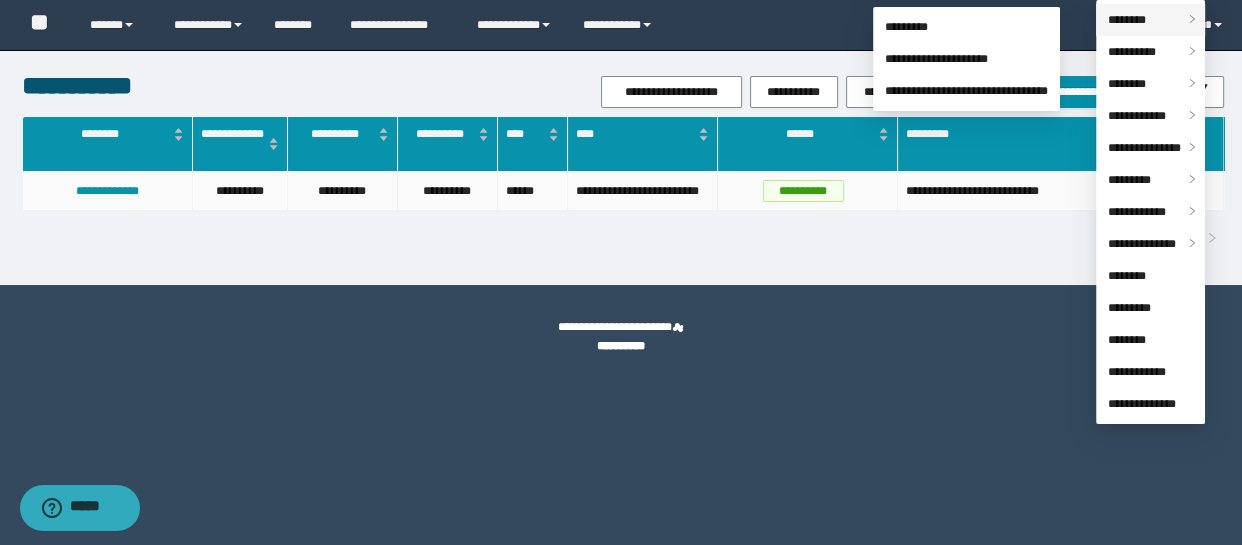 click on "********" at bounding box center (1127, 20) 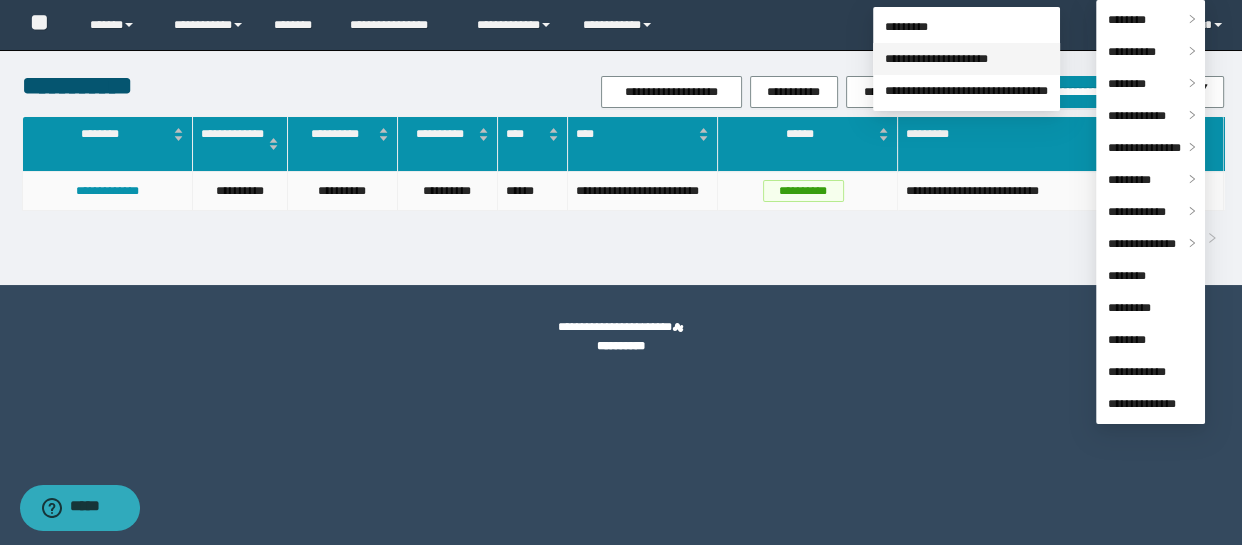 click on "**********" at bounding box center [936, 59] 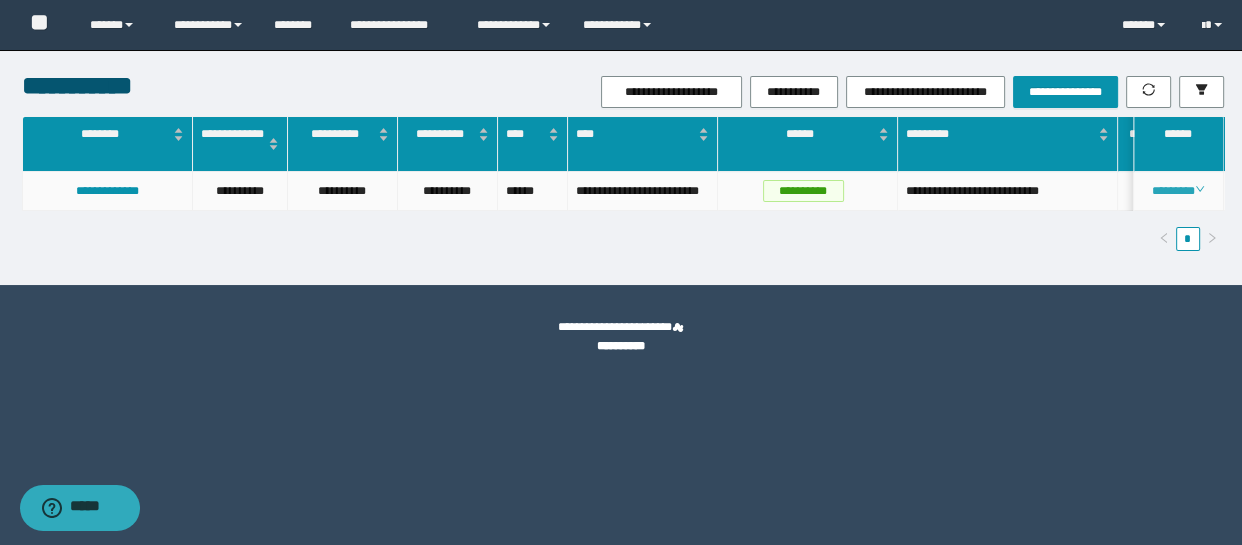 click on "********" at bounding box center (1178, 191) 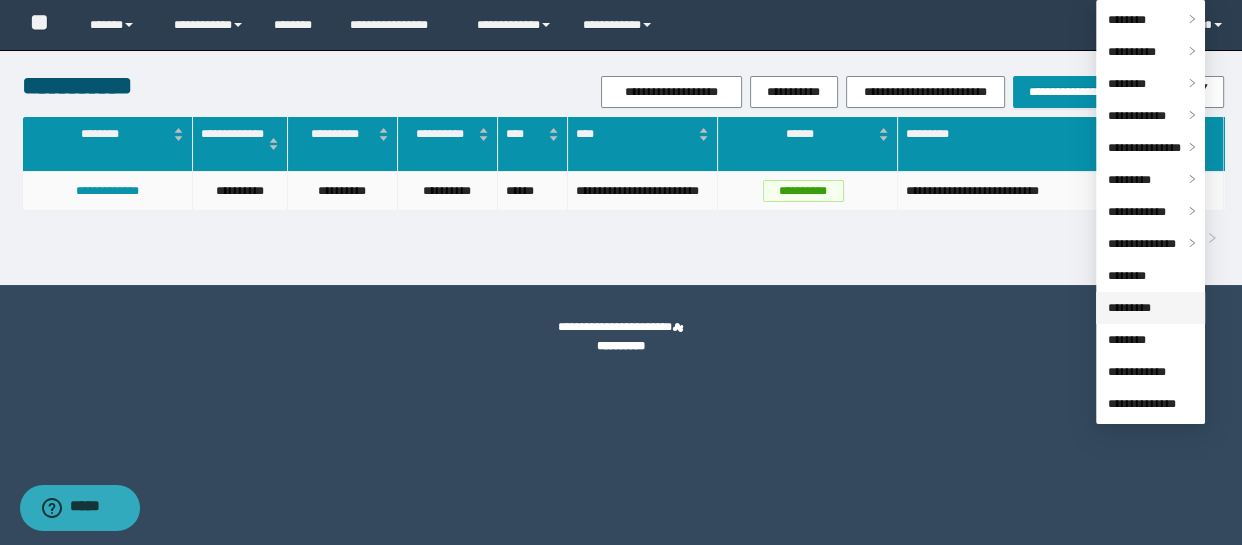 click on "*********" at bounding box center [1129, 308] 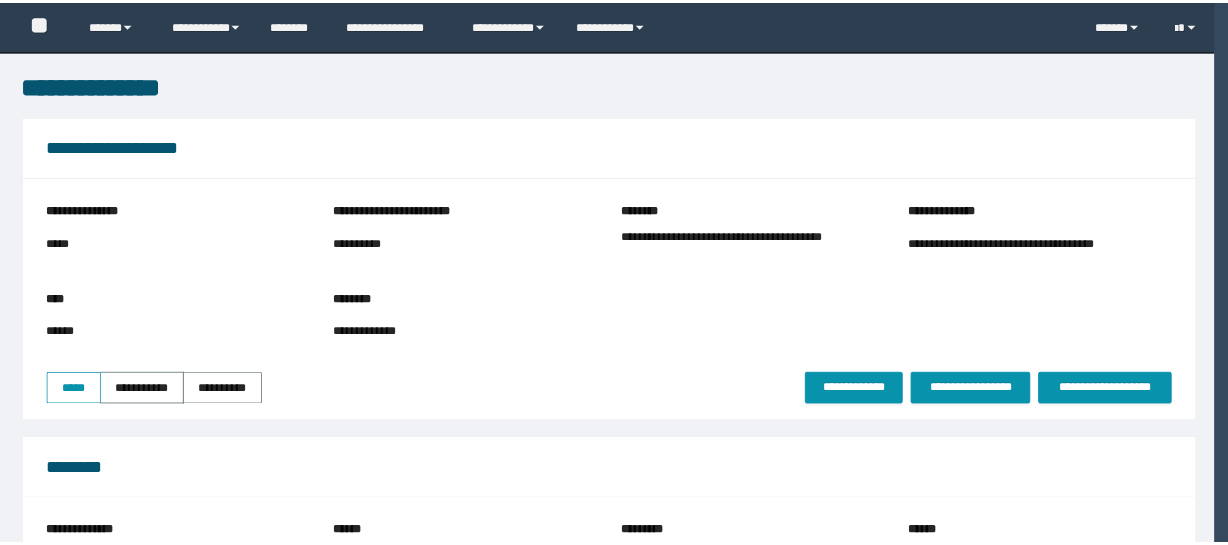 scroll, scrollTop: 0, scrollLeft: 0, axis: both 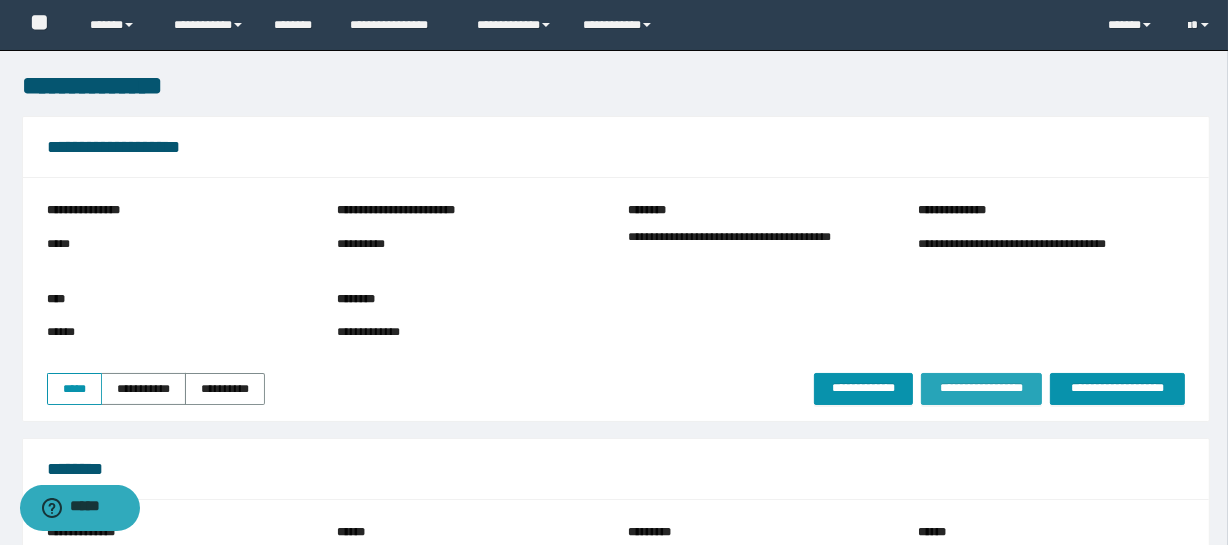 click on "**********" at bounding box center [981, 388] 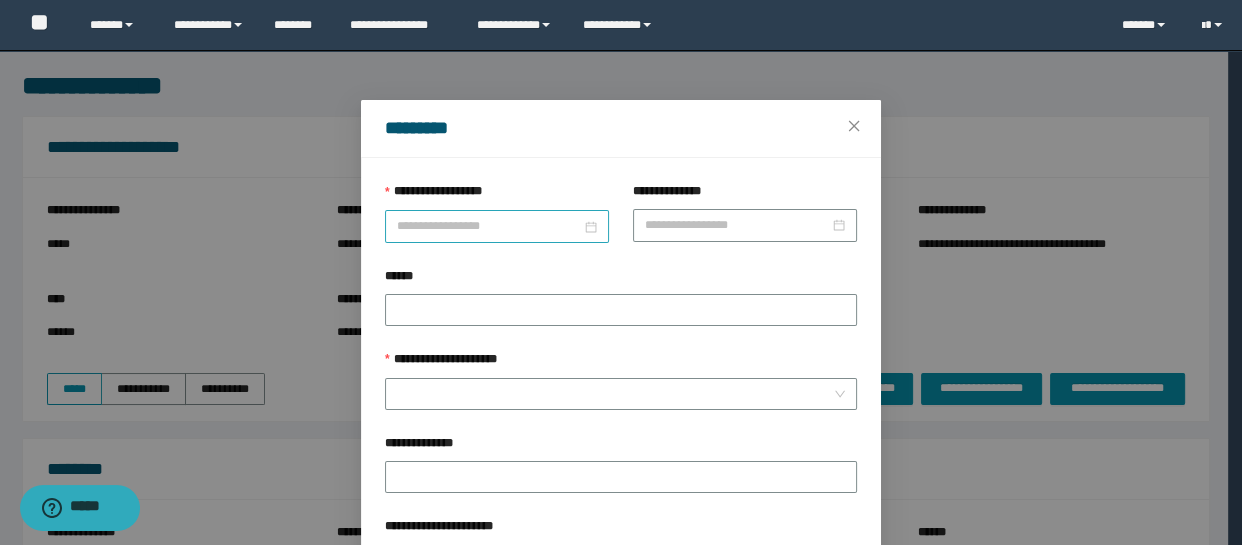 click on "**********" at bounding box center (614, 272) 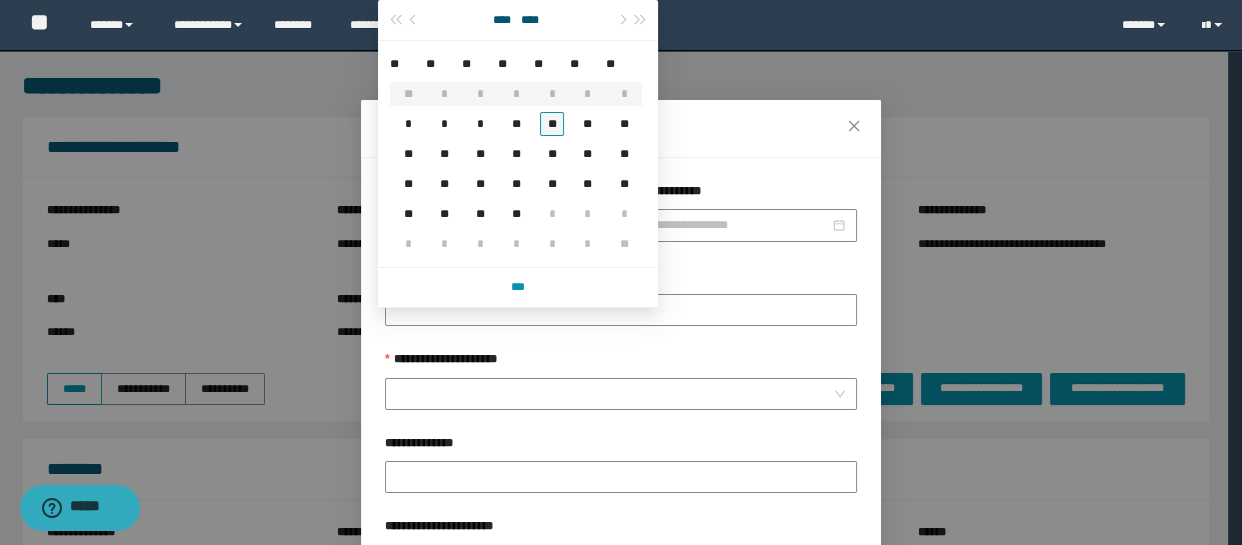 type on "**********" 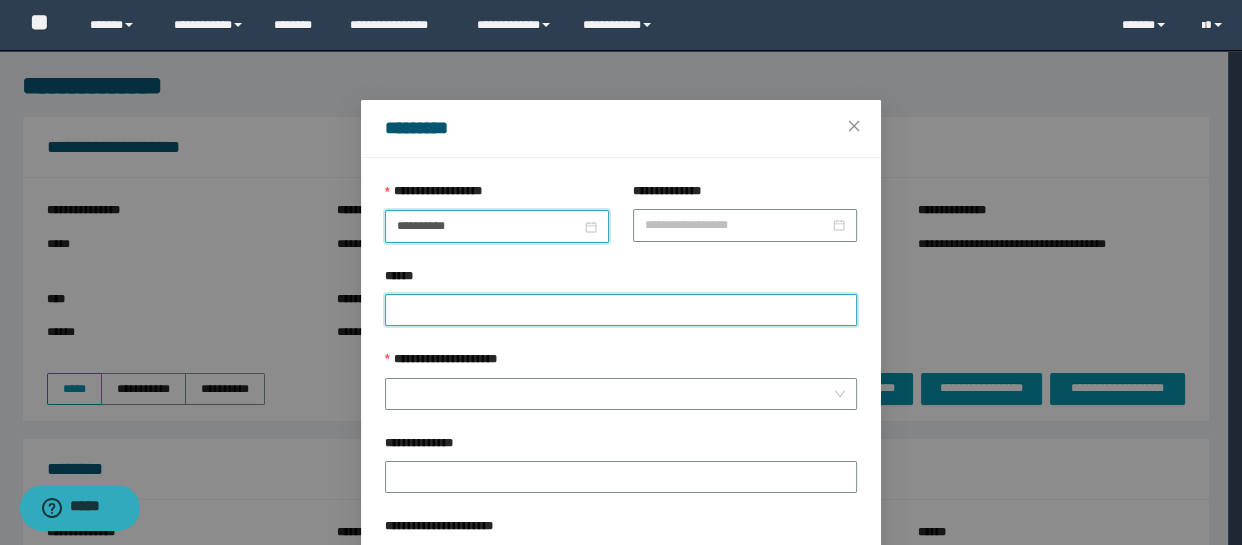 click on "******" at bounding box center (621, 310) 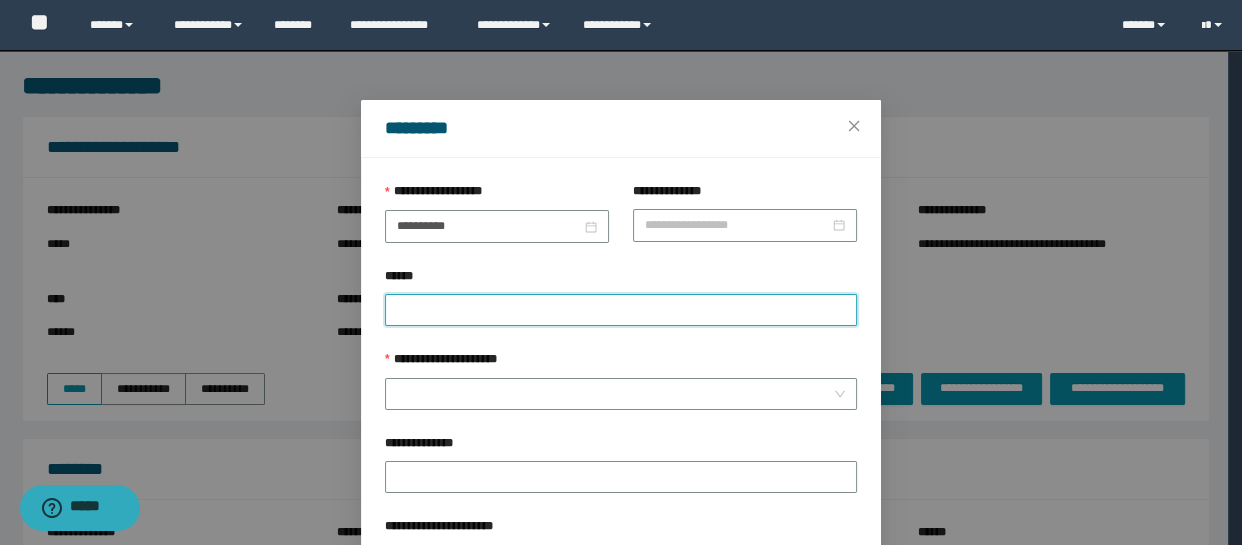 paste on "********" 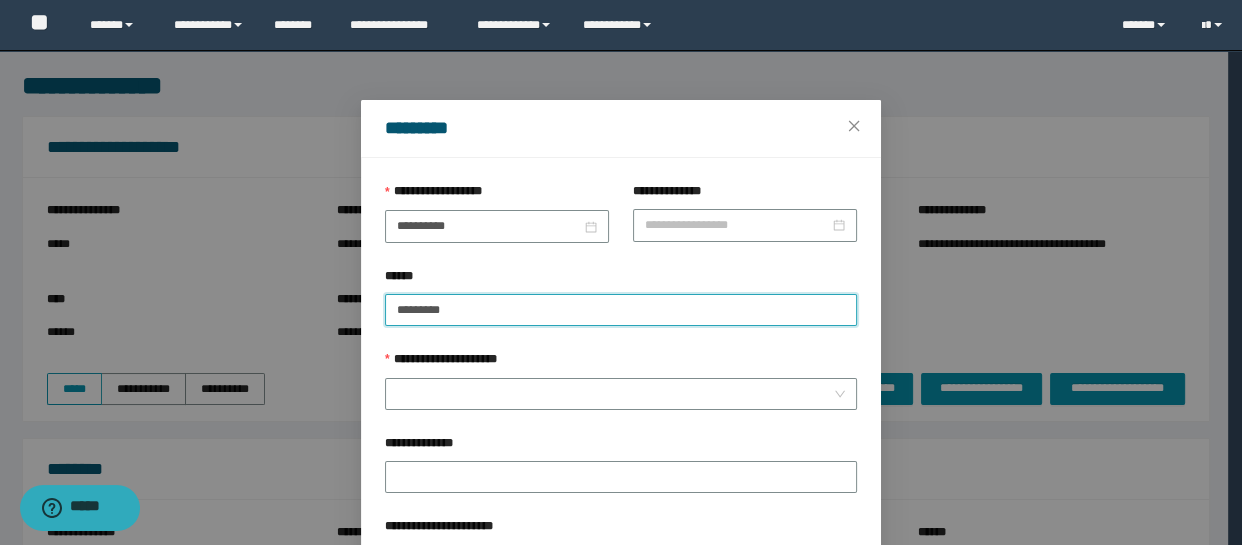 paste on "********" 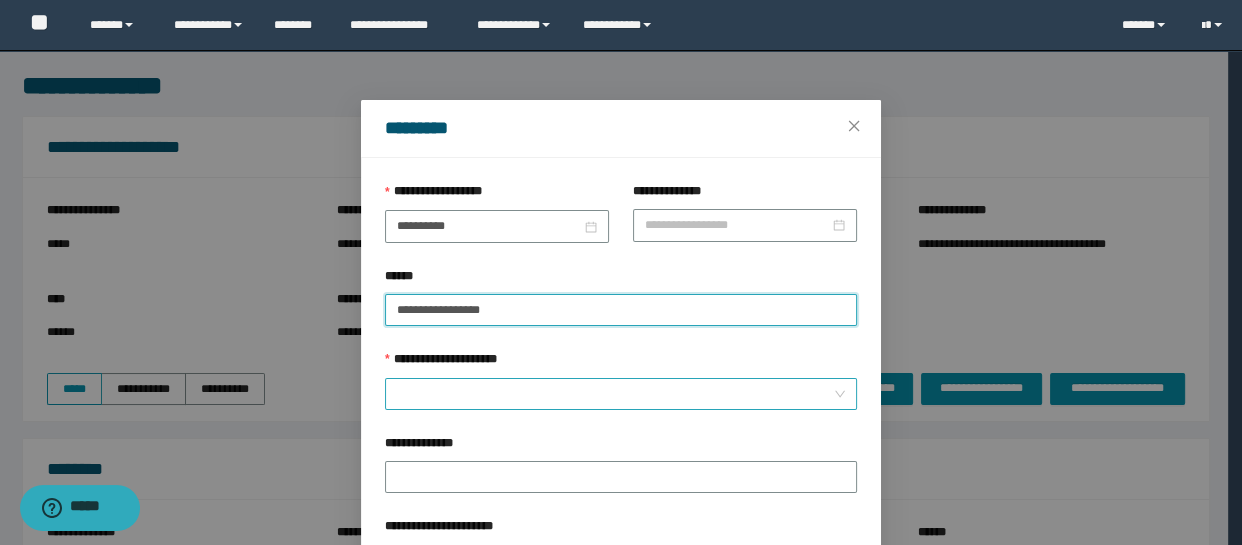 type on "**********" 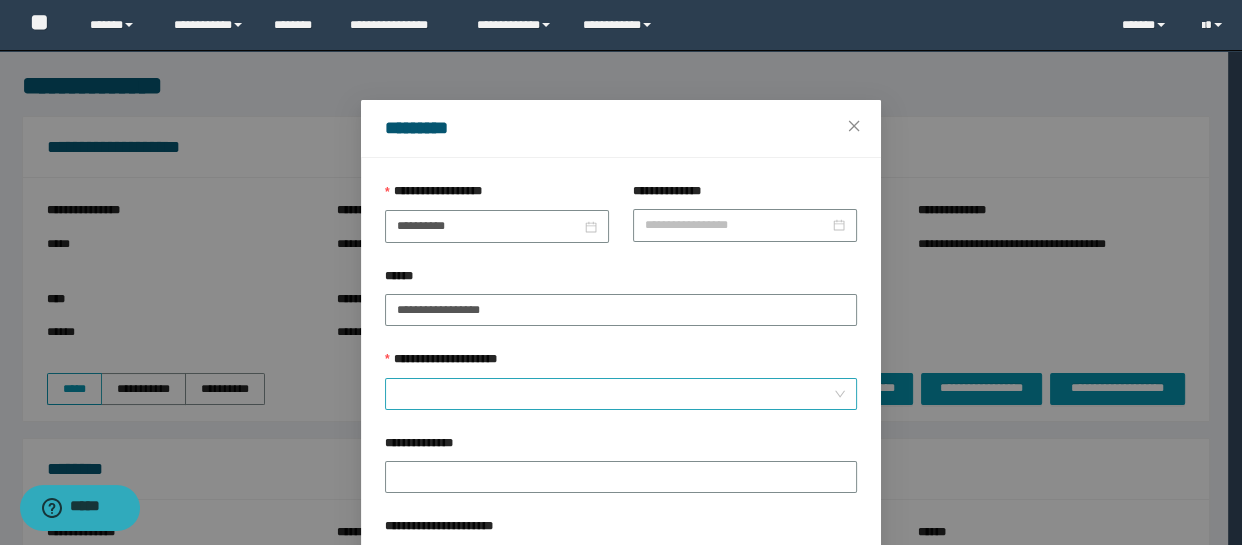 click on "**********" at bounding box center [615, 394] 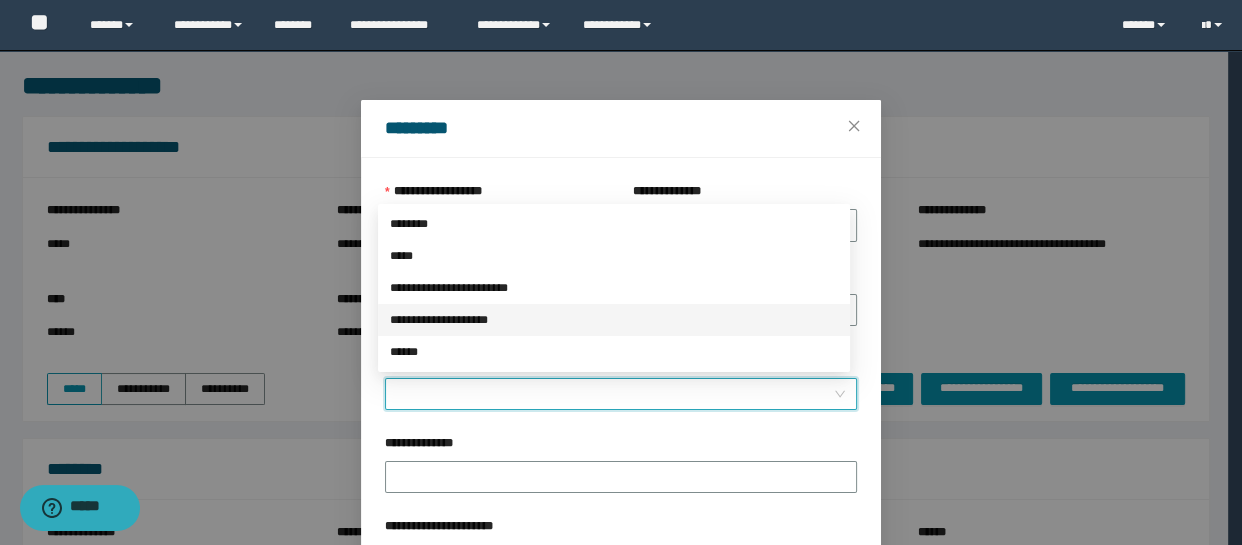 click on "**********" at bounding box center (614, 320) 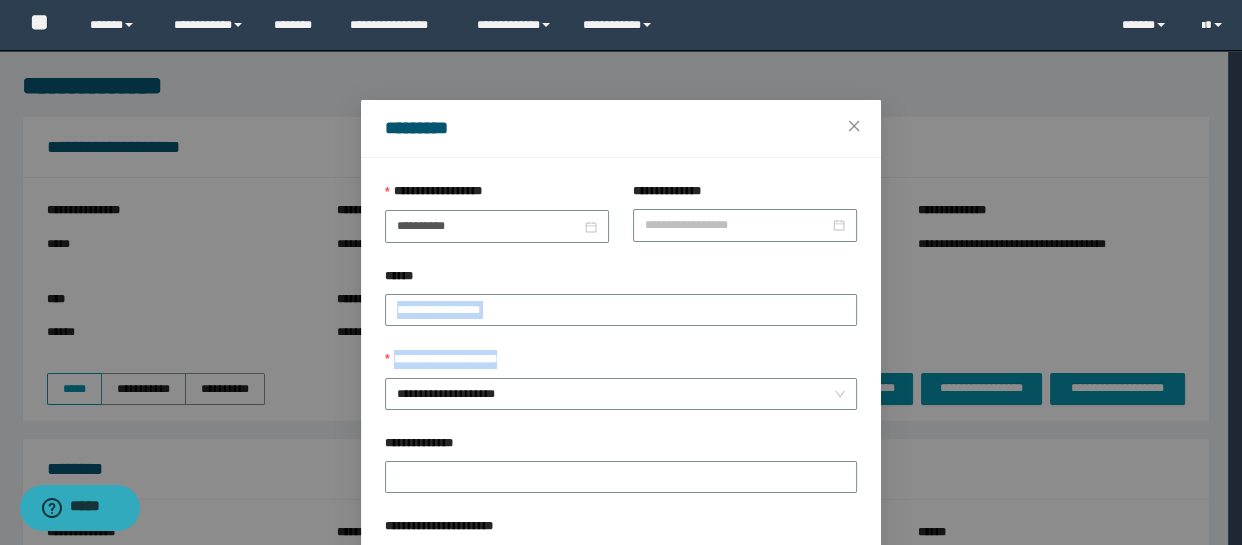 drag, startPoint x: 1224, startPoint y: 338, endPoint x: 1232, endPoint y: 377, distance: 39.812057 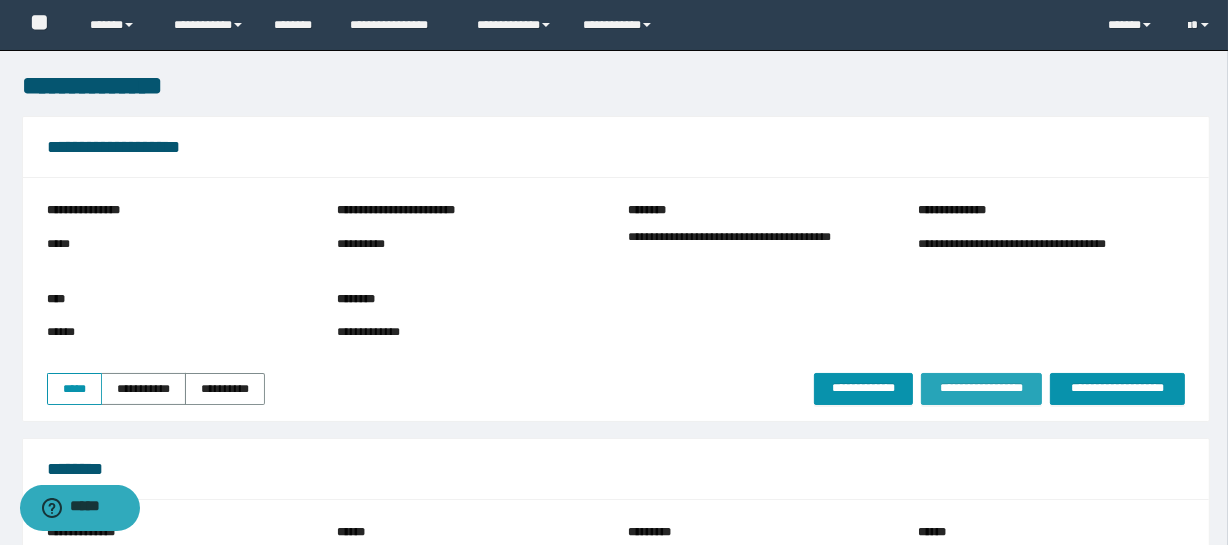 click on "**********" at bounding box center (981, 388) 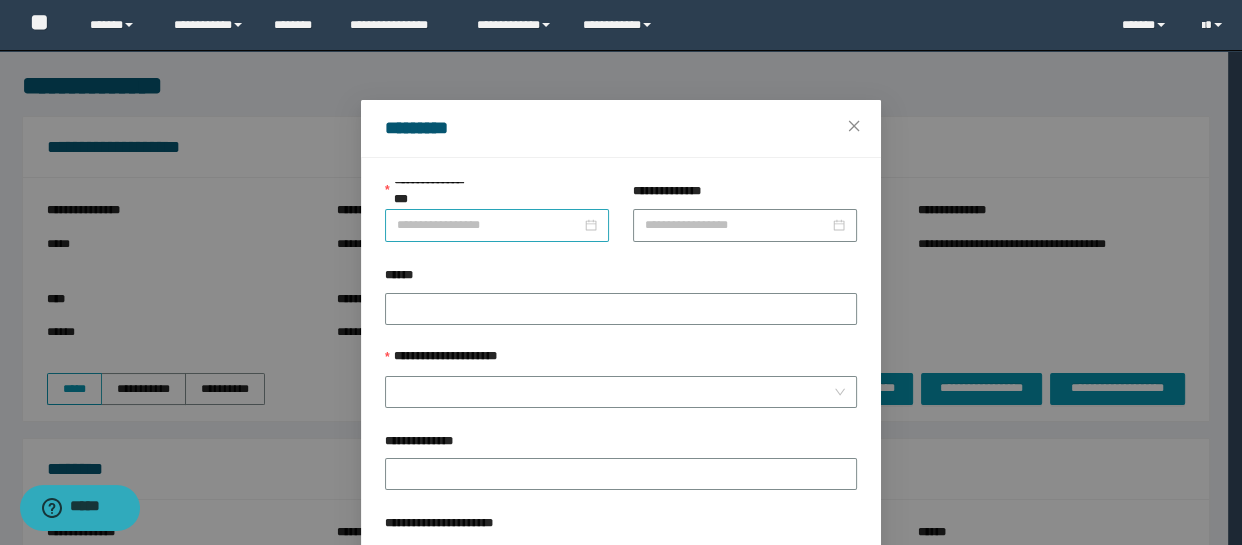 click at bounding box center (497, 225) 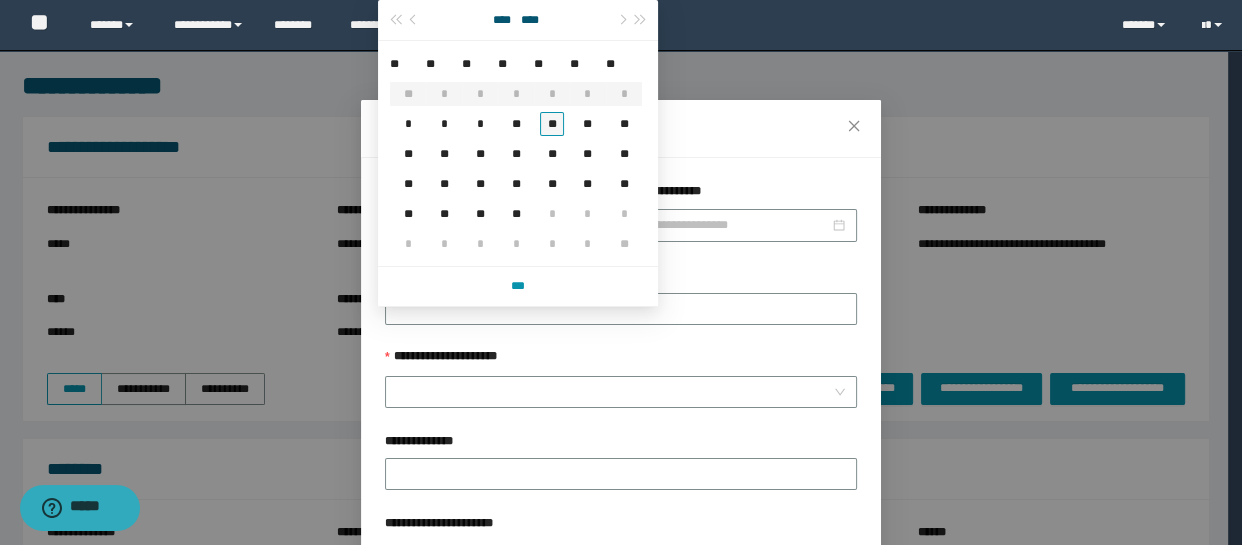 type on "**********" 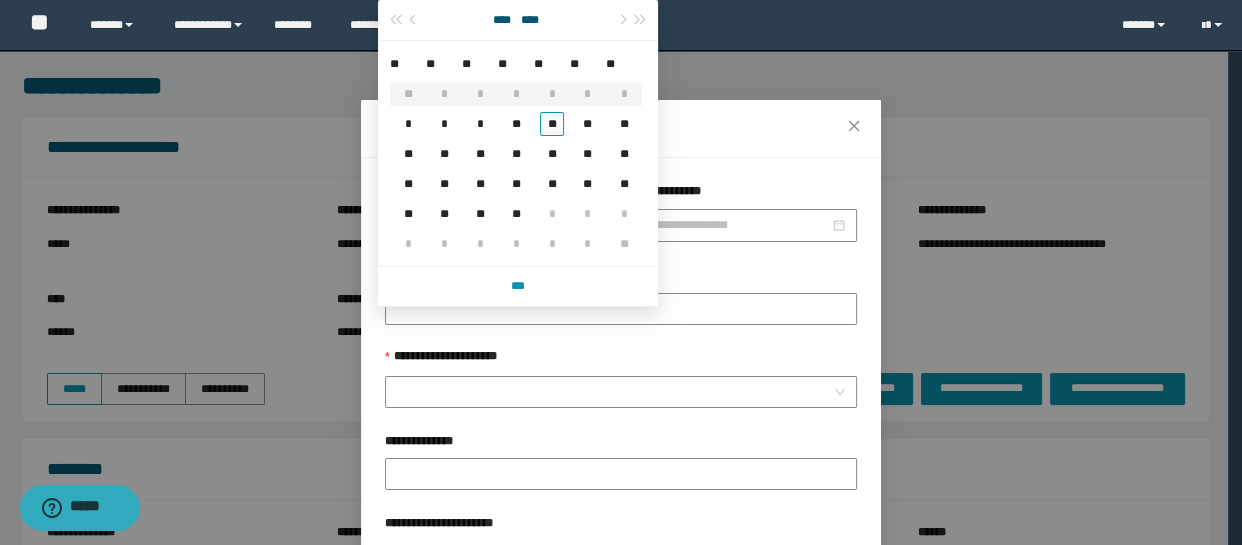 click on "**" at bounding box center (552, 124) 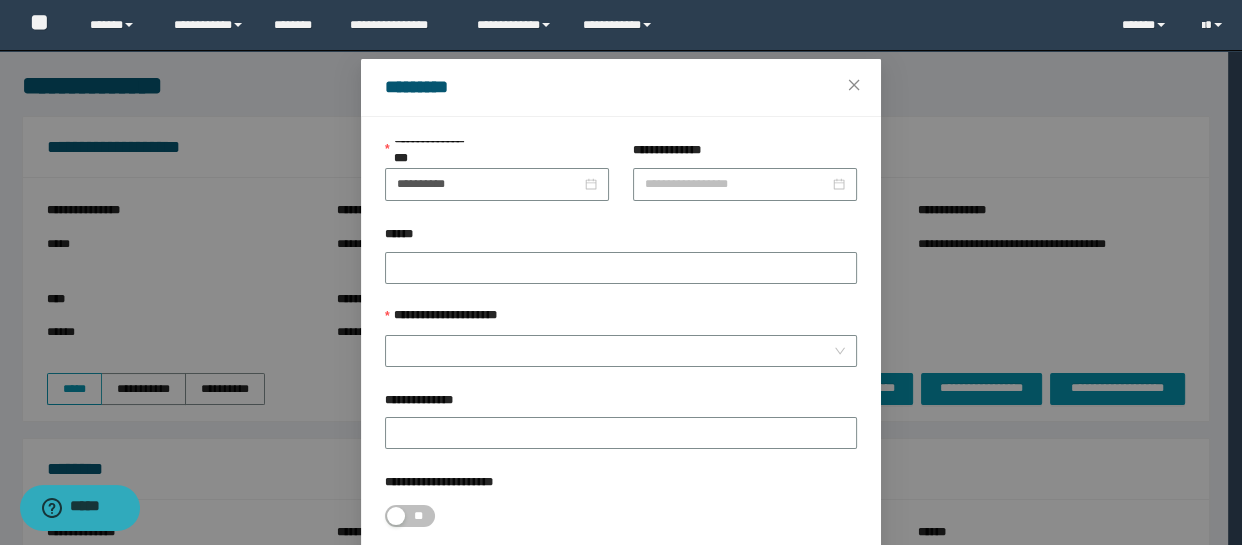 scroll, scrollTop: 50, scrollLeft: 0, axis: vertical 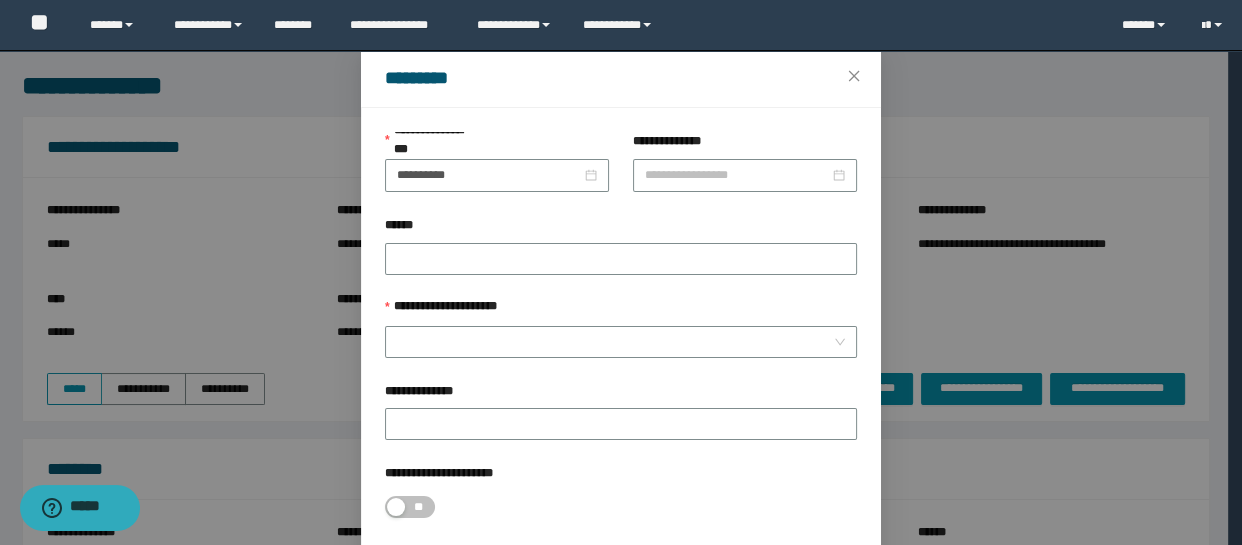 click on "******" at bounding box center [621, 229] 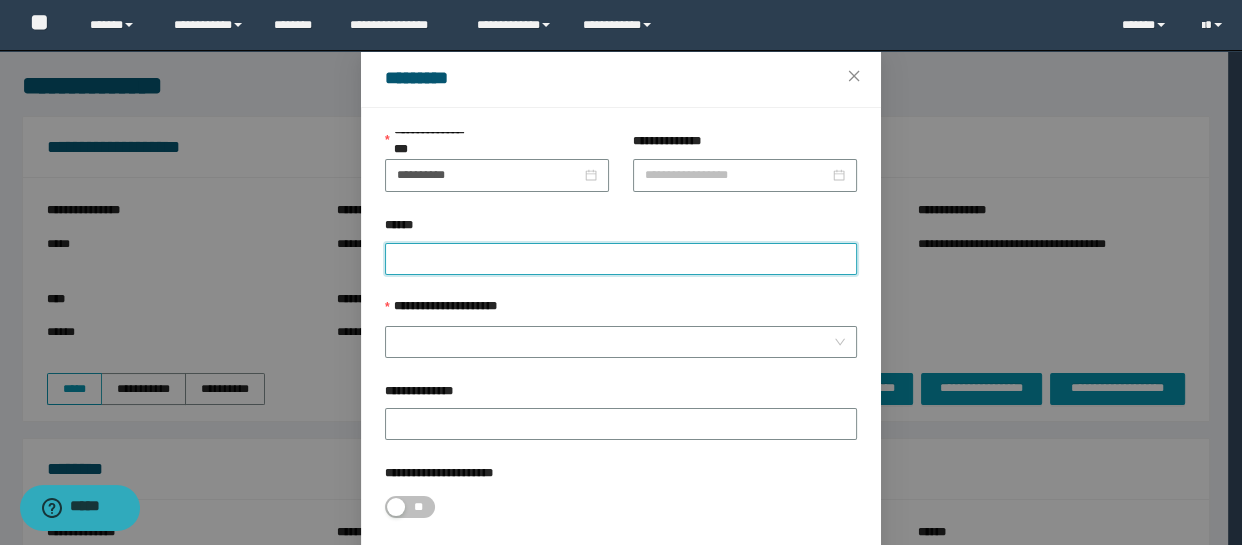click on "******" at bounding box center (621, 259) 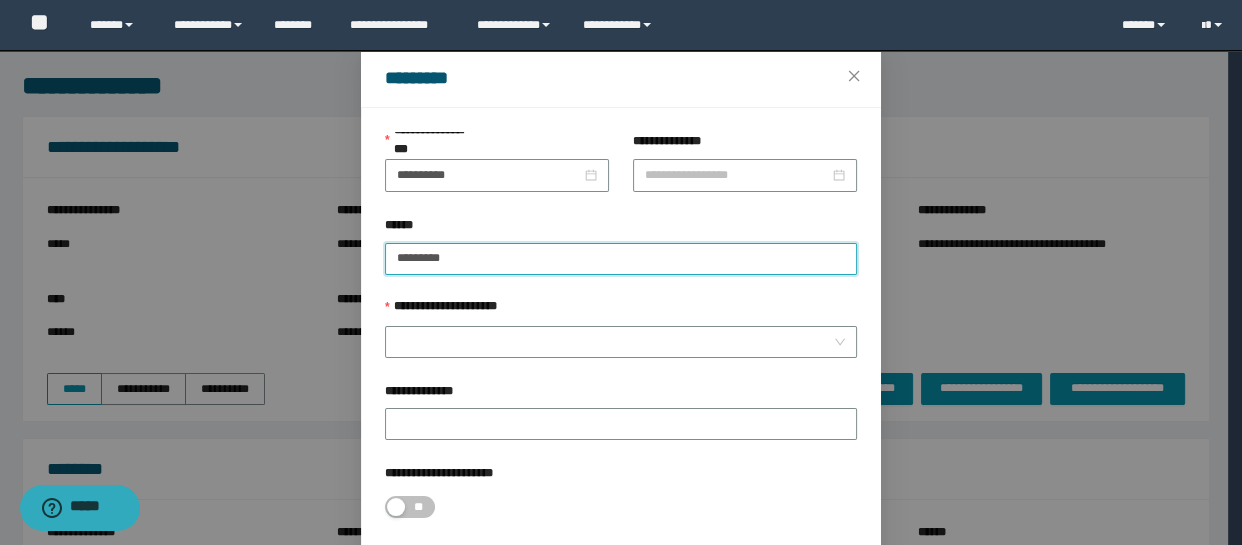 paste on "********" 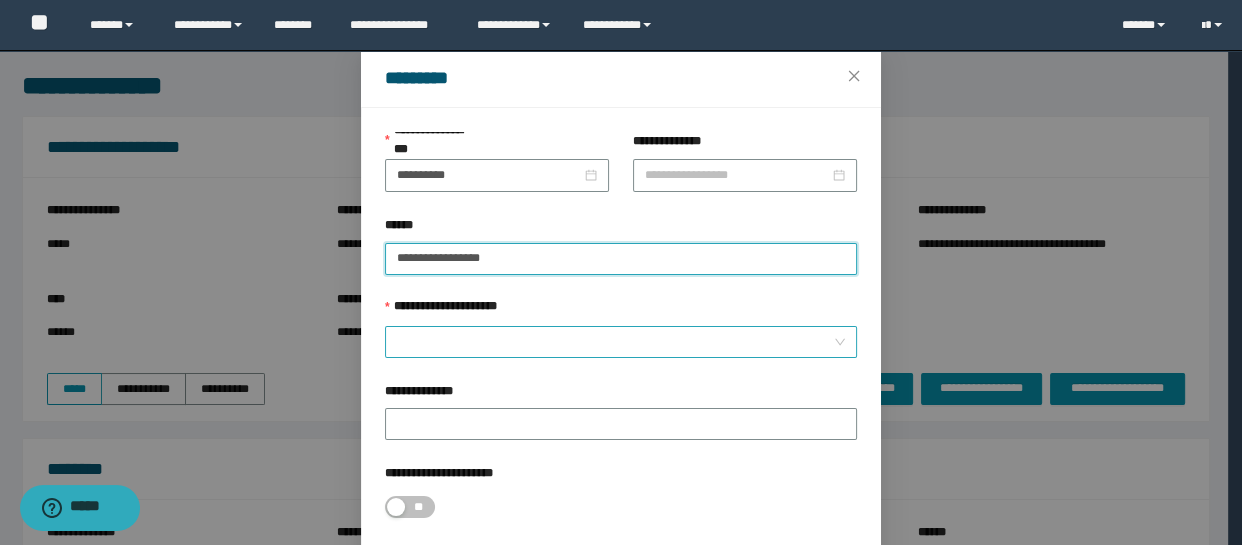 type on "**********" 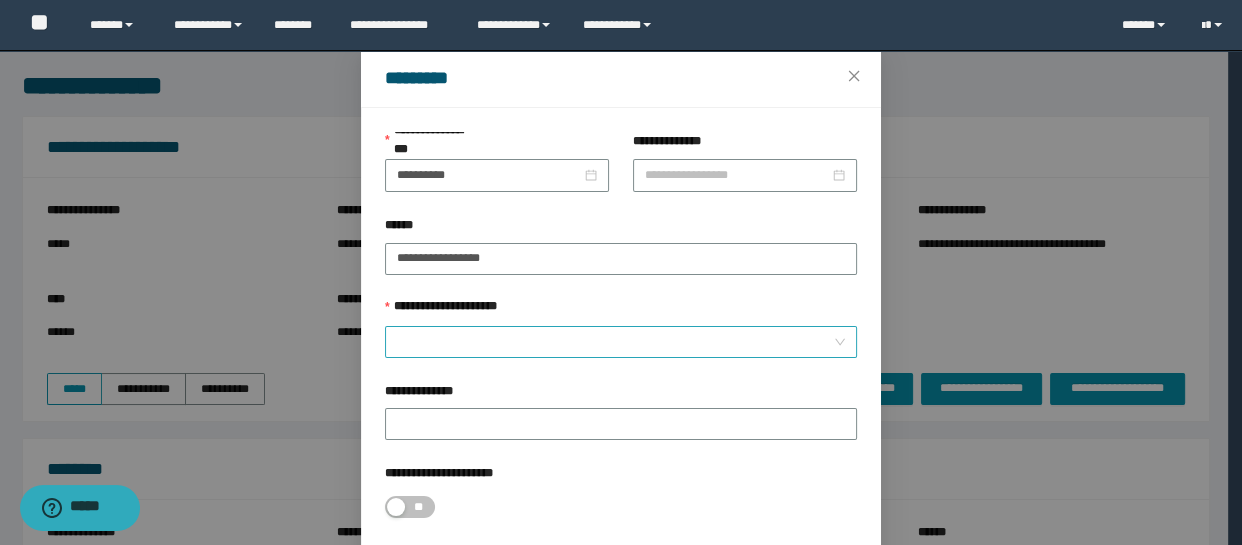 click on "**********" at bounding box center (615, 342) 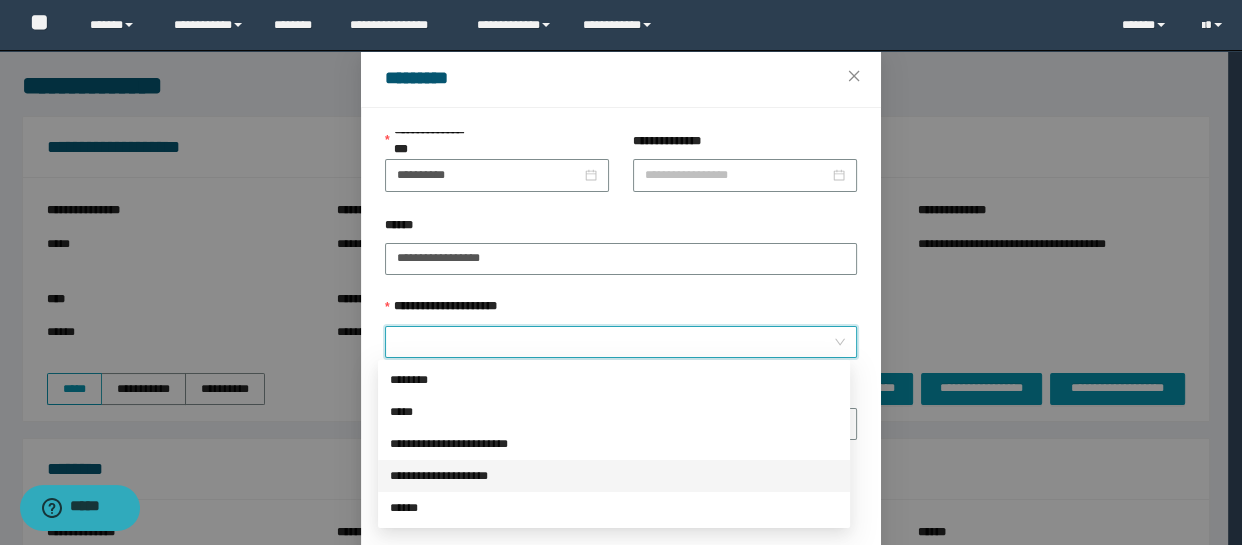 click on "**********" at bounding box center (614, 476) 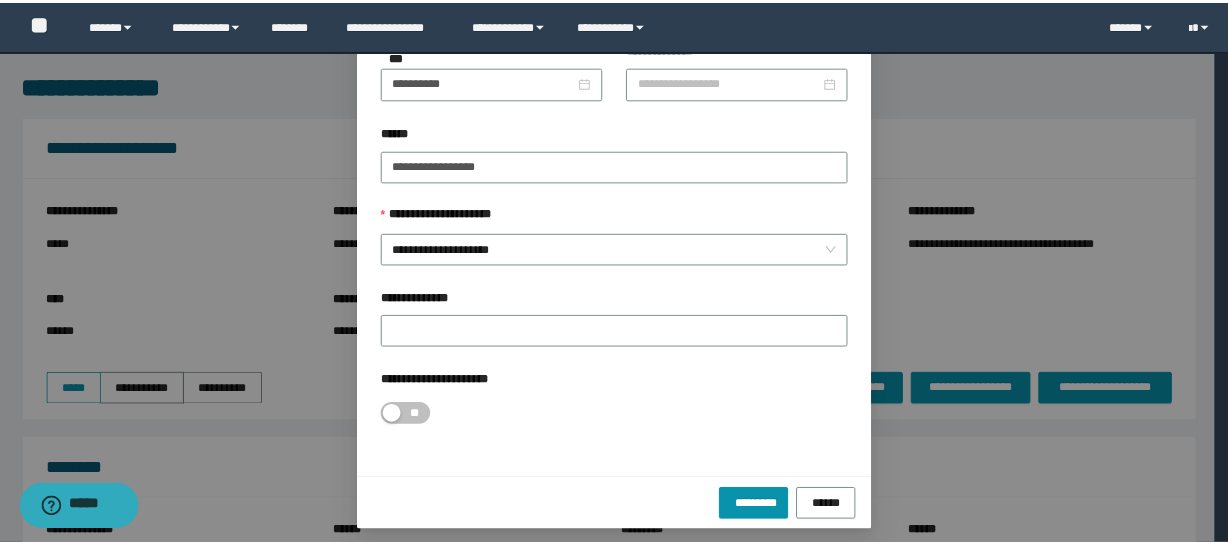 scroll, scrollTop: 152, scrollLeft: 0, axis: vertical 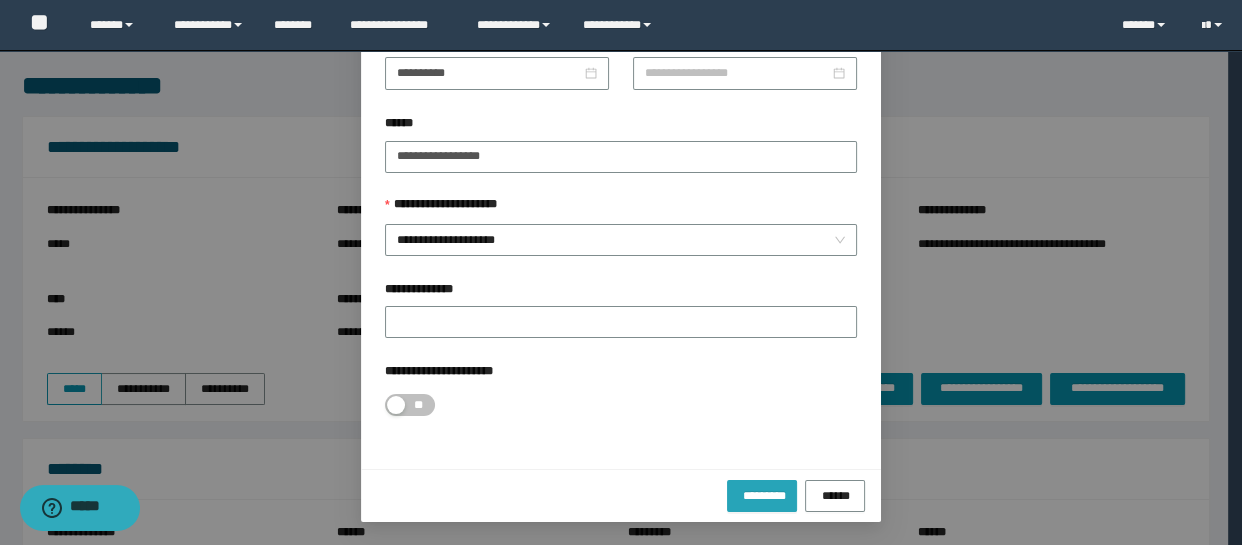 click on "*********" at bounding box center (762, 495) 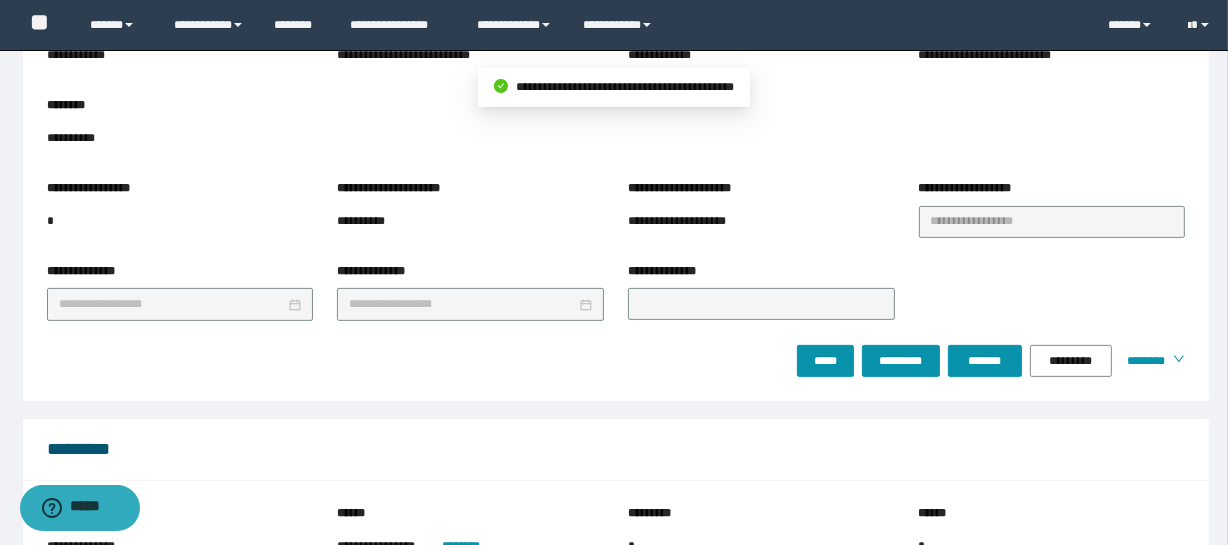 scroll, scrollTop: 520, scrollLeft: 0, axis: vertical 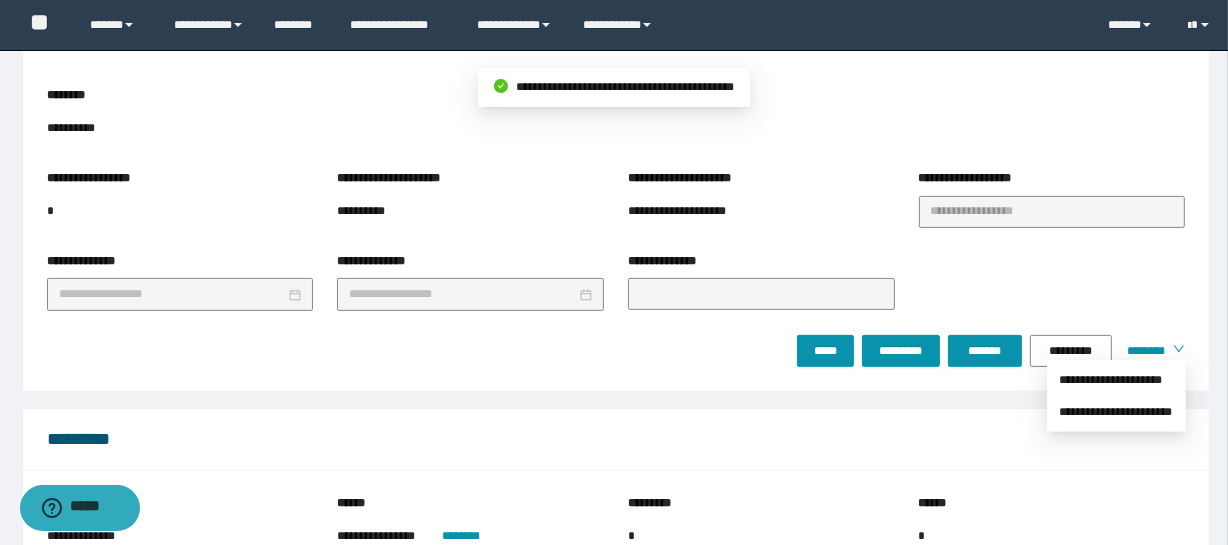 click on "**********" at bounding box center (1116, 396) 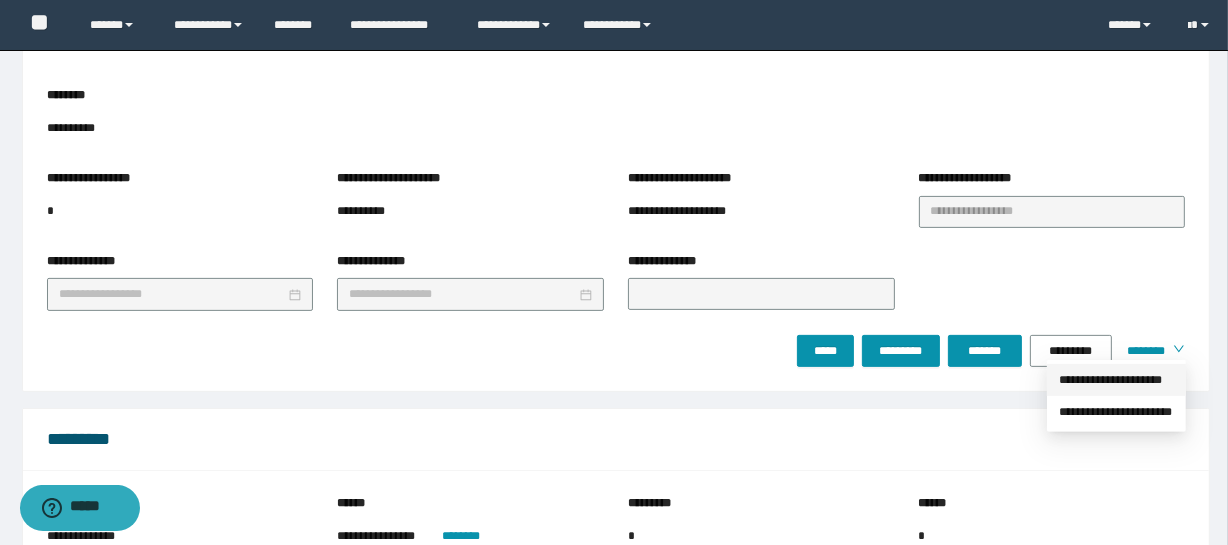 click on "**********" at bounding box center (1116, 380) 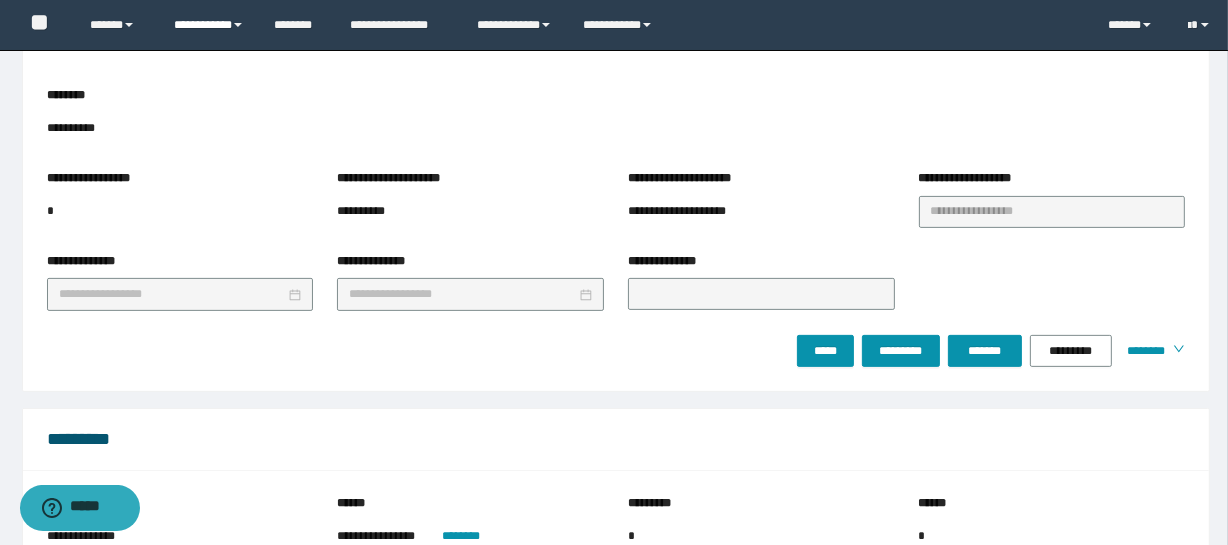 click on "**********" at bounding box center (209, 25) 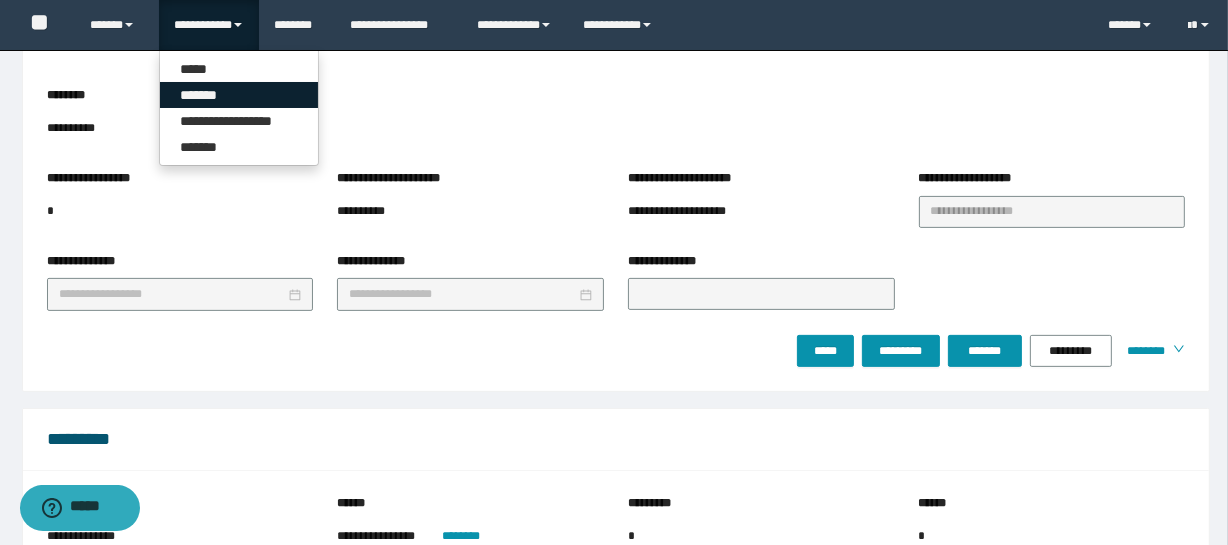 click on "*******" at bounding box center (239, 95) 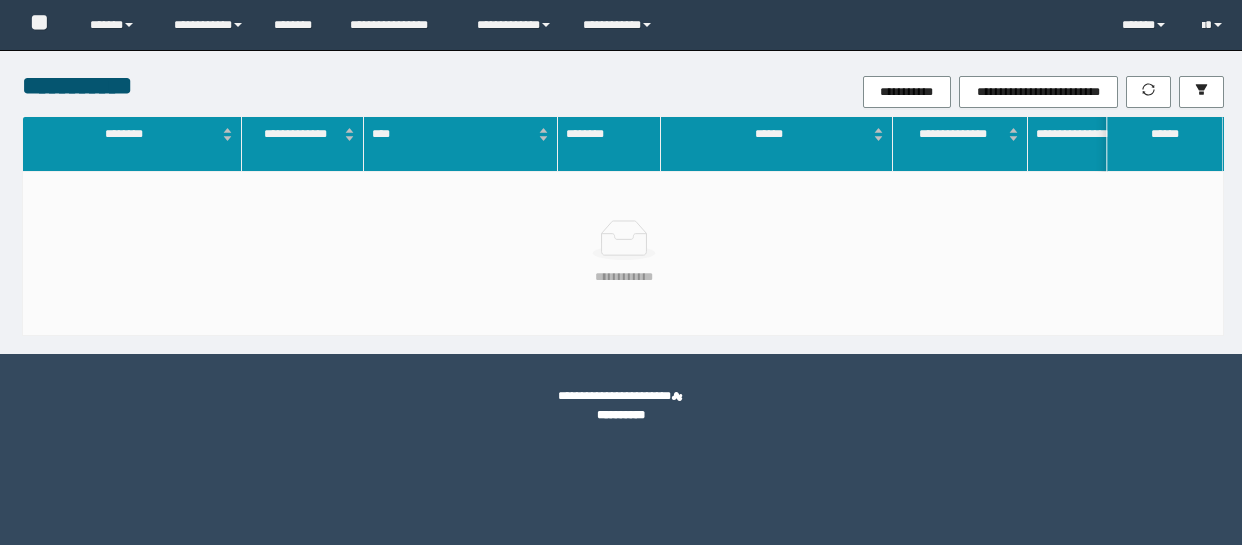 scroll, scrollTop: 0, scrollLeft: 0, axis: both 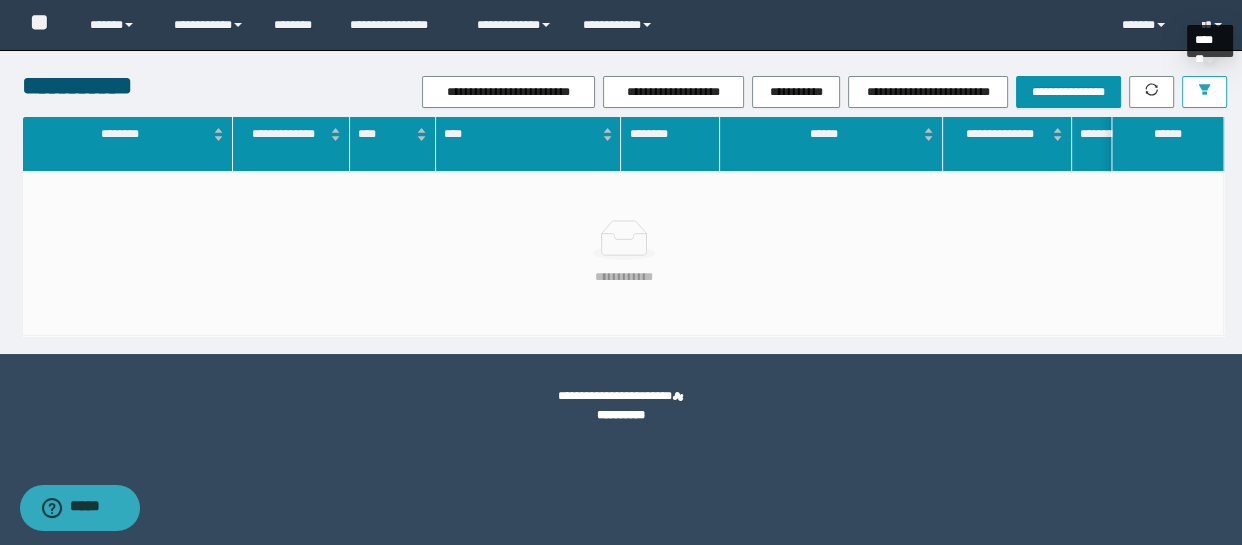 click 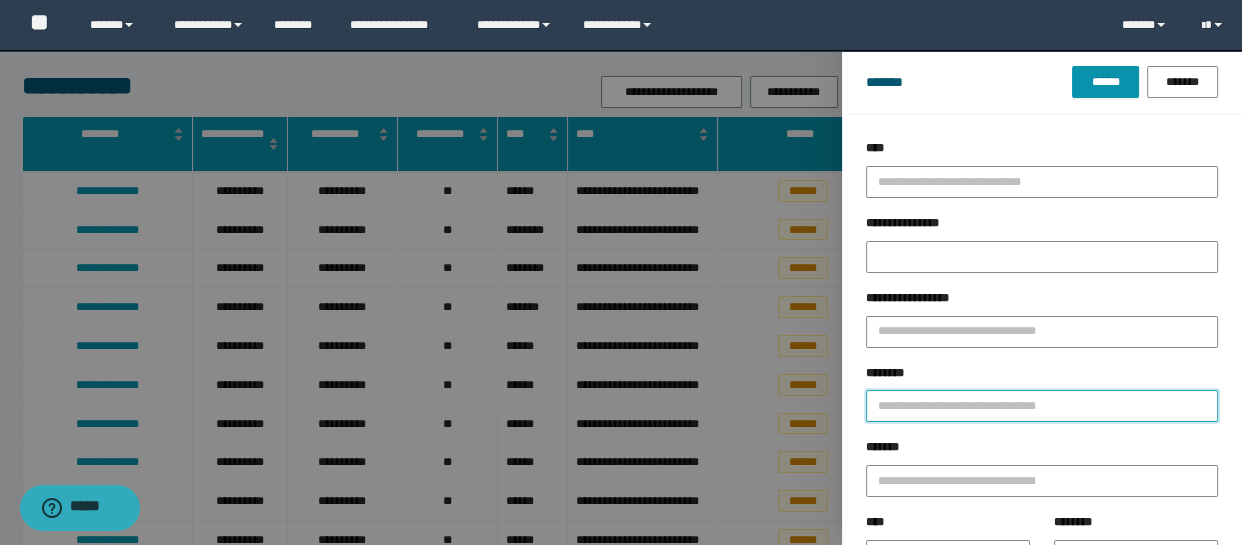 click on "********" at bounding box center (1042, 406) 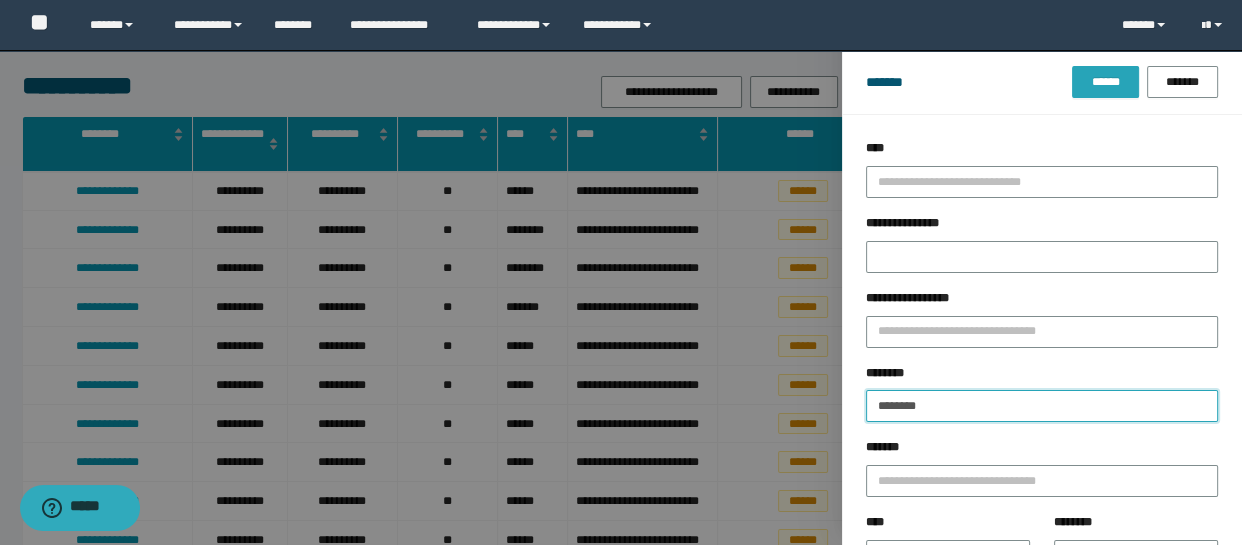type on "********" 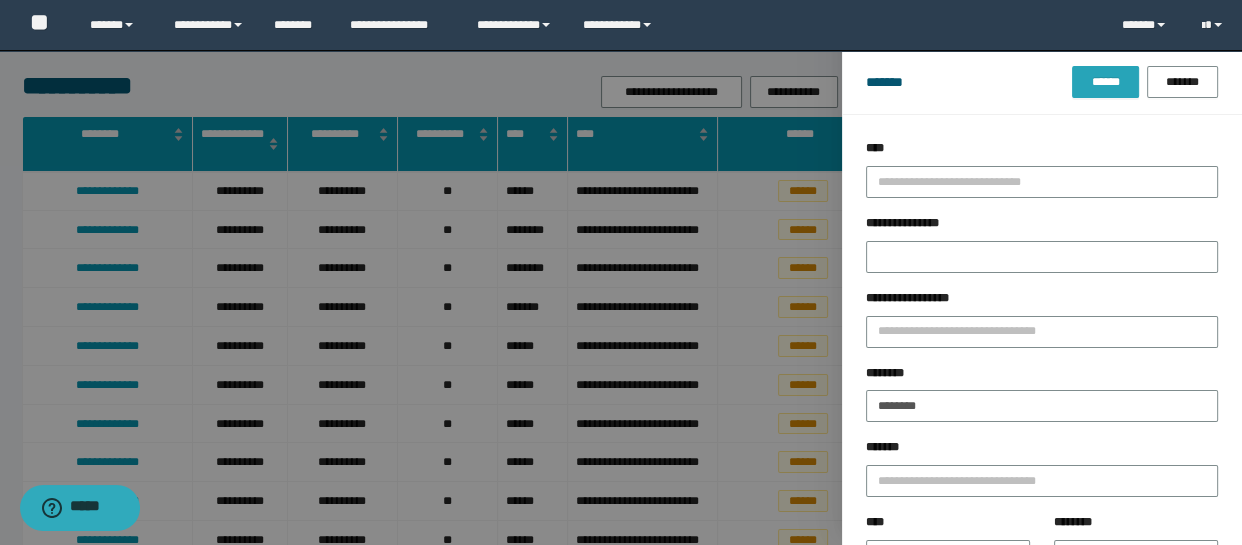 click on "******" at bounding box center (1105, 82) 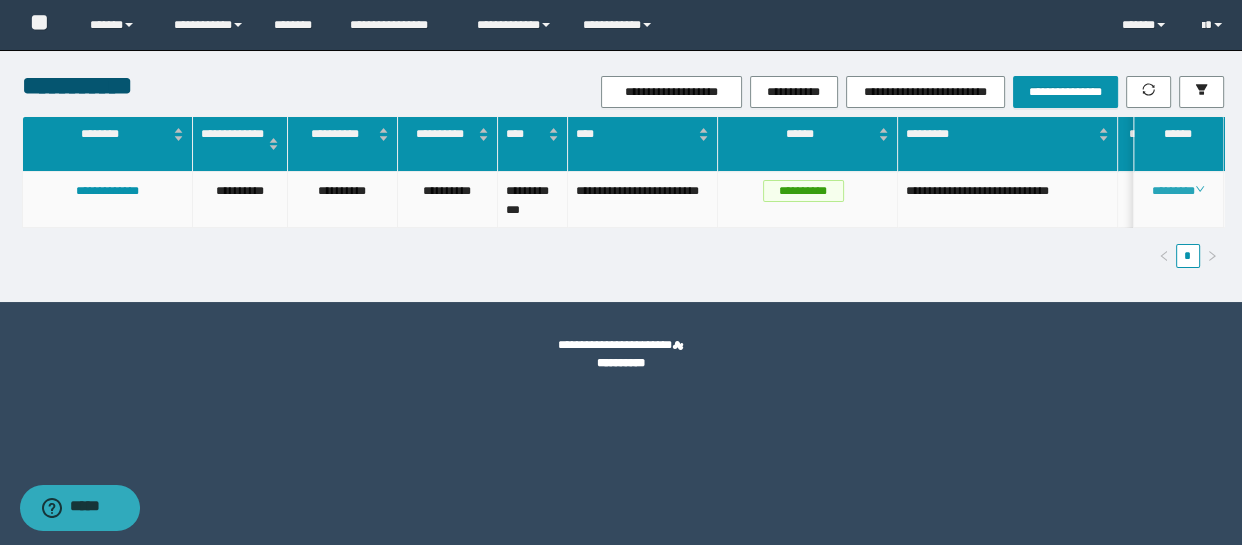 click on "********" at bounding box center (1178, 191) 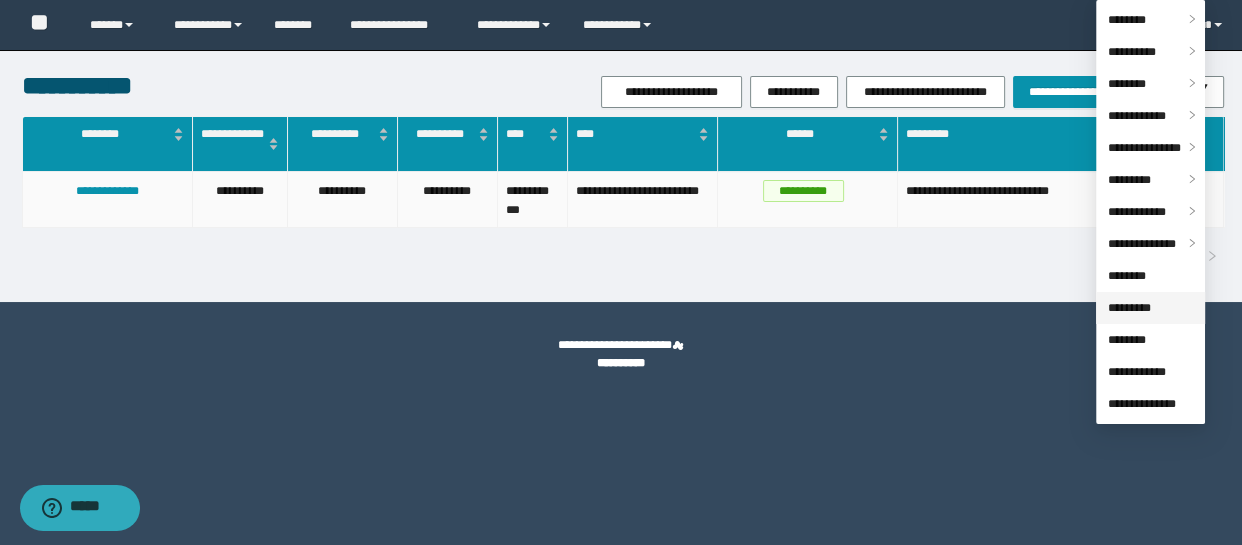 click on "*********" at bounding box center [1129, 308] 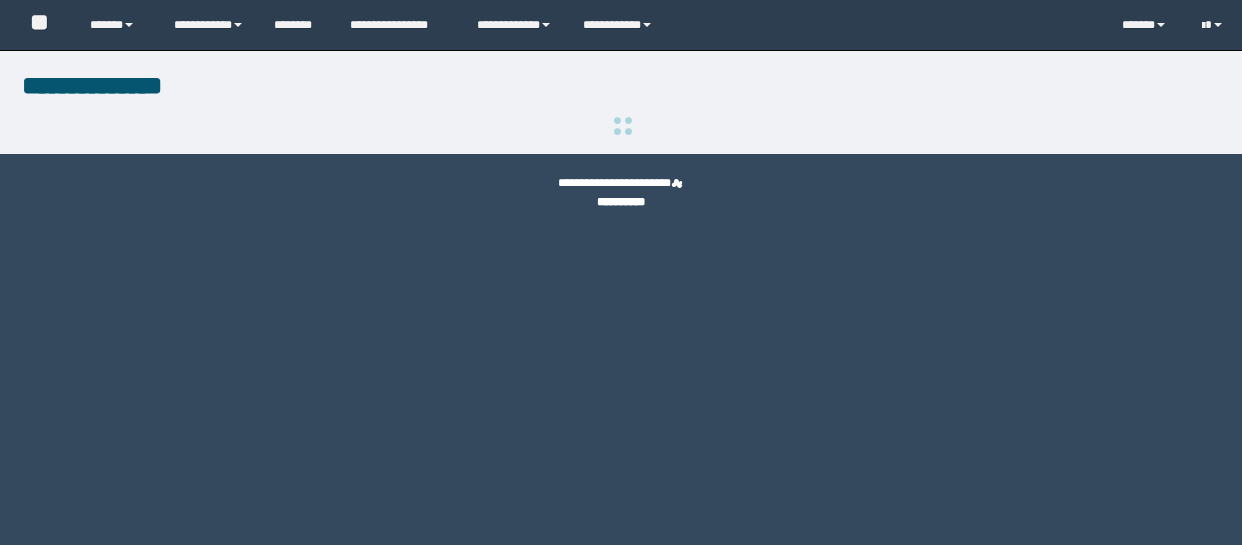 scroll, scrollTop: 0, scrollLeft: 0, axis: both 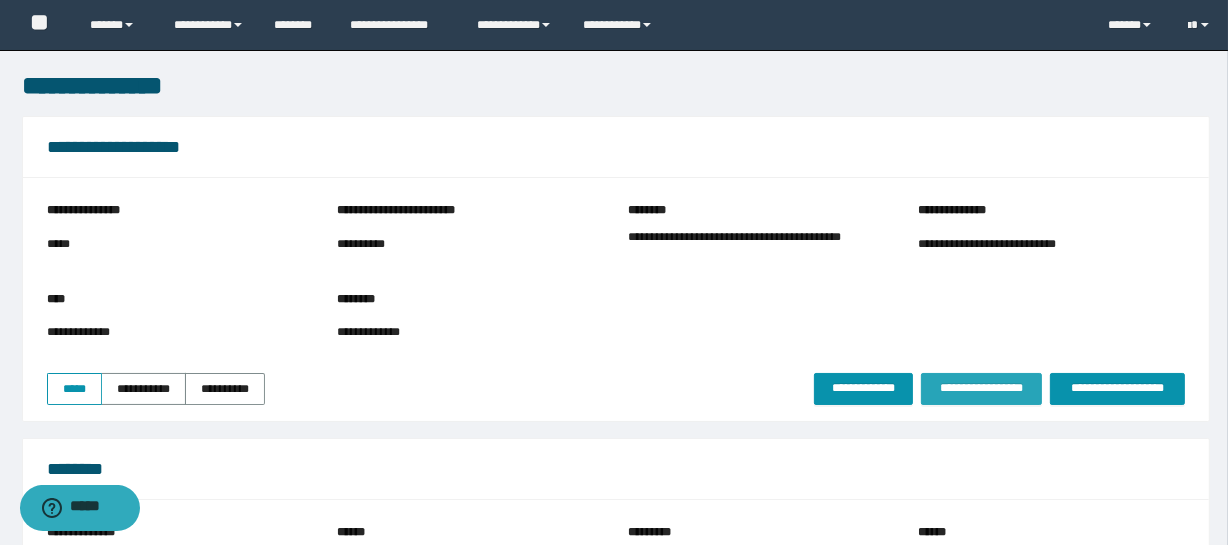 click on "**********" at bounding box center [981, 388] 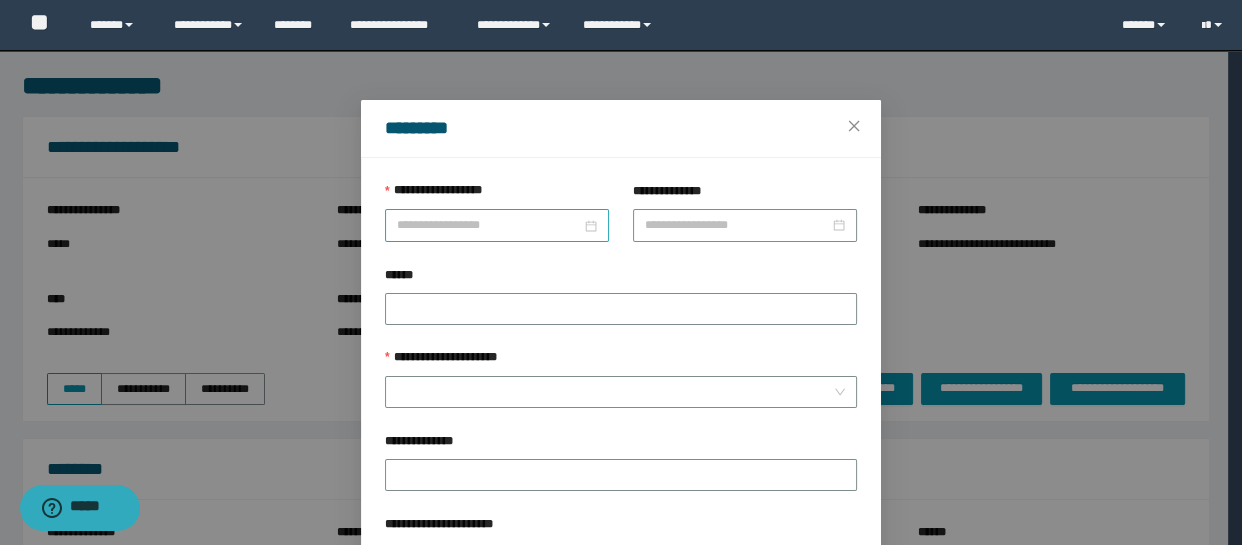 click on "**********" at bounding box center (614, 272) 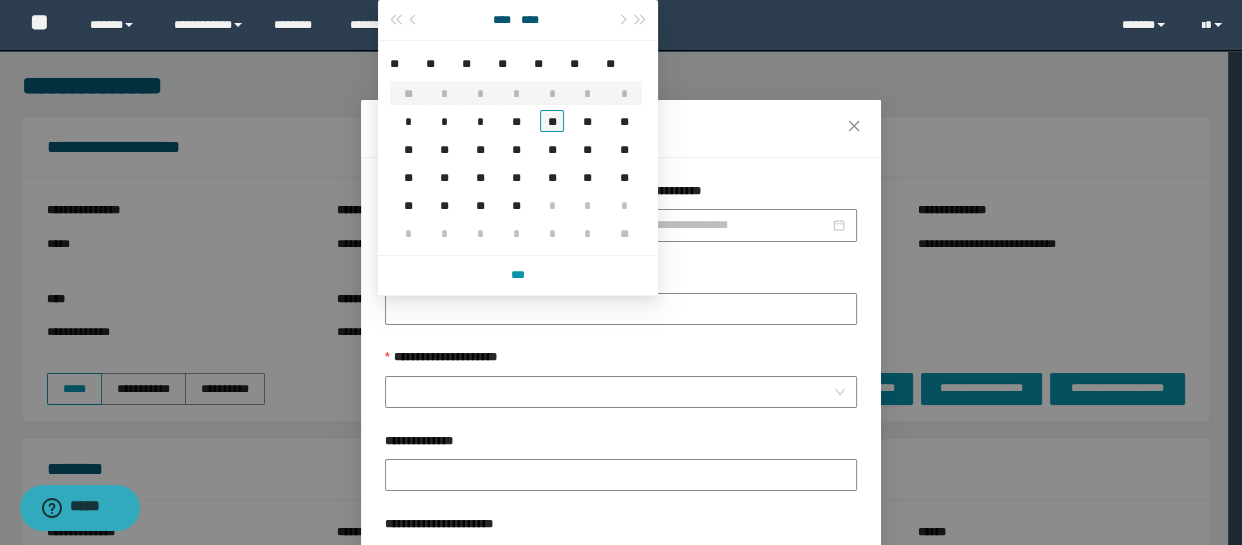 type on "**********" 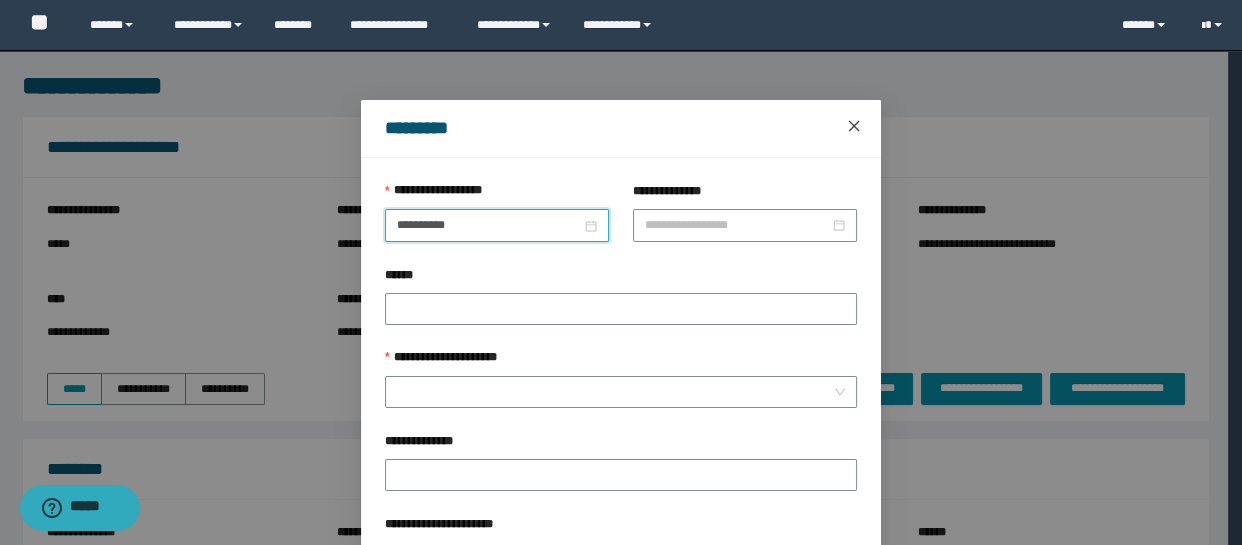 click 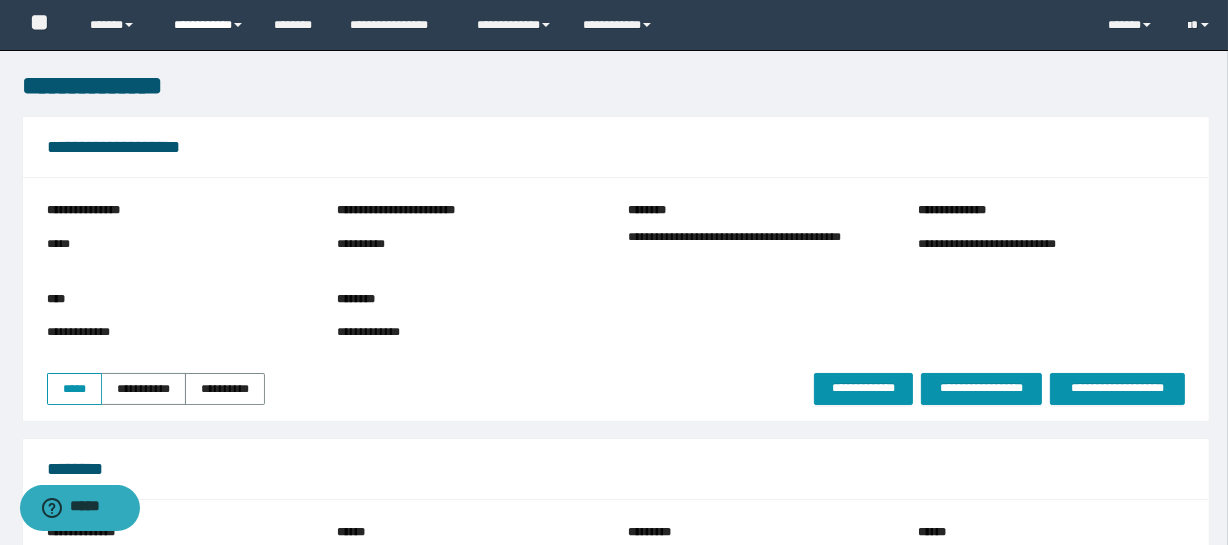 click on "**********" at bounding box center [209, 25] 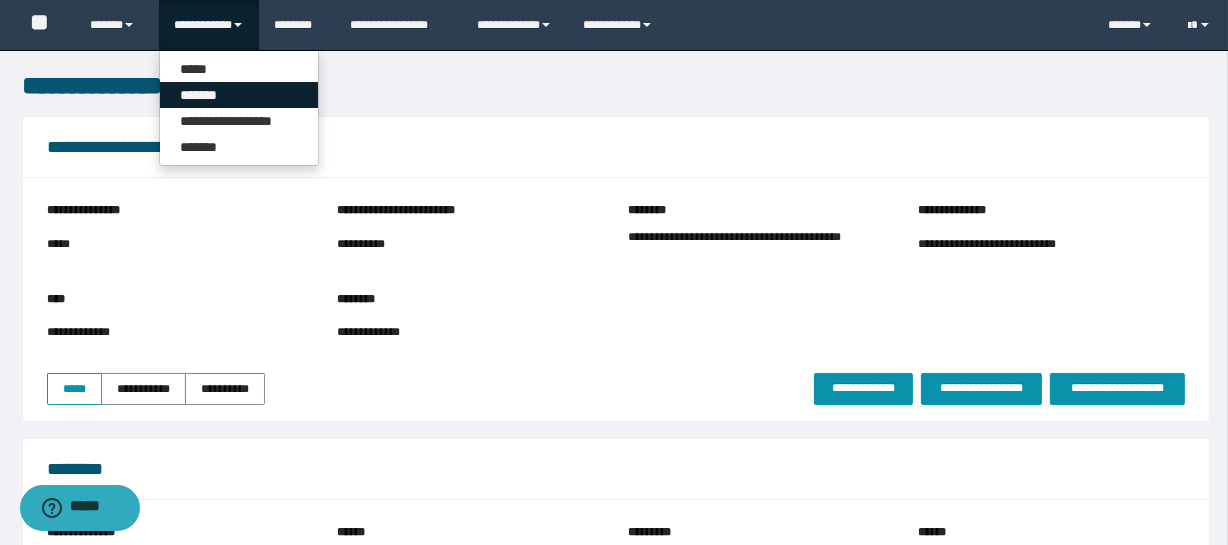click on "*******" at bounding box center [239, 95] 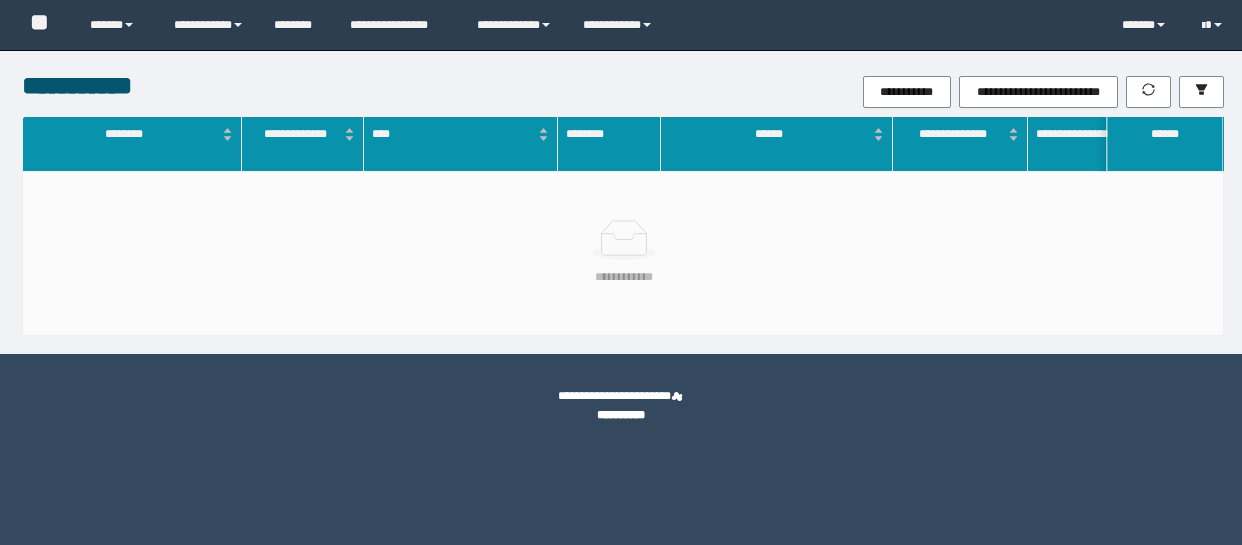 scroll, scrollTop: 0, scrollLeft: 0, axis: both 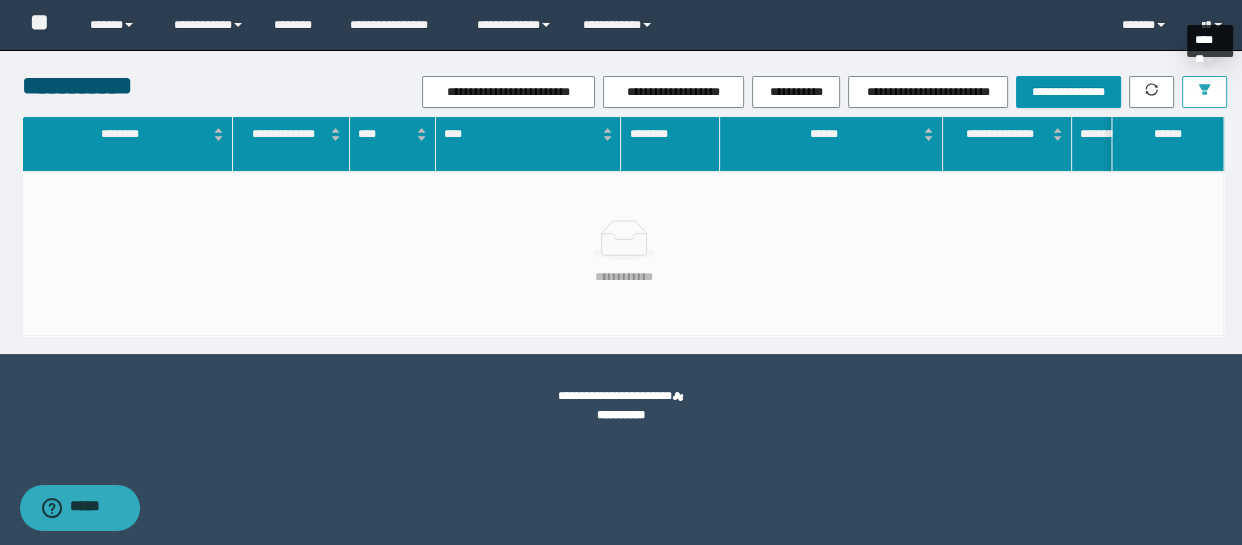 click at bounding box center (1204, 92) 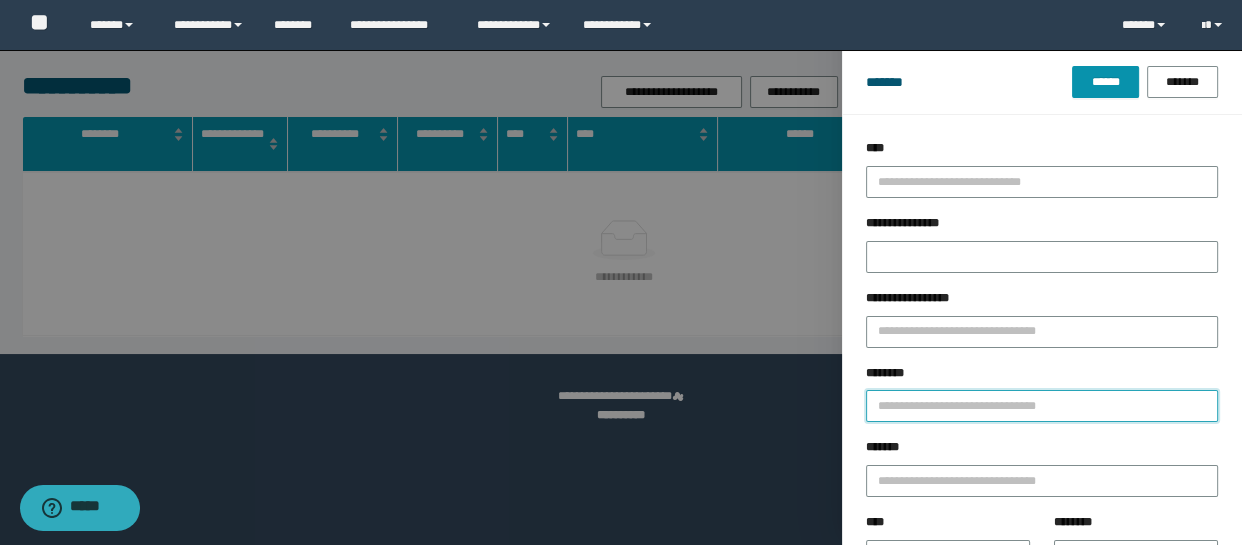 click on "********" at bounding box center [1042, 406] 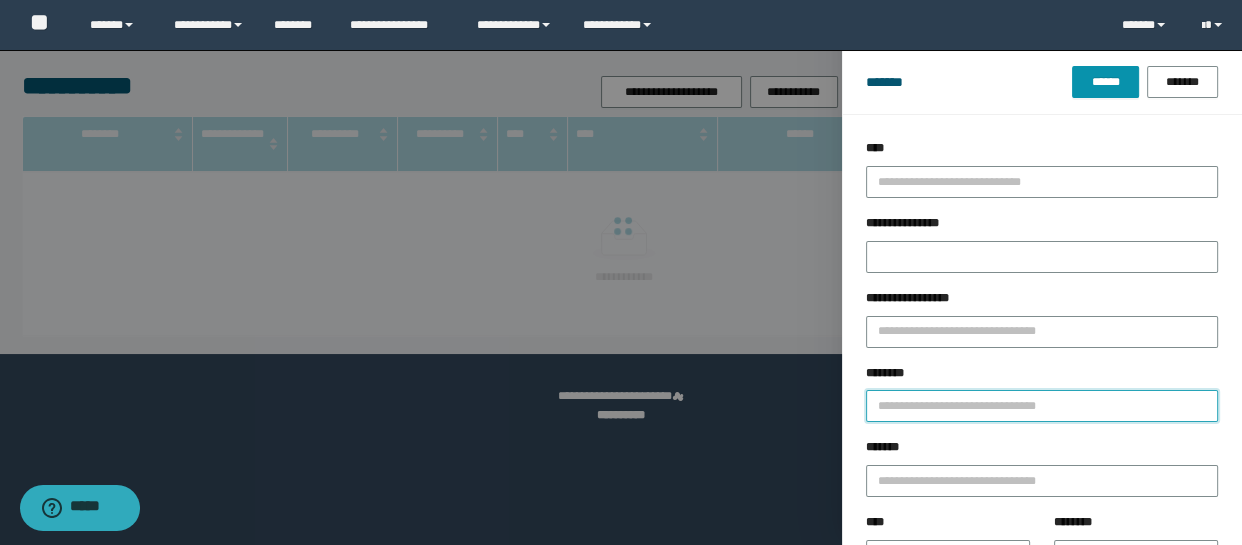 paste on "********" 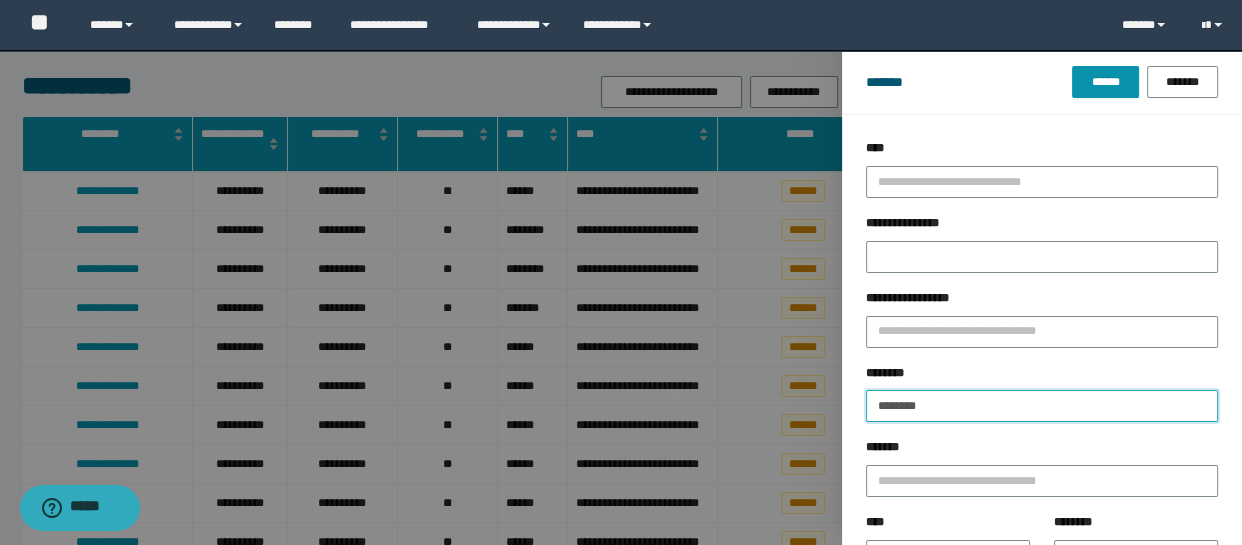 type on "********" 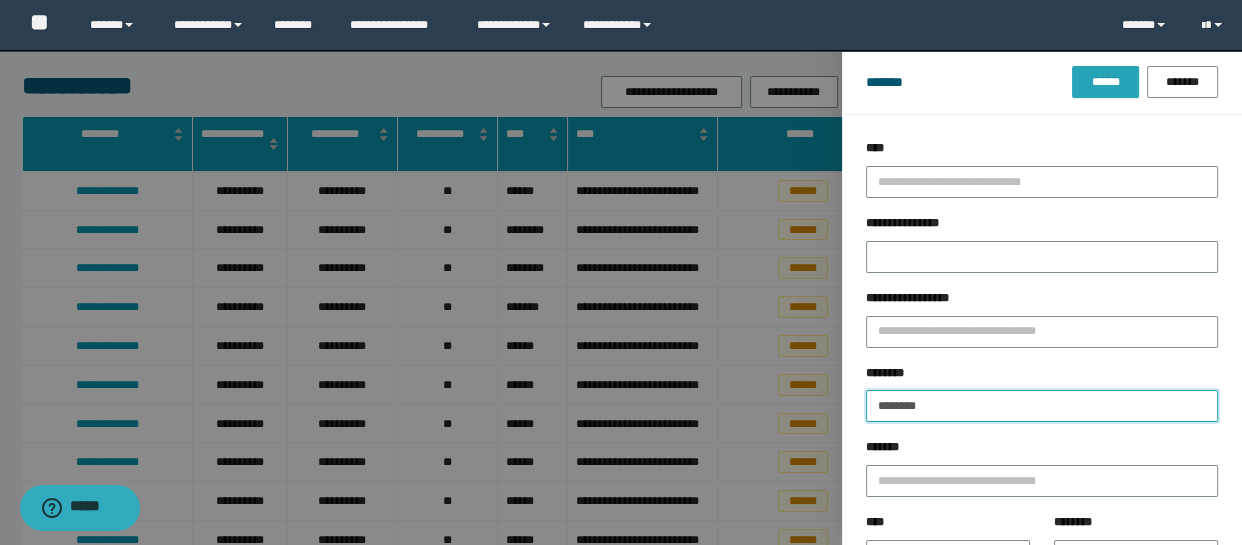 type on "********" 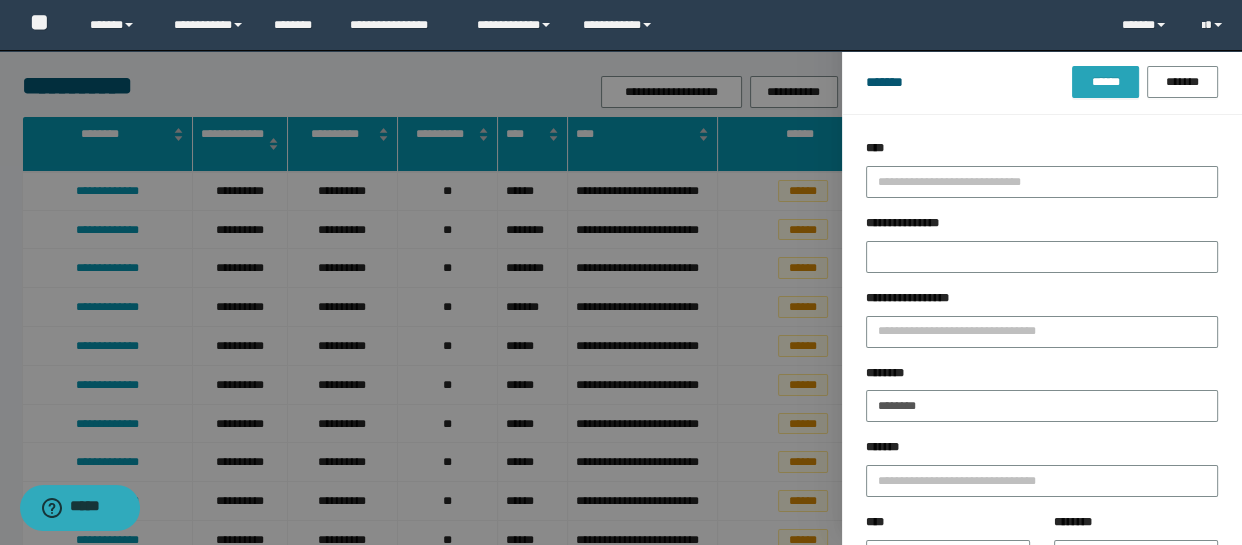 click on "******" at bounding box center (1105, 82) 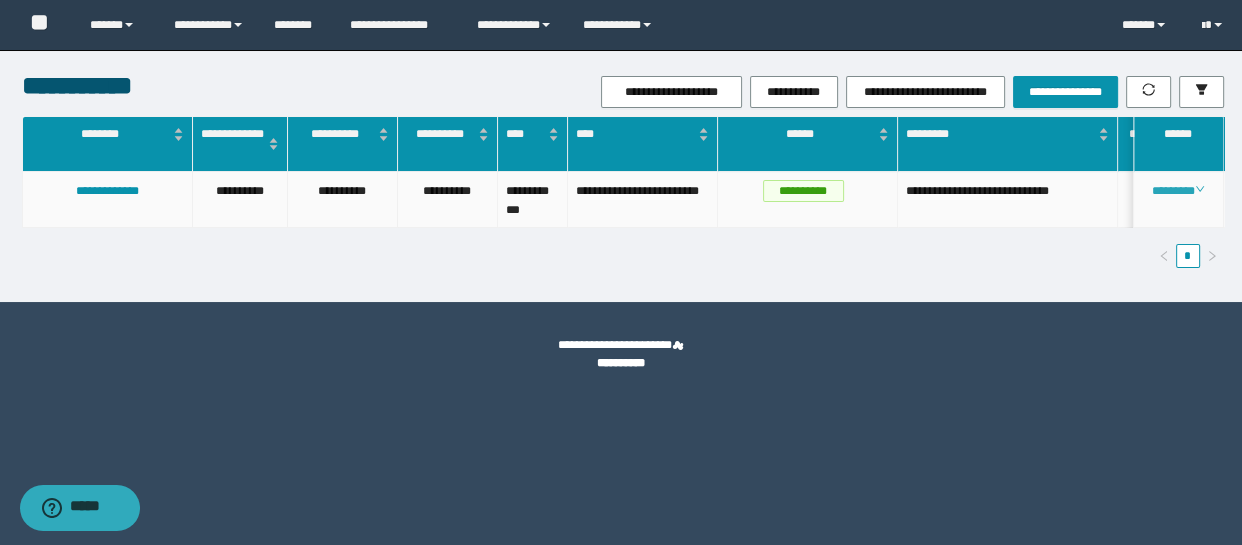 click on "********" at bounding box center (1178, 191) 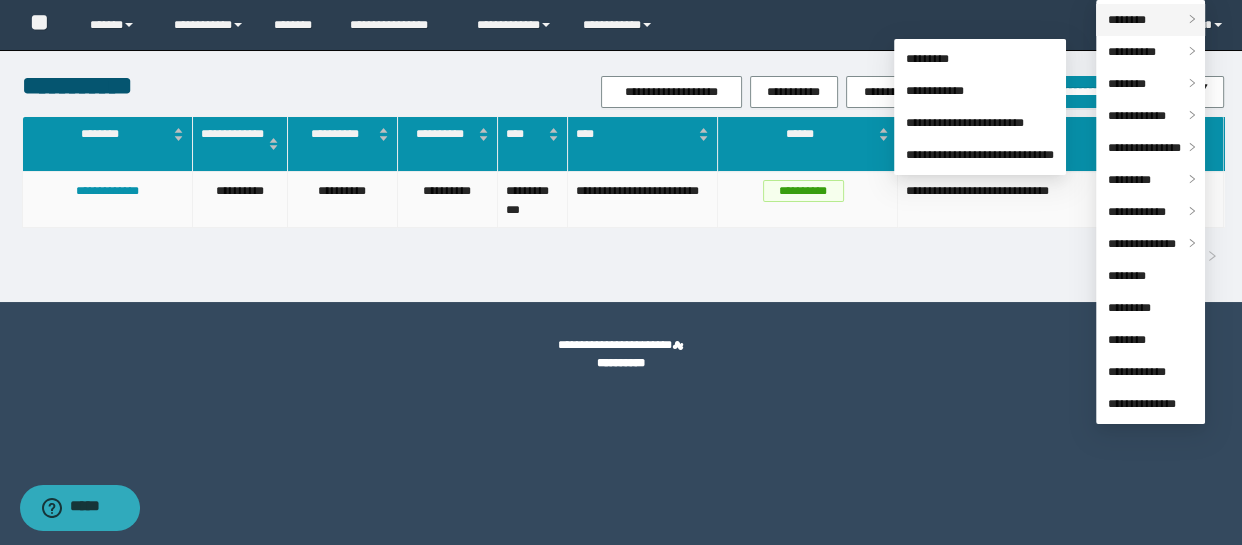 click on "********" at bounding box center (1127, 20) 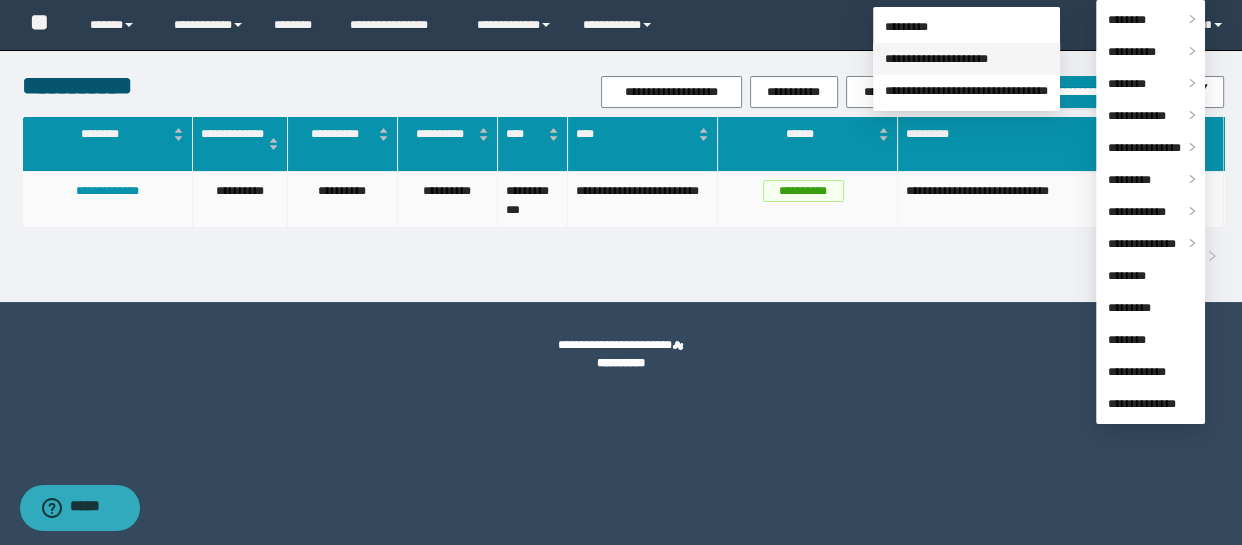 click on "**********" at bounding box center (936, 59) 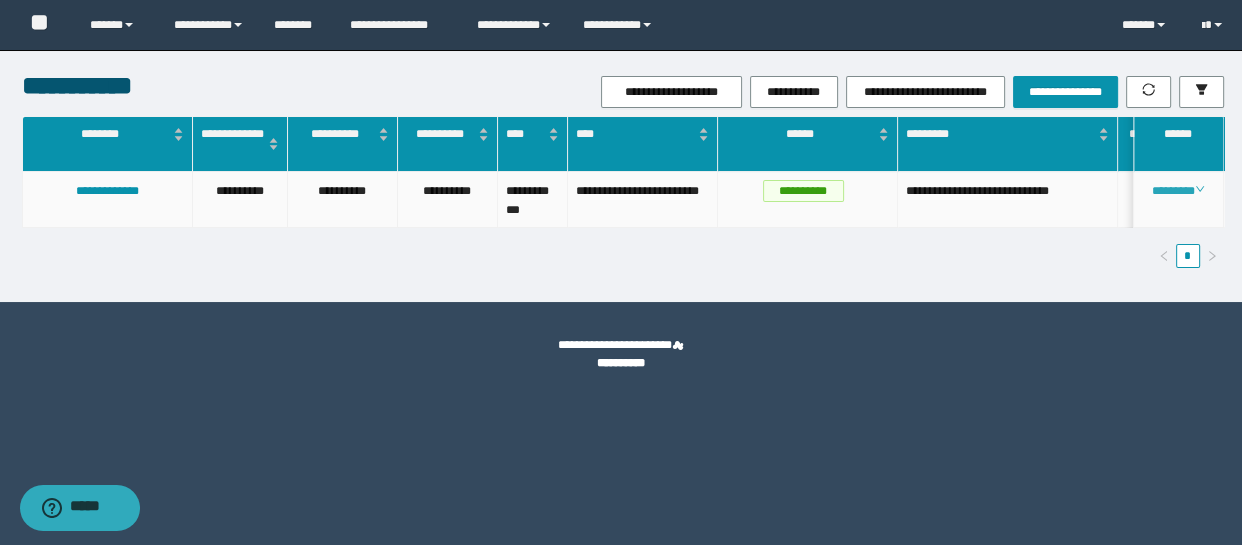 click on "********" at bounding box center (1178, 191) 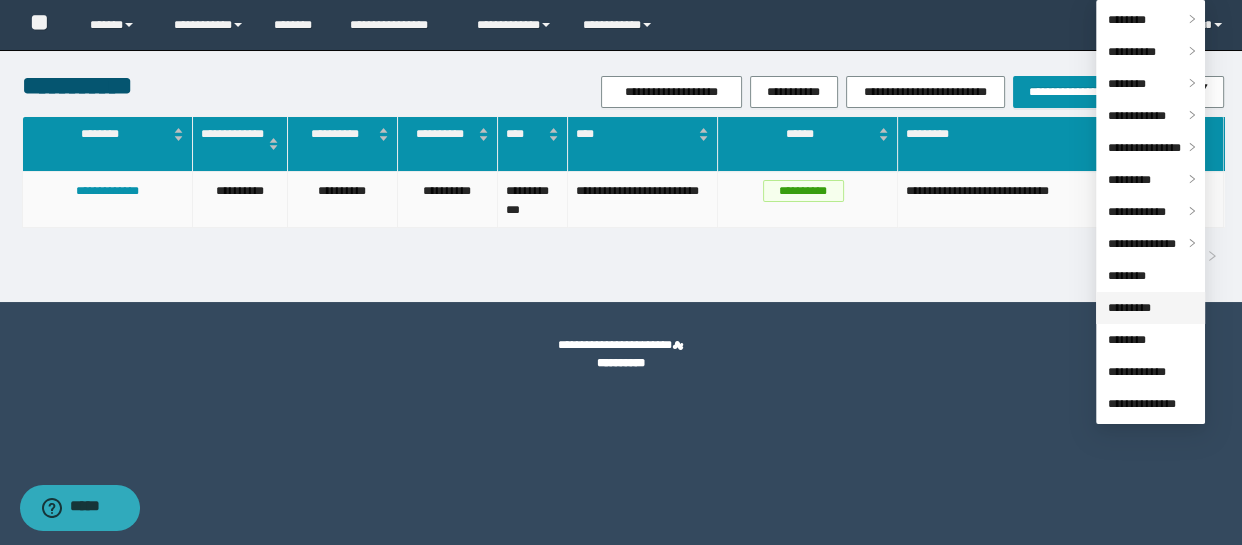 click on "*********" at bounding box center (1129, 308) 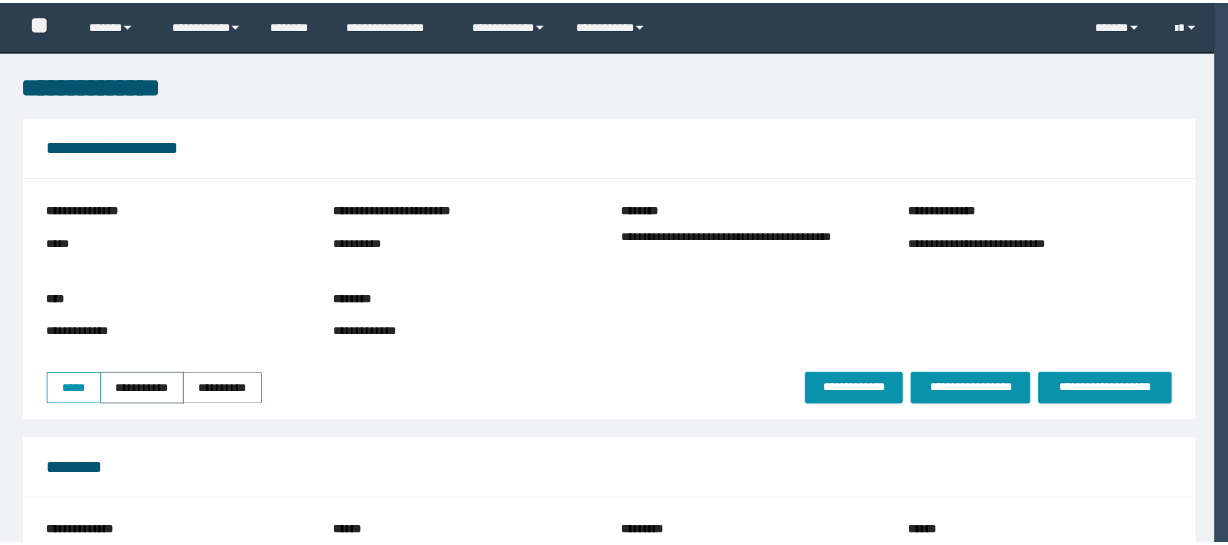 scroll, scrollTop: 0, scrollLeft: 0, axis: both 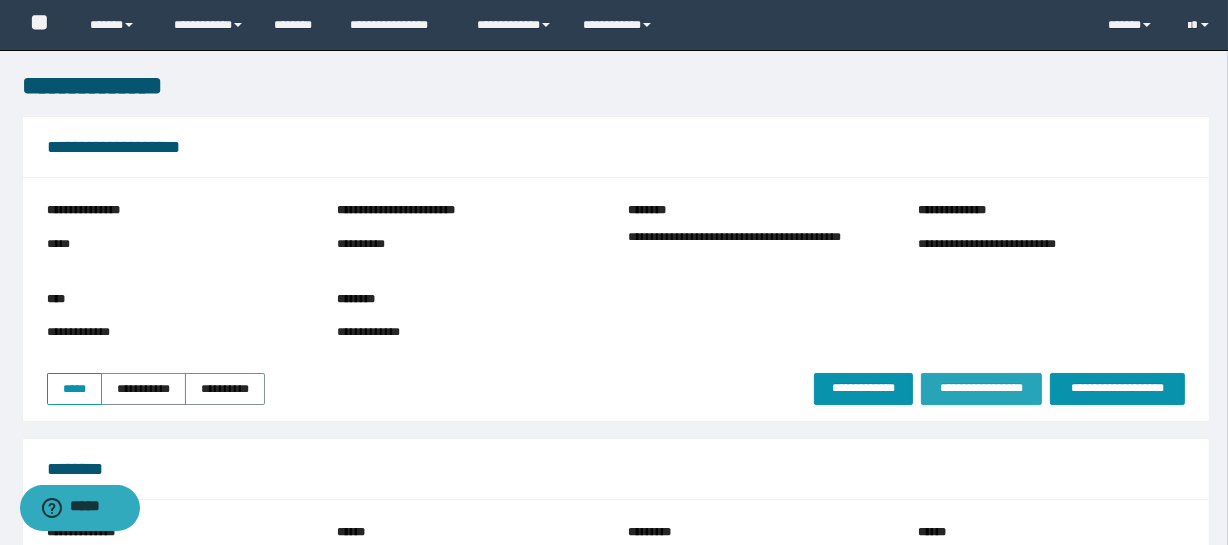 click on "**********" at bounding box center (981, 388) 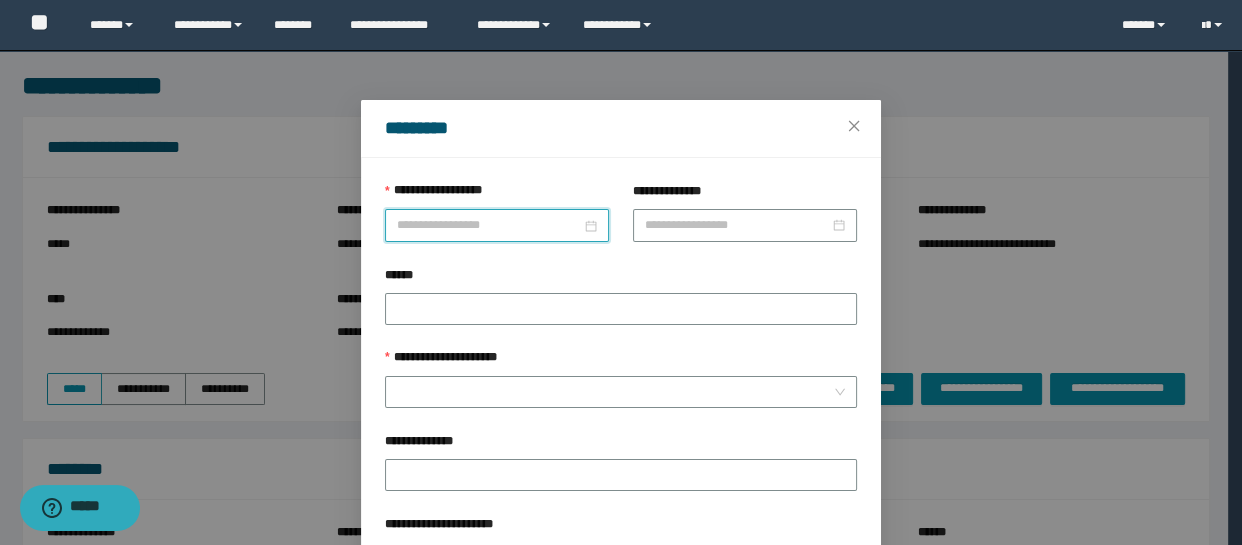 click on "**********" at bounding box center [614, 272] 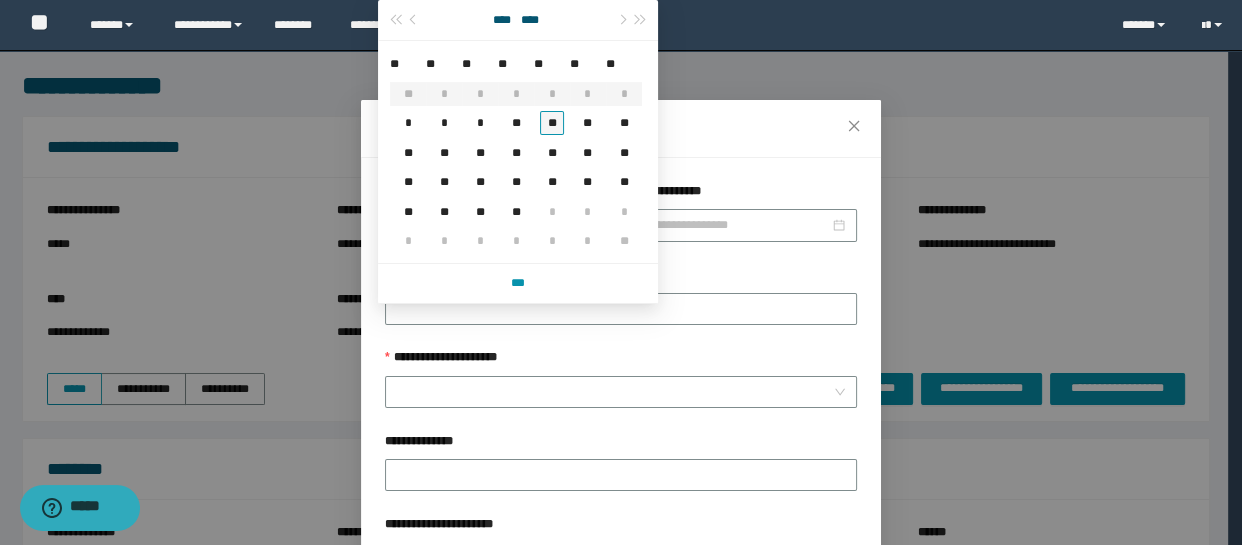 type on "**********" 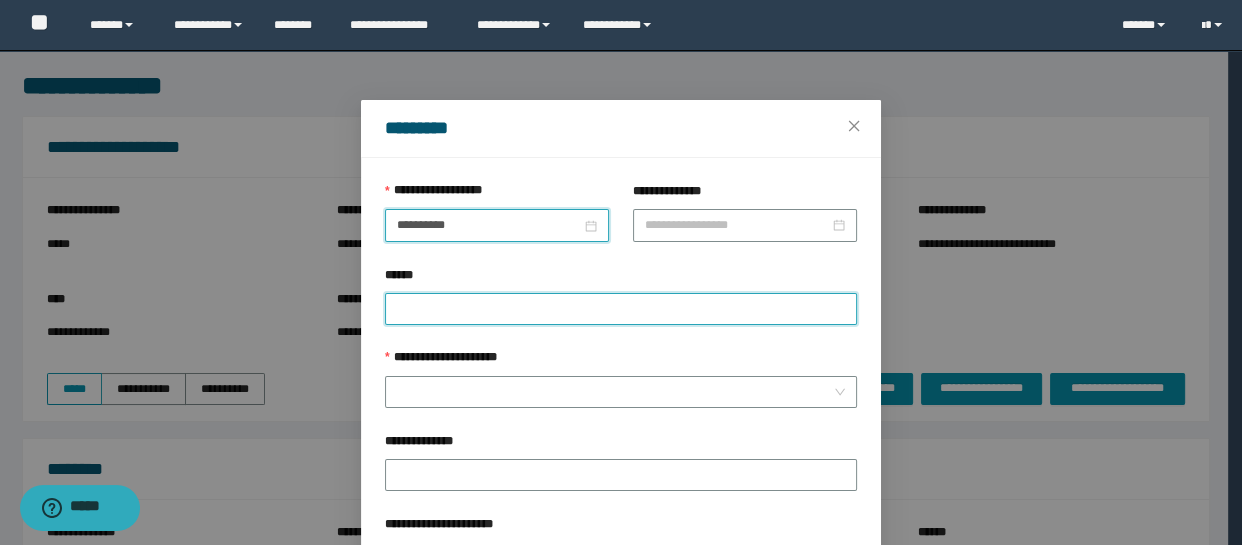 click on "******" at bounding box center (621, 309) 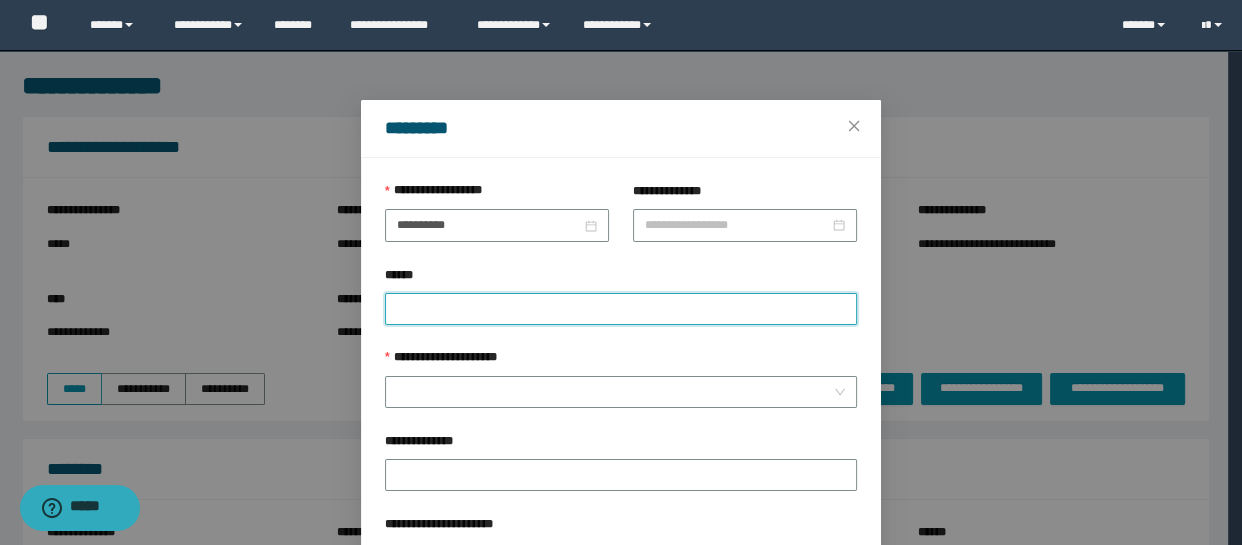 paste on "********" 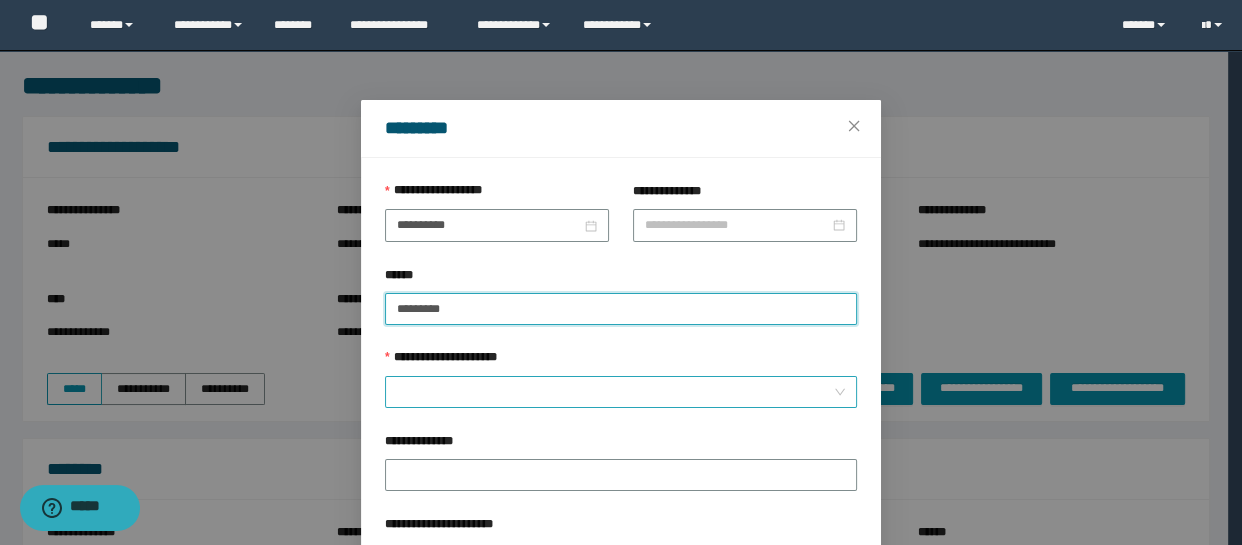 paste on "********" 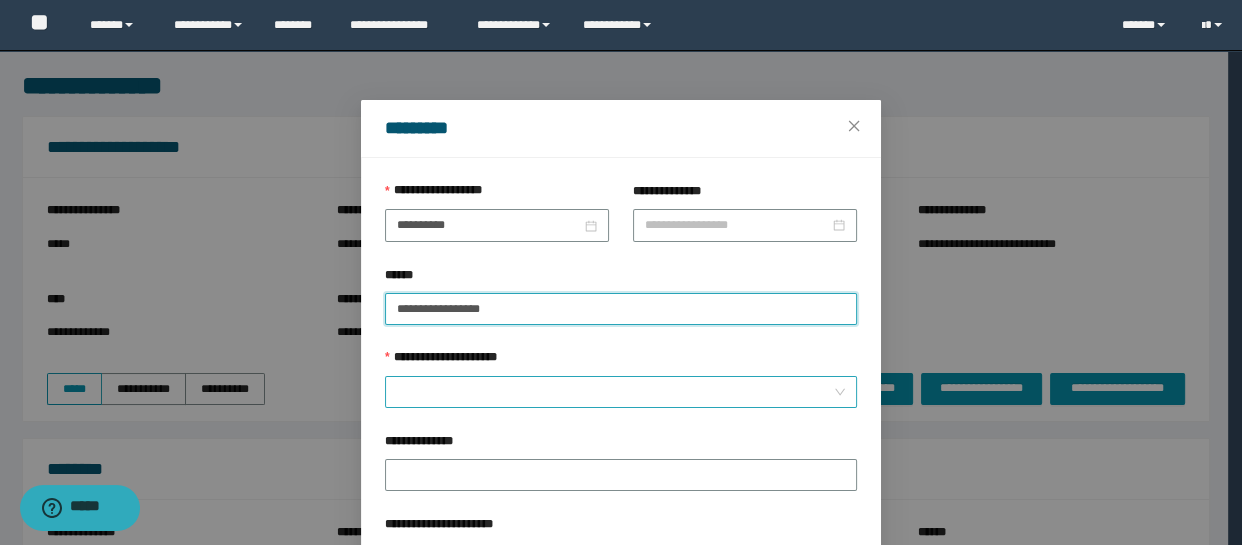 type on "**********" 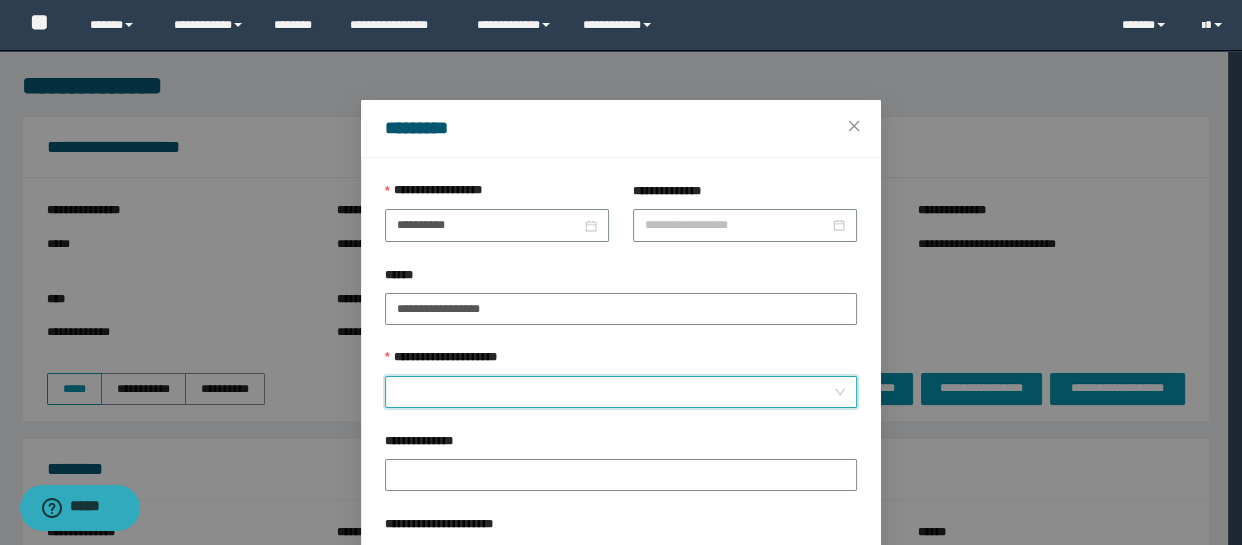 click on "**********" at bounding box center (615, 392) 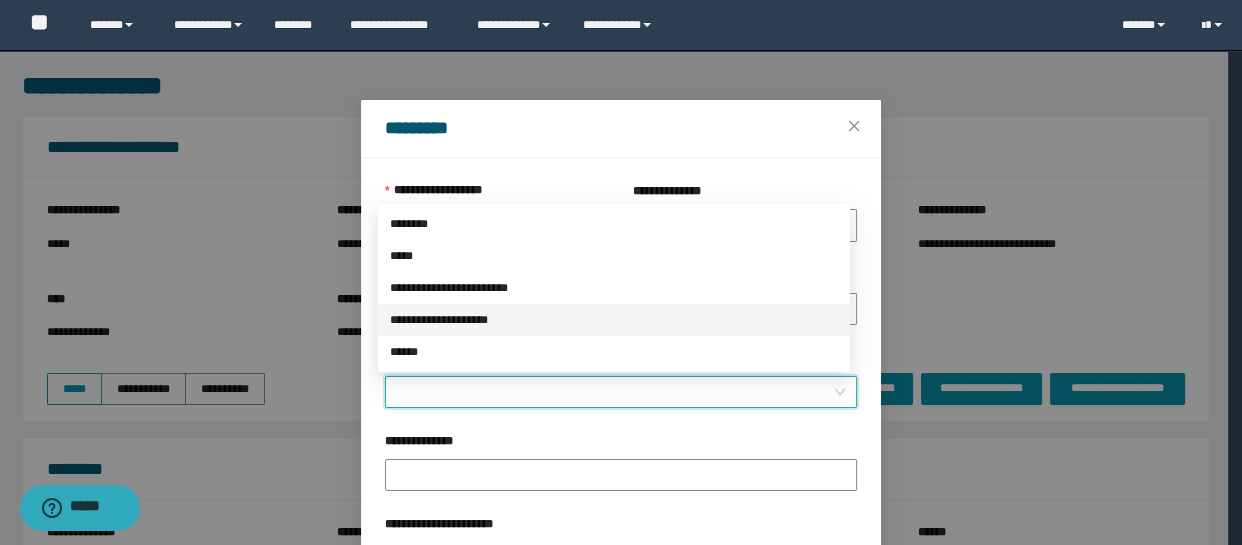 click on "**********" at bounding box center [614, 320] 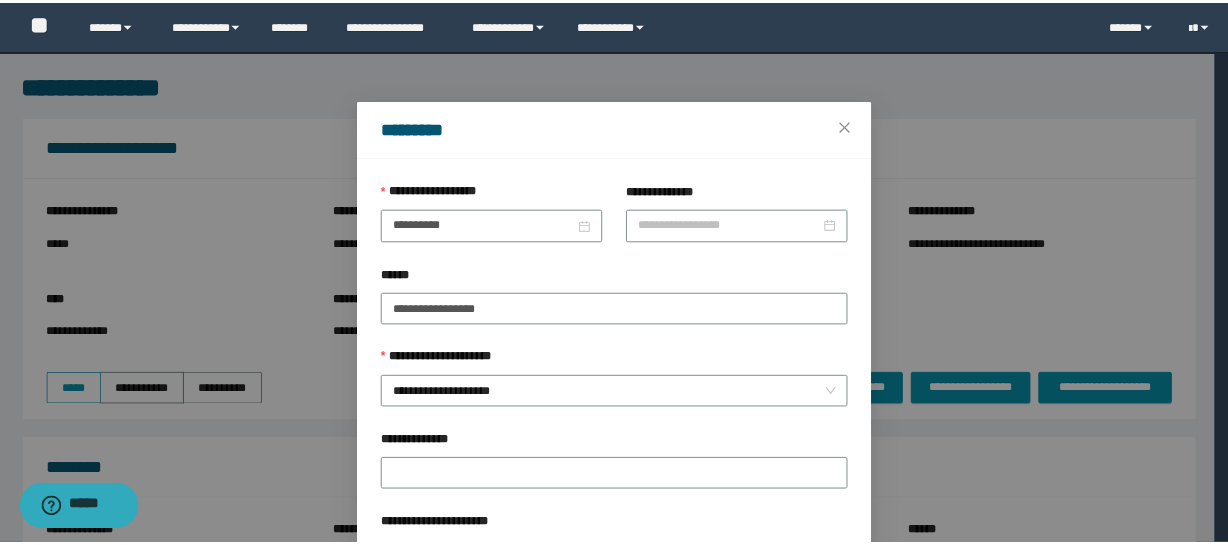 scroll, scrollTop: 153, scrollLeft: 0, axis: vertical 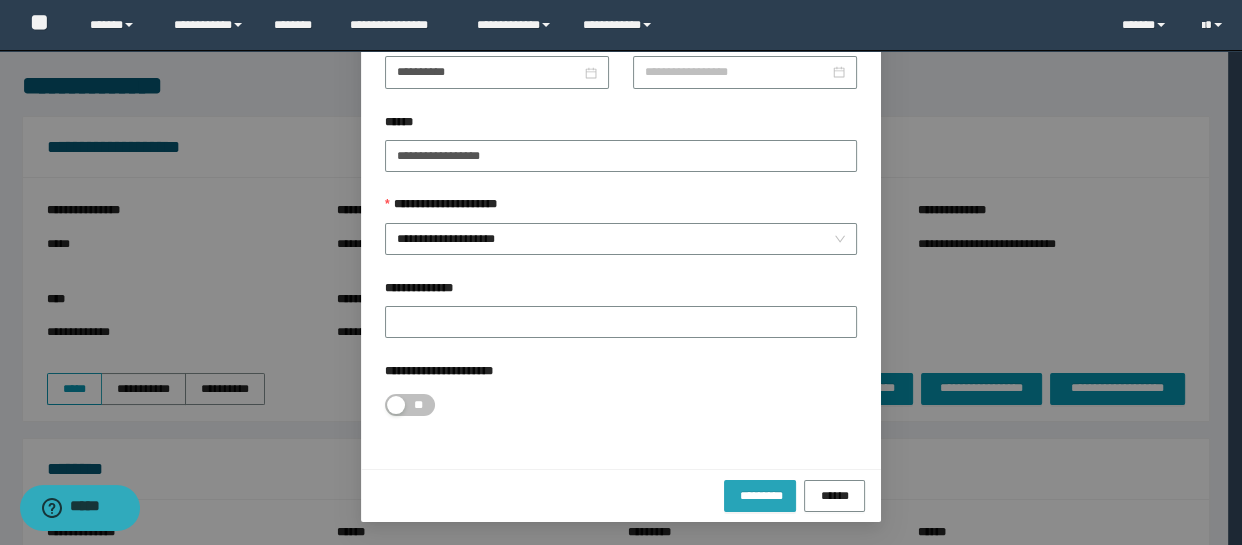 click on "*********" at bounding box center (760, 495) 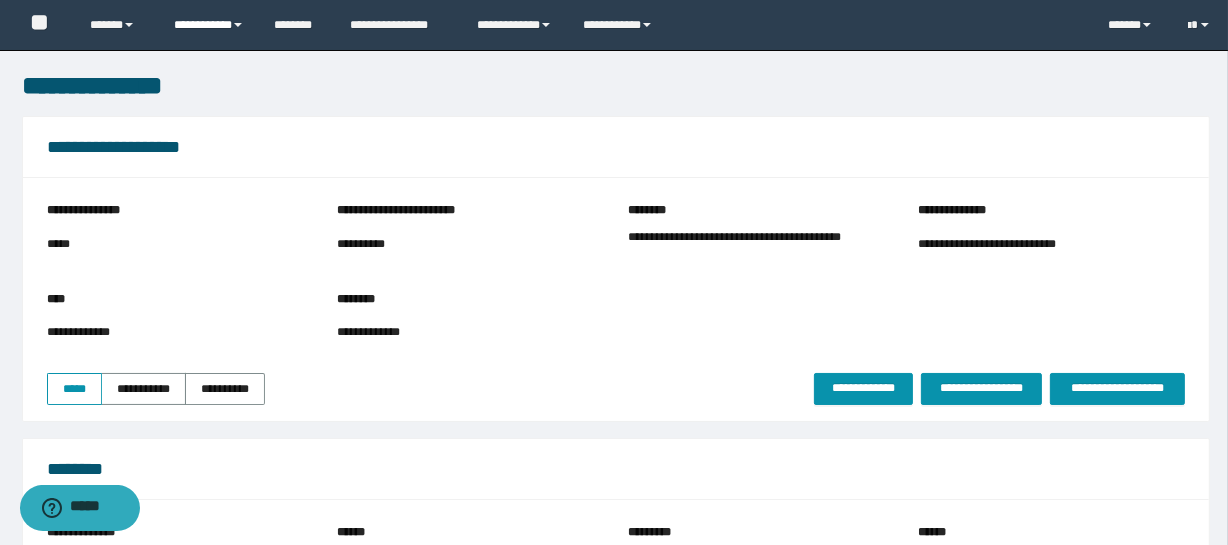 click on "**********" at bounding box center [209, 25] 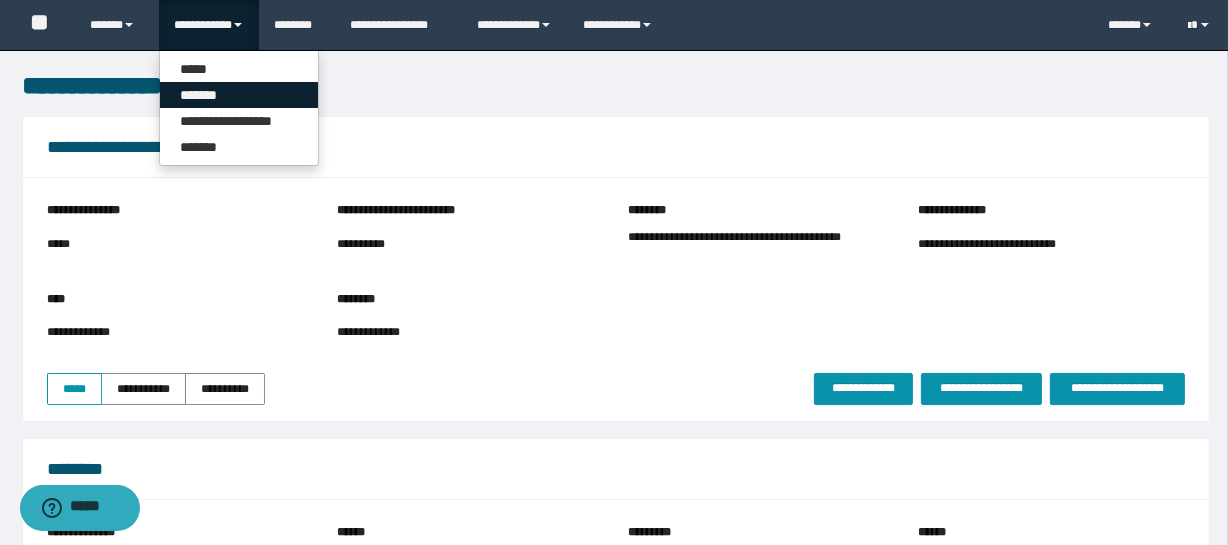 click on "*******" at bounding box center [239, 95] 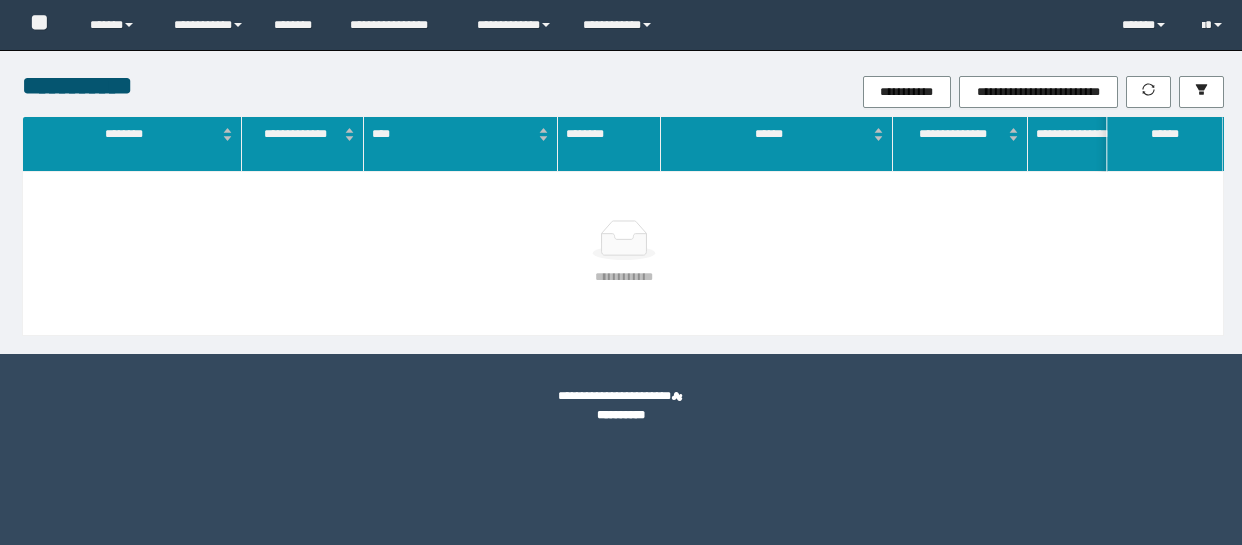 scroll, scrollTop: 0, scrollLeft: 0, axis: both 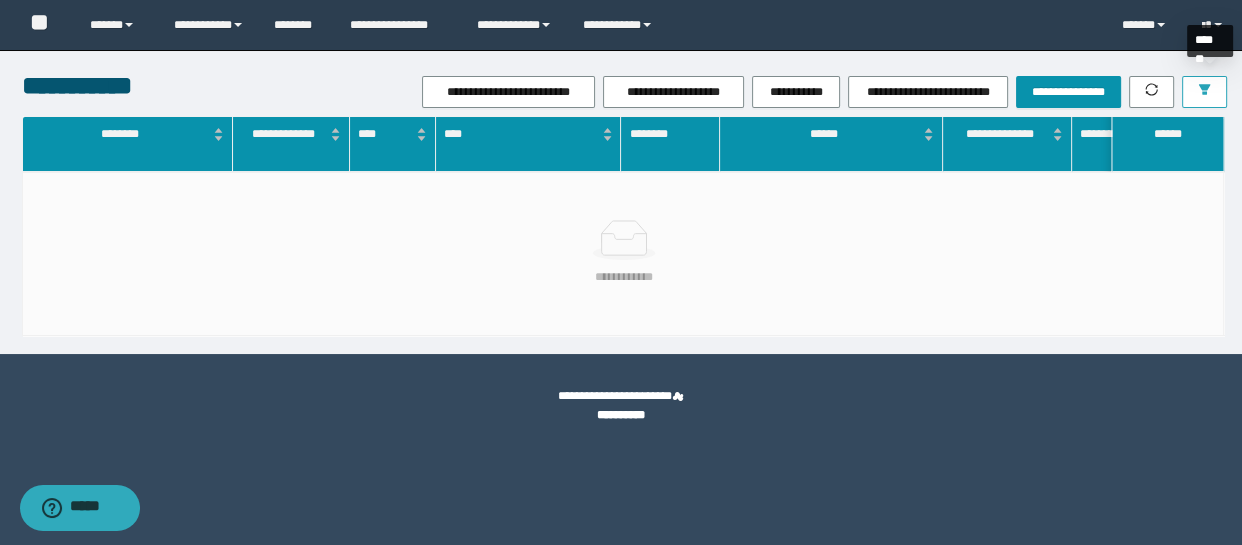 click at bounding box center [1204, 92] 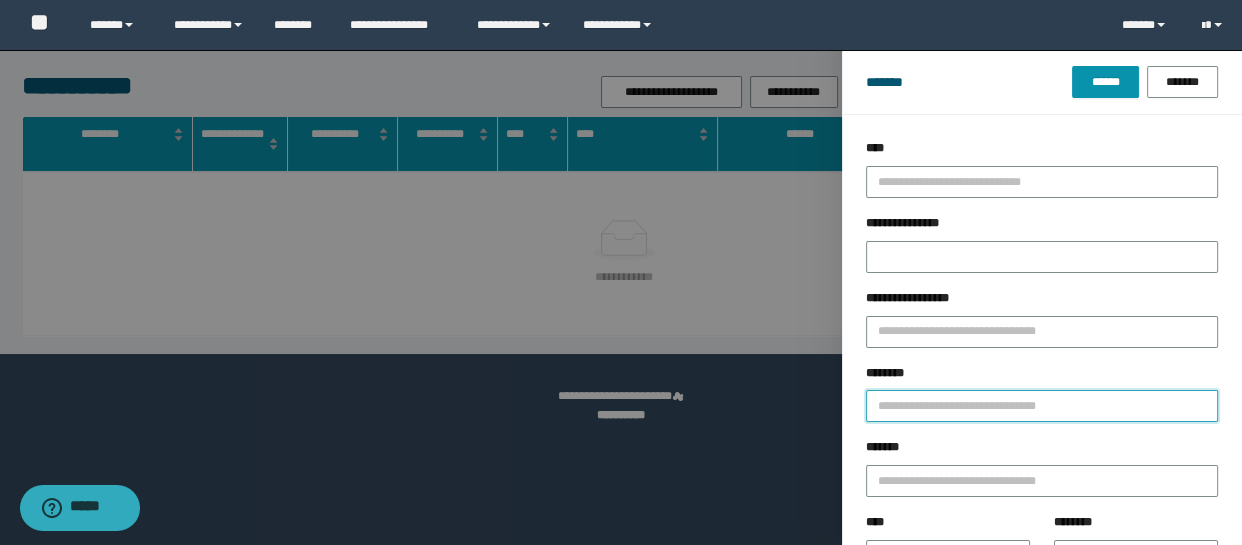 click on "********" at bounding box center [1042, 406] 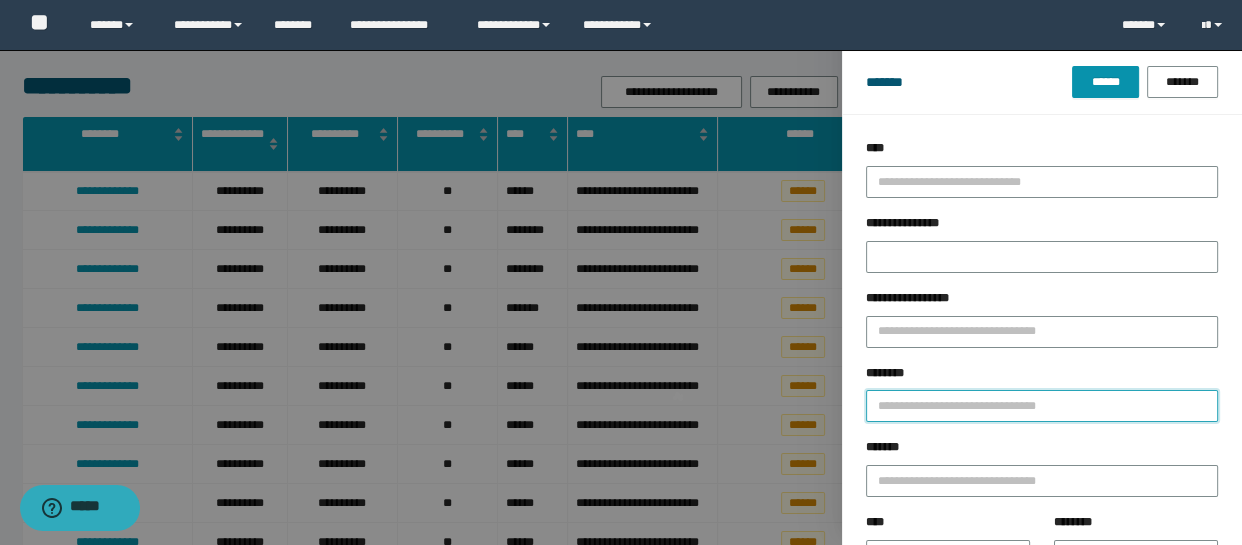 click on "********" at bounding box center [1042, 406] 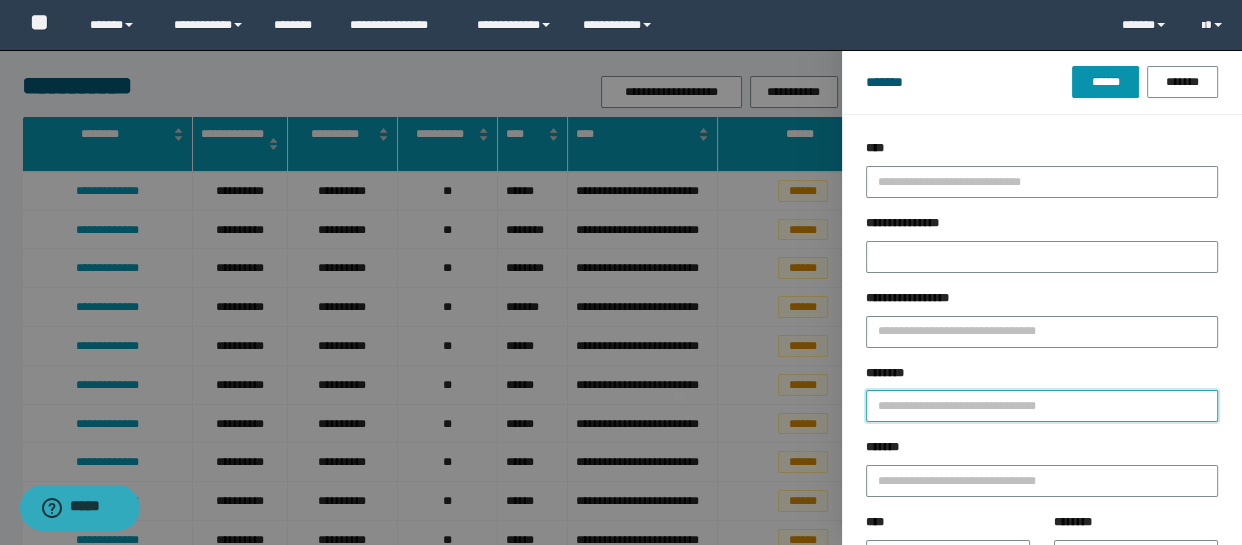 paste on "**********" 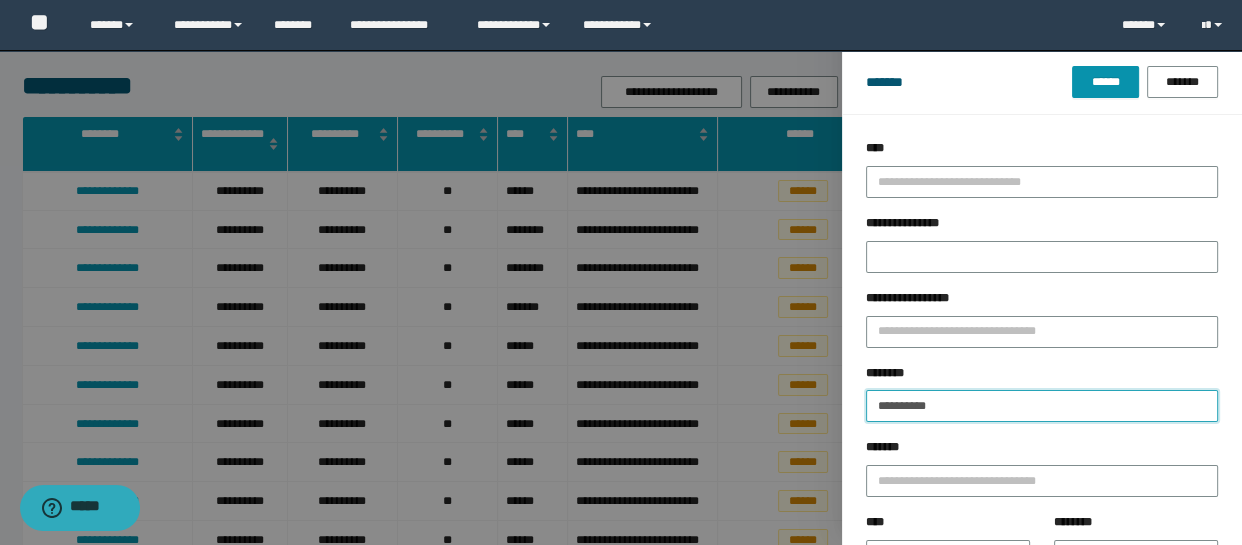 type on "**********" 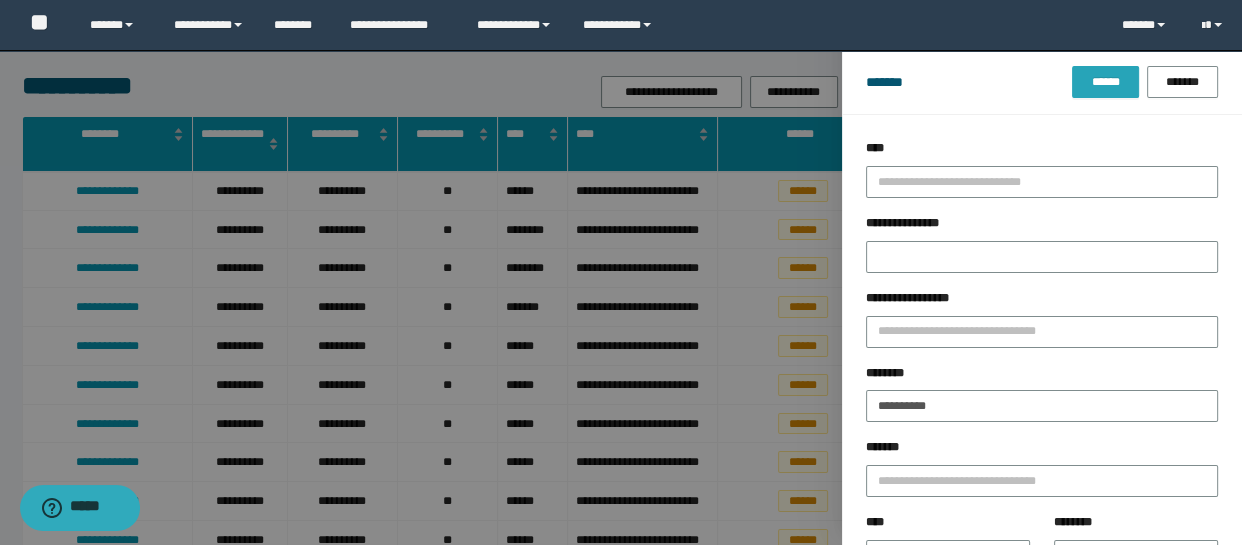 click on "******* ****** *******" at bounding box center (1042, 82) 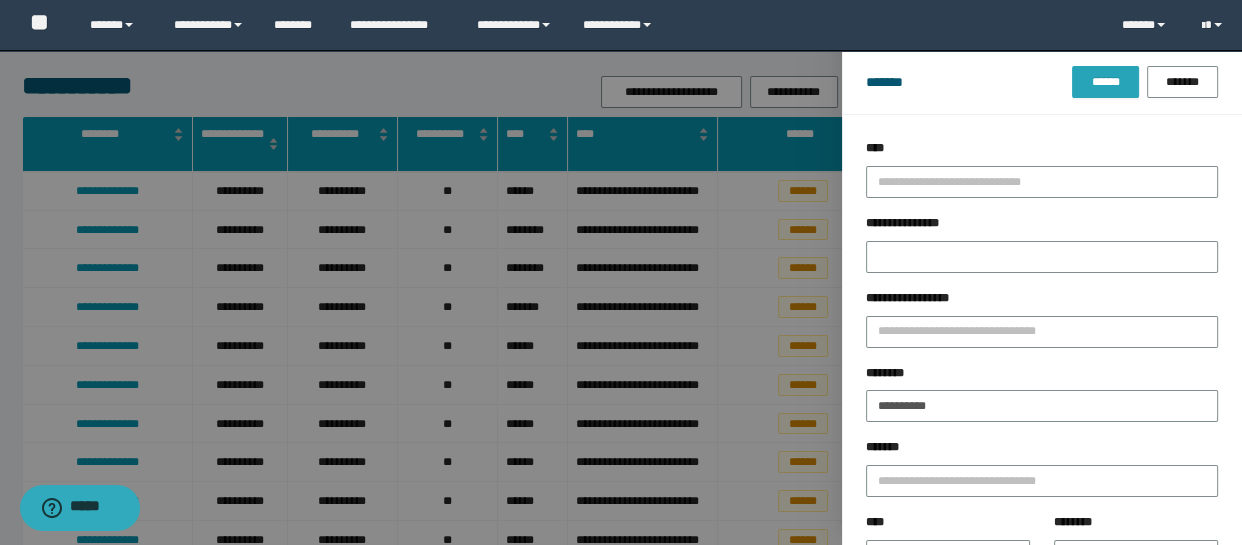 click on "******" at bounding box center (1105, 82) 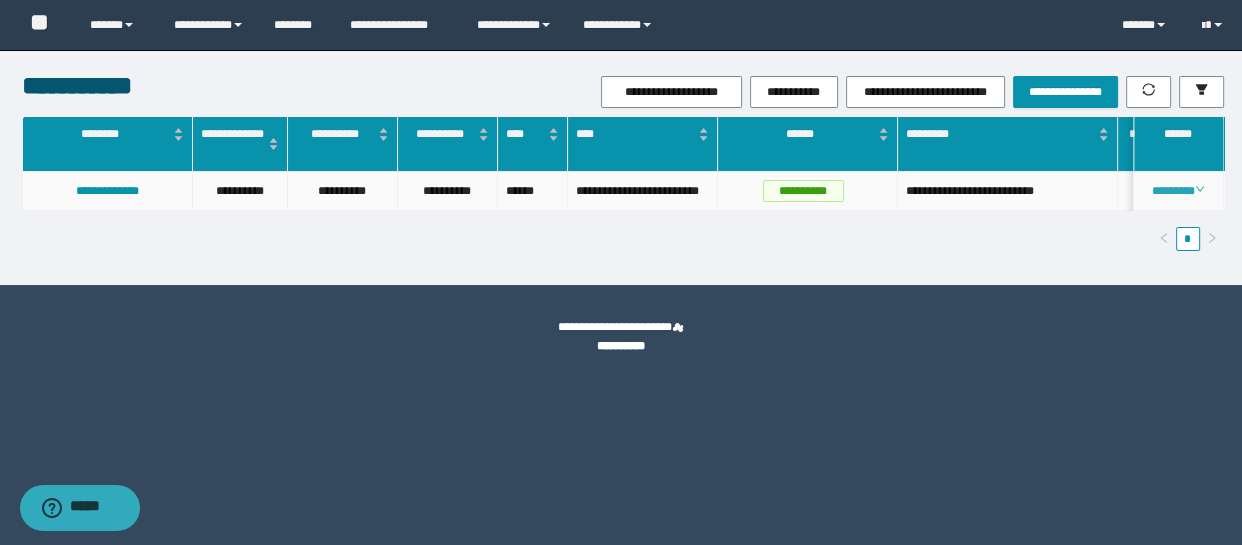 click on "********" at bounding box center [1178, 191] 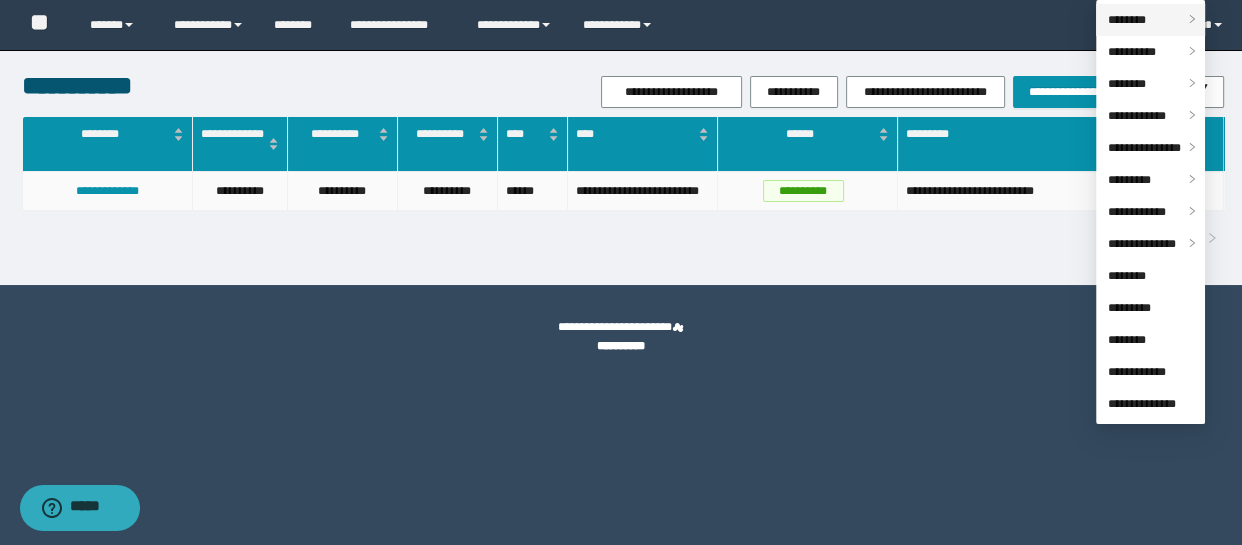 click on "********" at bounding box center (1127, 20) 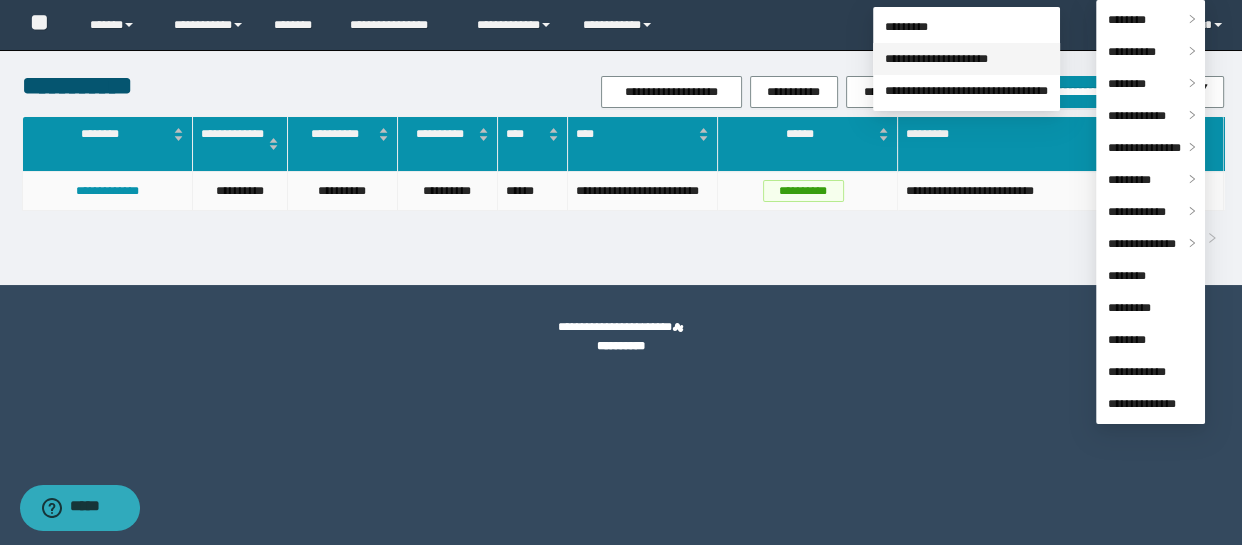 click on "**********" at bounding box center (936, 59) 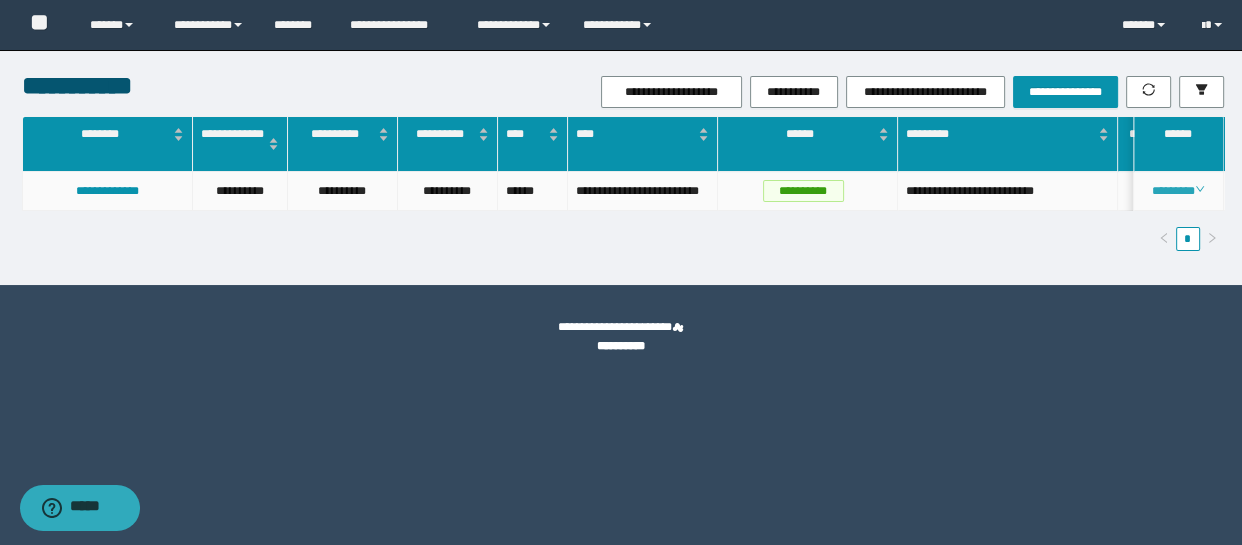 click on "********" at bounding box center [1178, 191] 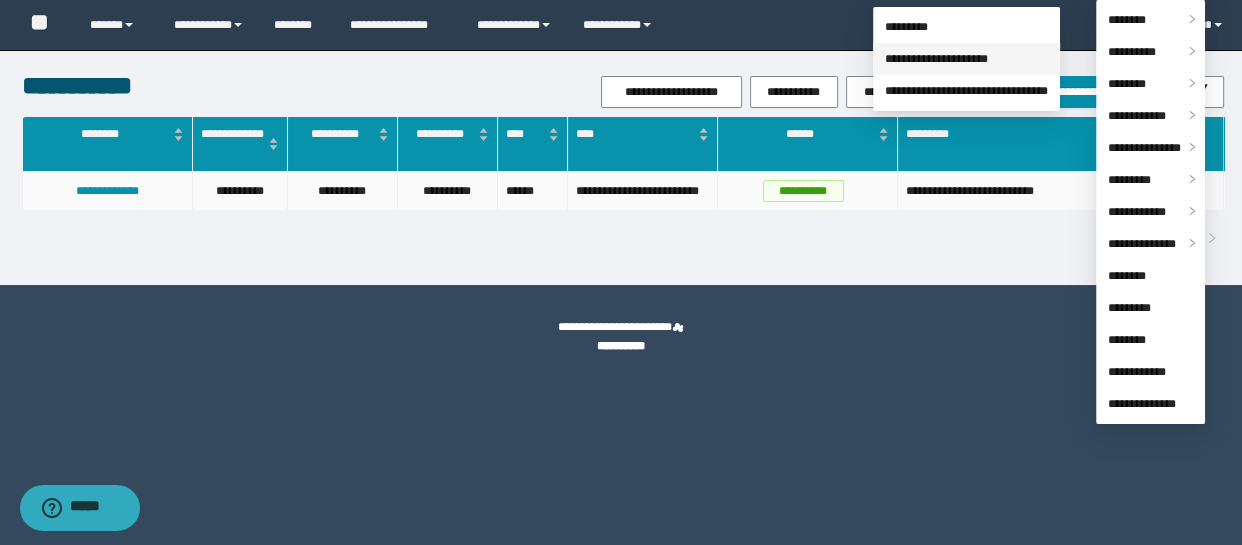 click on "**********" at bounding box center (936, 59) 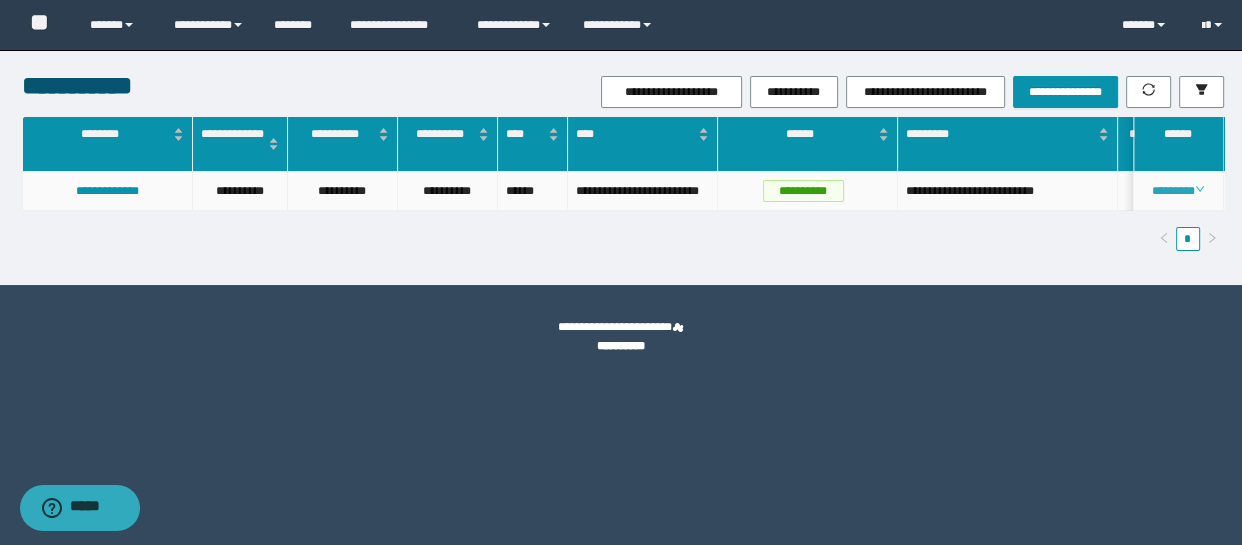 click on "********" at bounding box center [1178, 191] 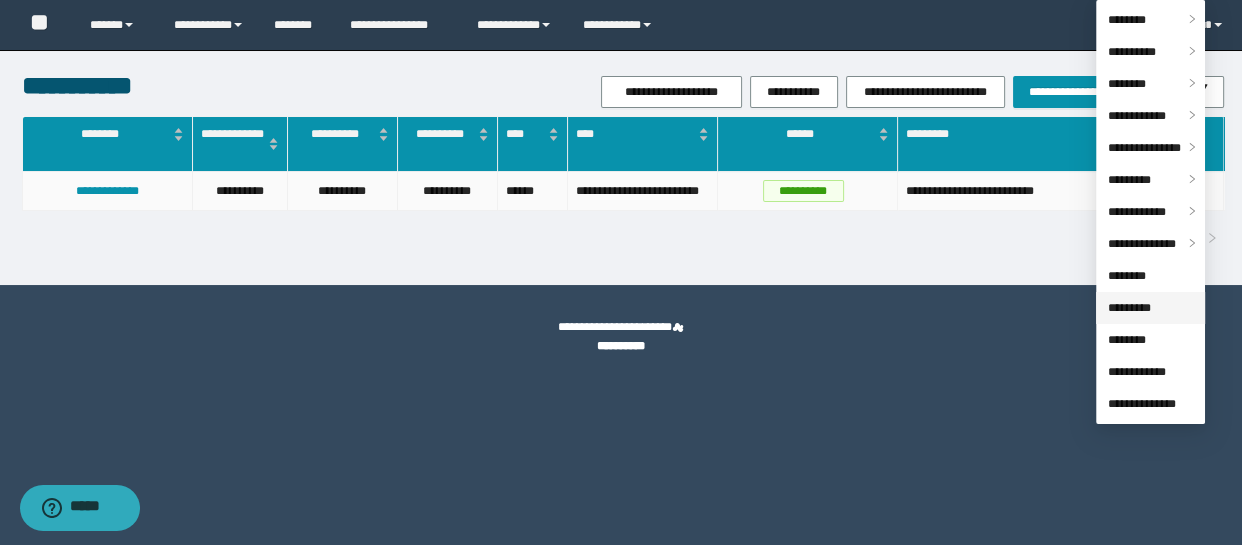 click on "*********" at bounding box center (1129, 308) 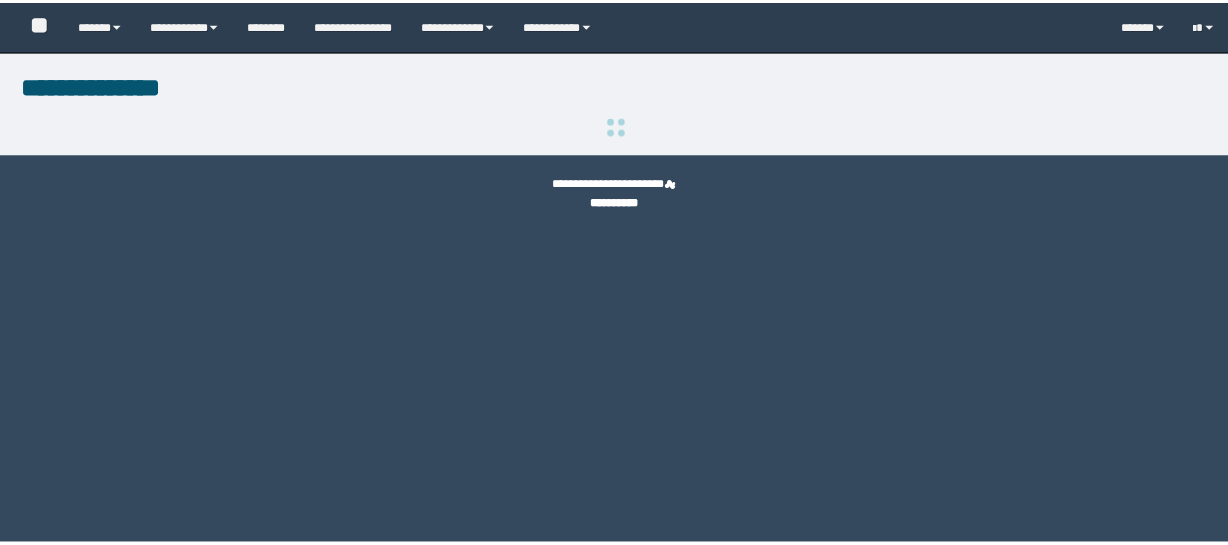 scroll, scrollTop: 0, scrollLeft: 0, axis: both 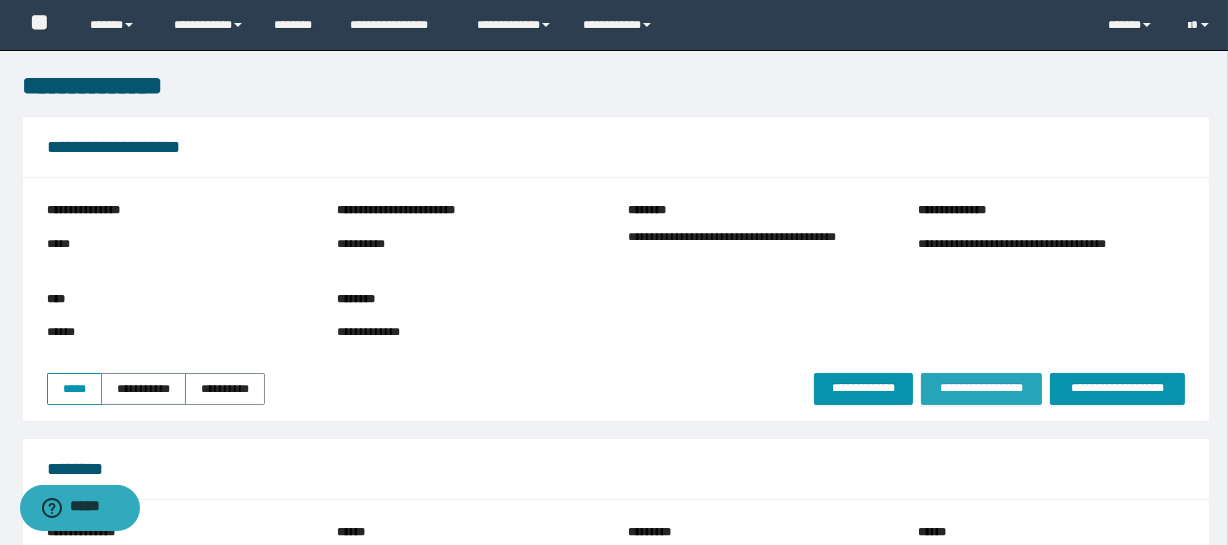 click on "**********" at bounding box center (981, 388) 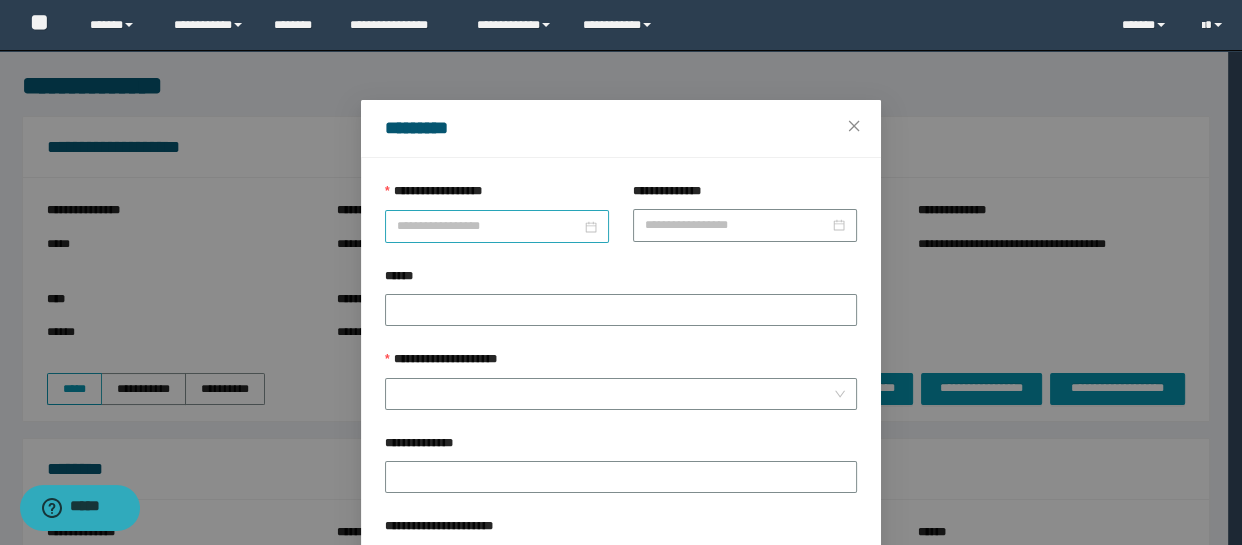 click on "**********" at bounding box center (489, 226) 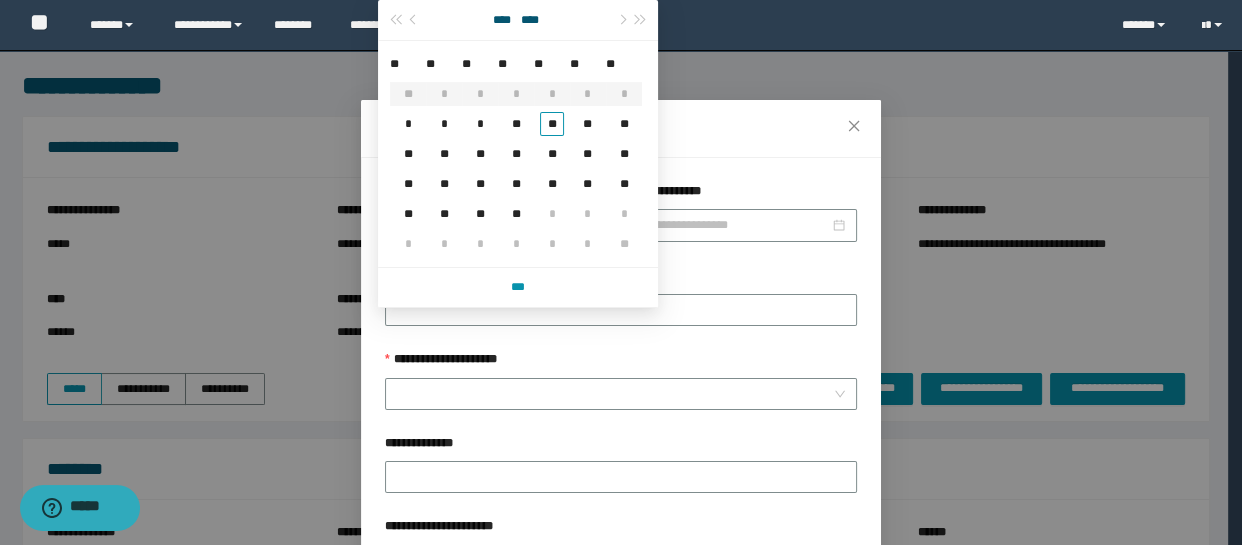 type on "**********" 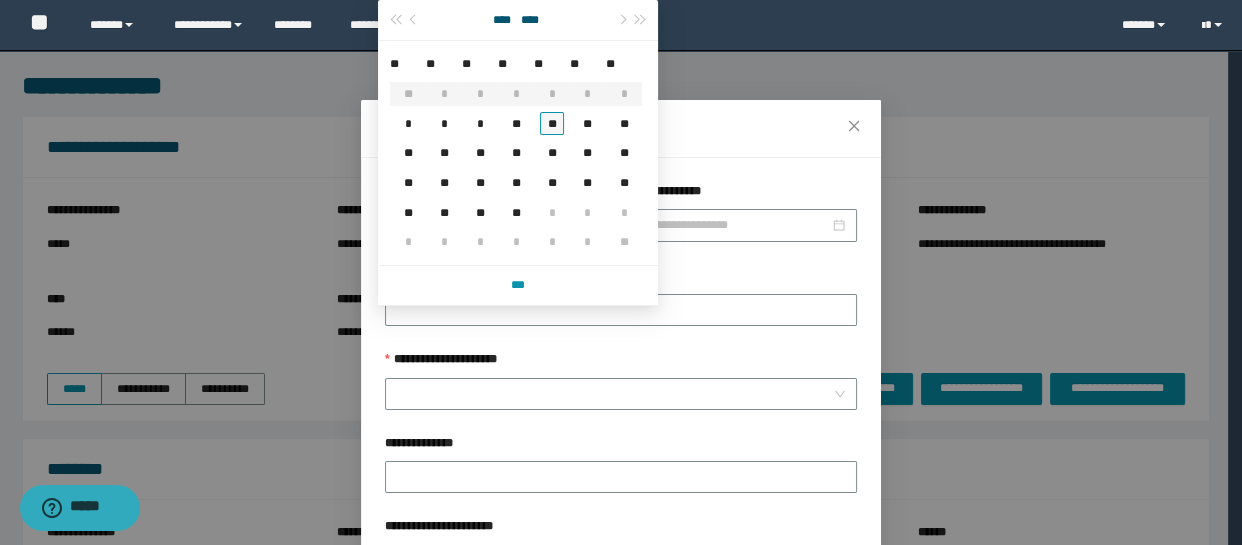type on "**********" 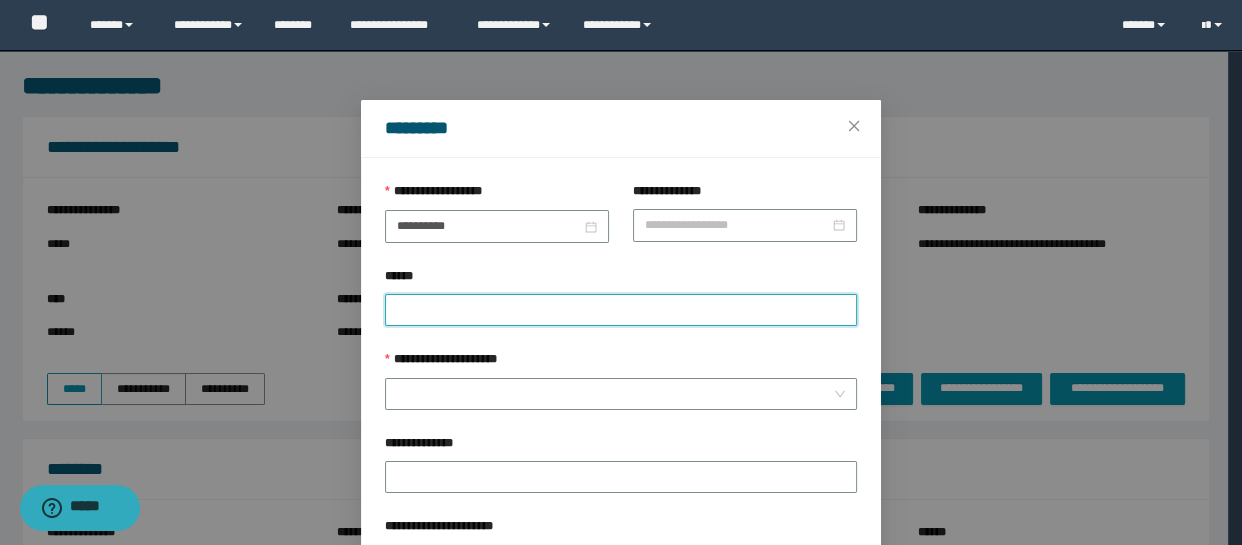 click on "******" at bounding box center (621, 310) 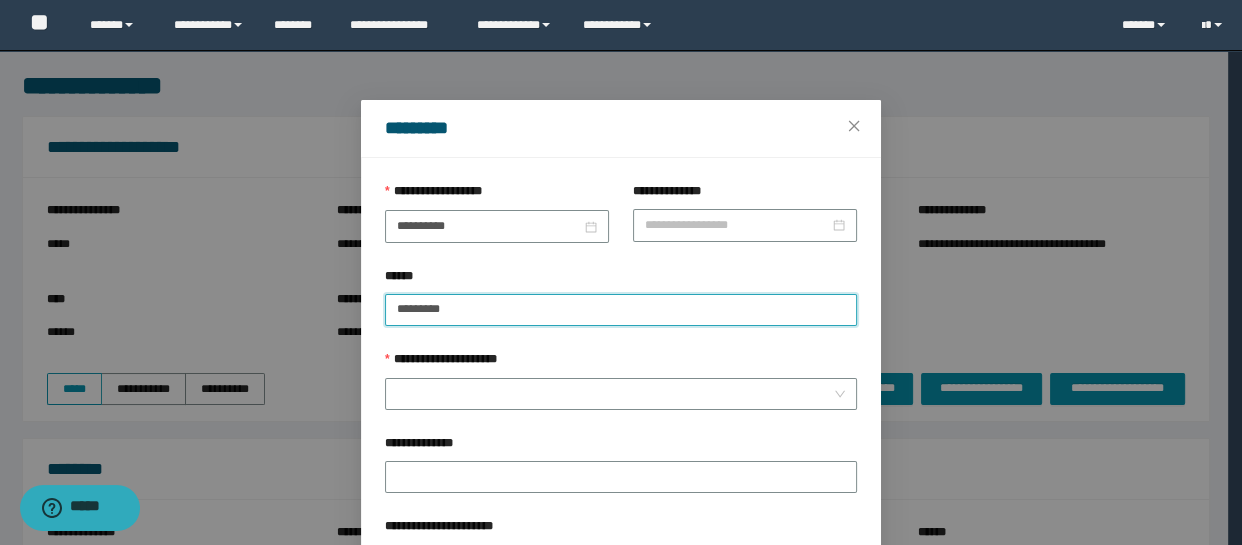 paste on "********" 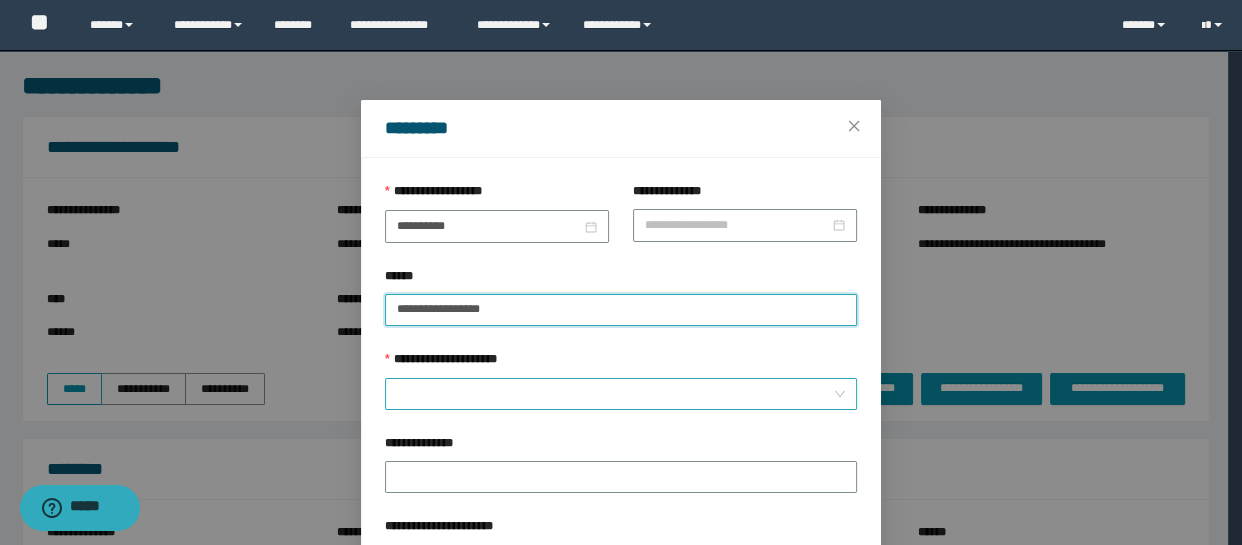 type on "**********" 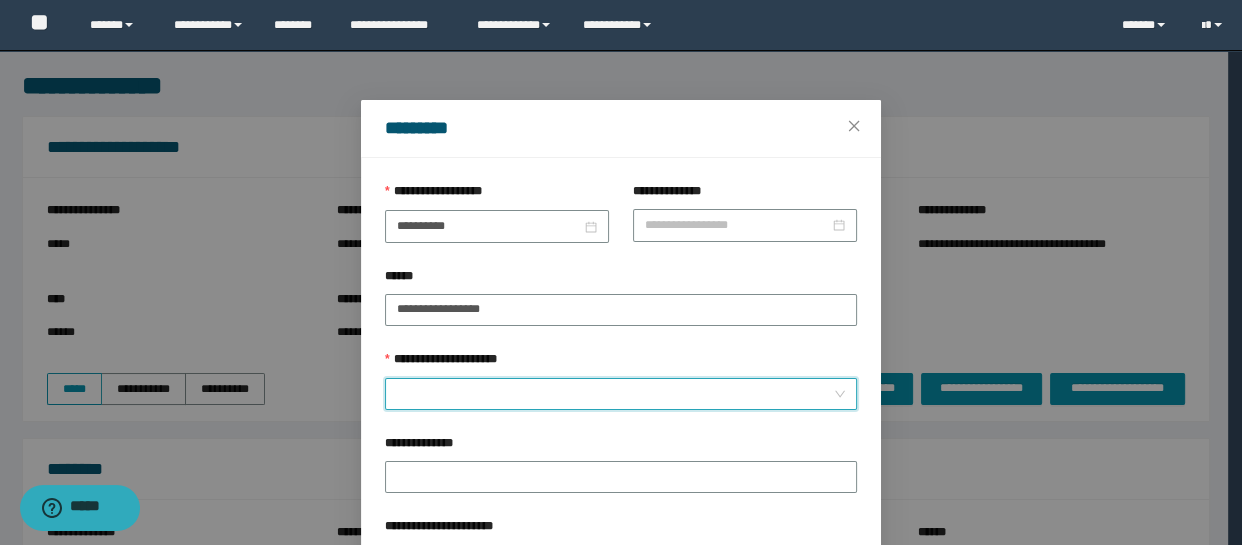 click on "**********" at bounding box center [615, 394] 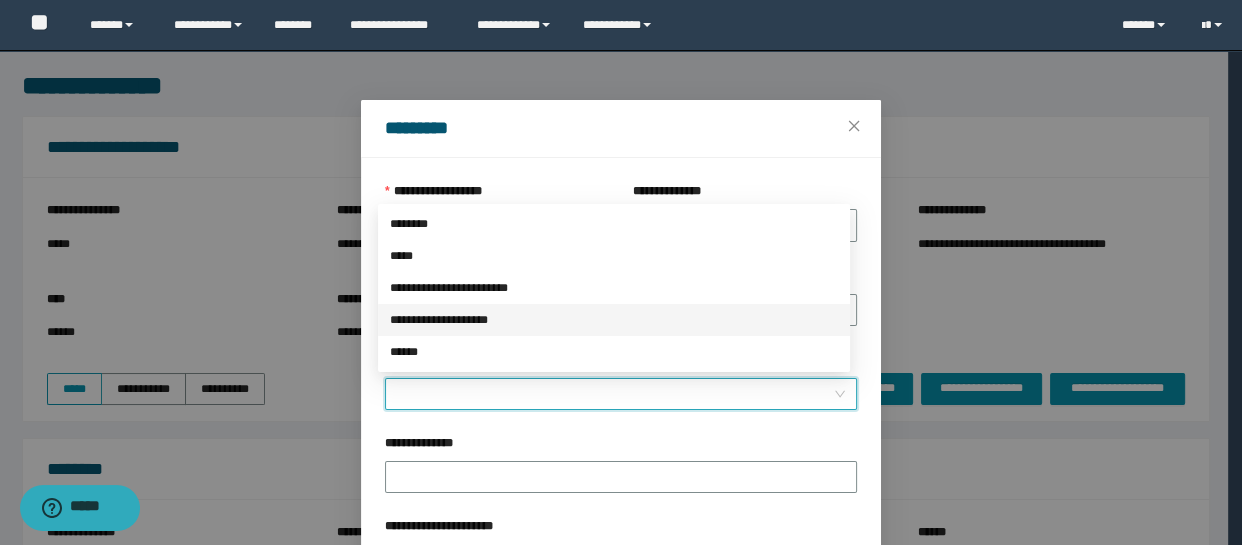 click on "**********" at bounding box center [614, 320] 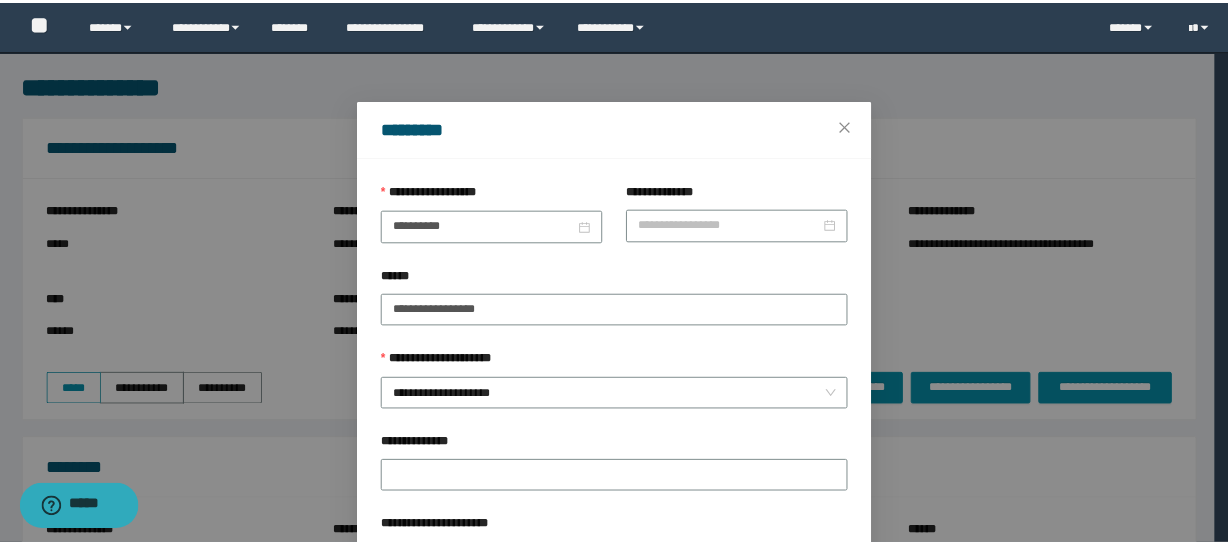 scroll, scrollTop: 153, scrollLeft: 0, axis: vertical 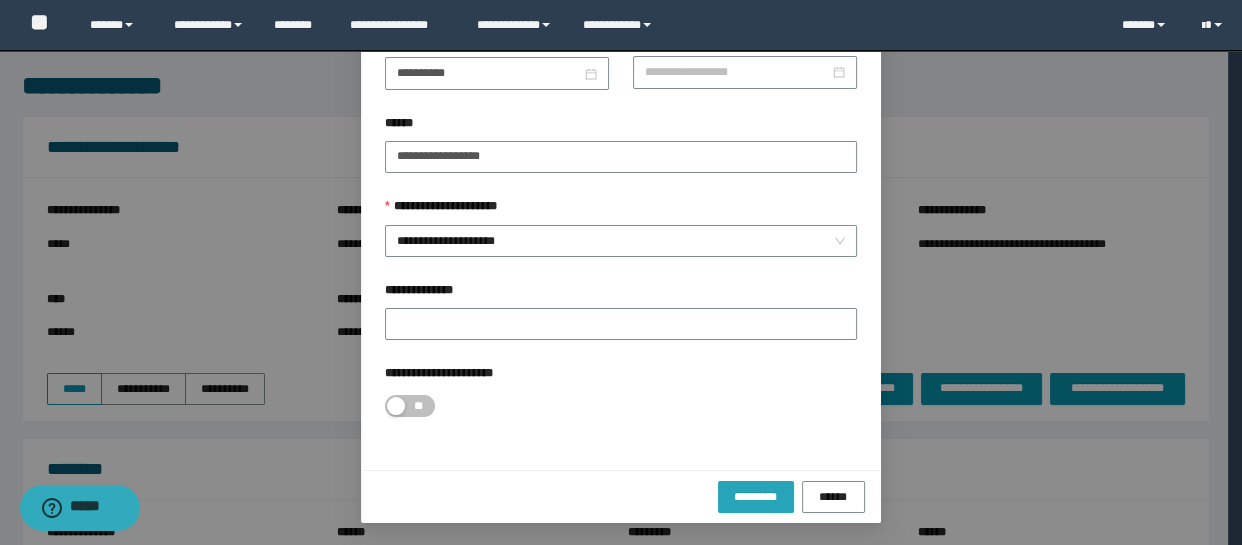click on "*********" at bounding box center [756, 497] 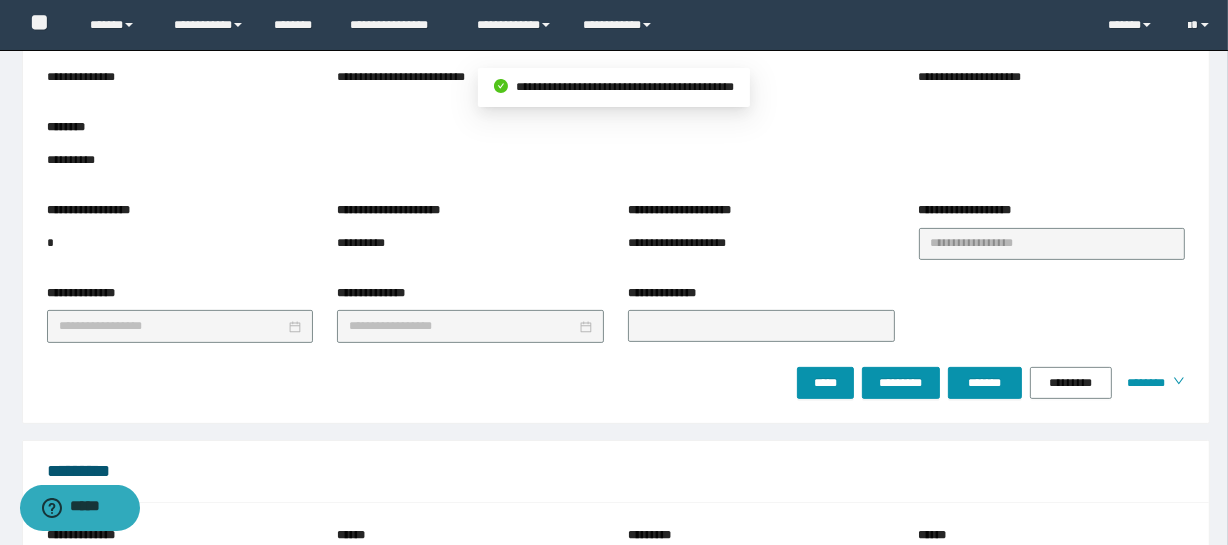 scroll, scrollTop: 492, scrollLeft: 0, axis: vertical 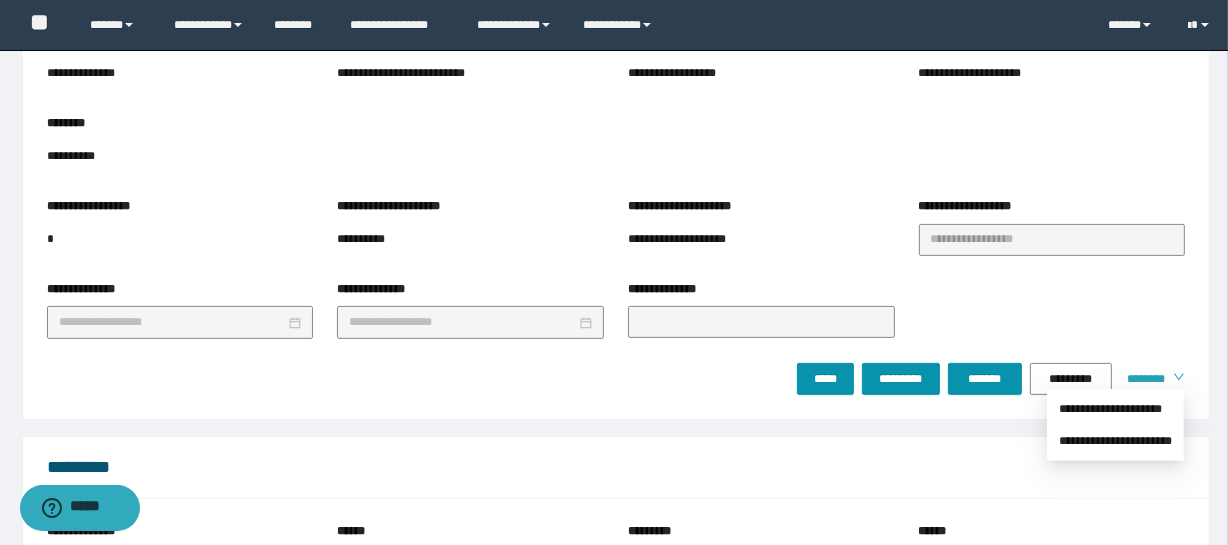 click on "********" at bounding box center [1142, 379] 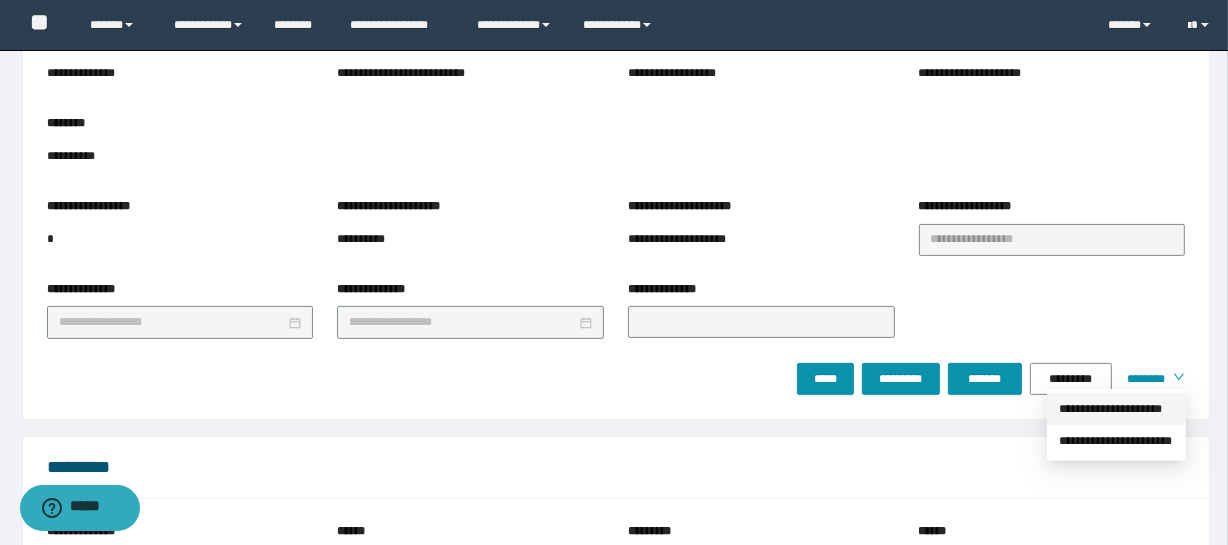 click on "**********" at bounding box center [1116, 409] 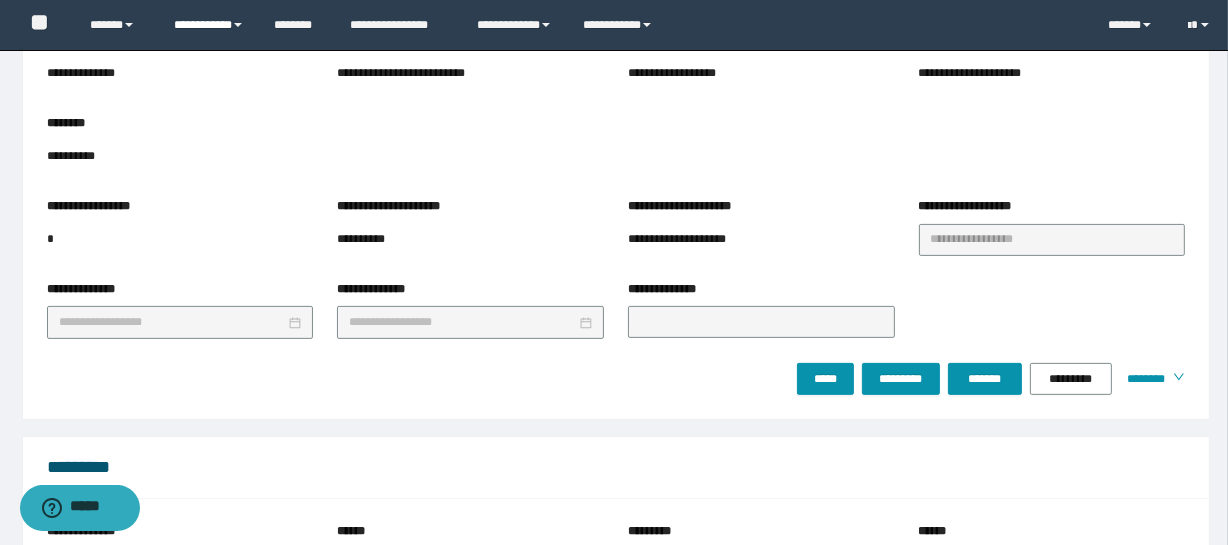 click on "**********" at bounding box center [209, 25] 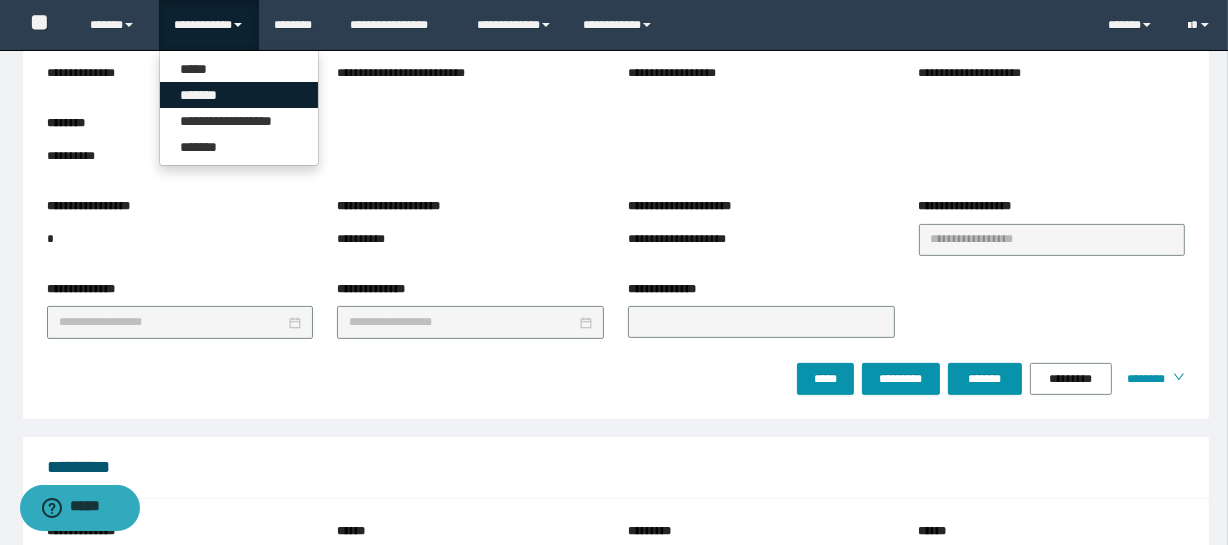 click on "*******" at bounding box center [239, 95] 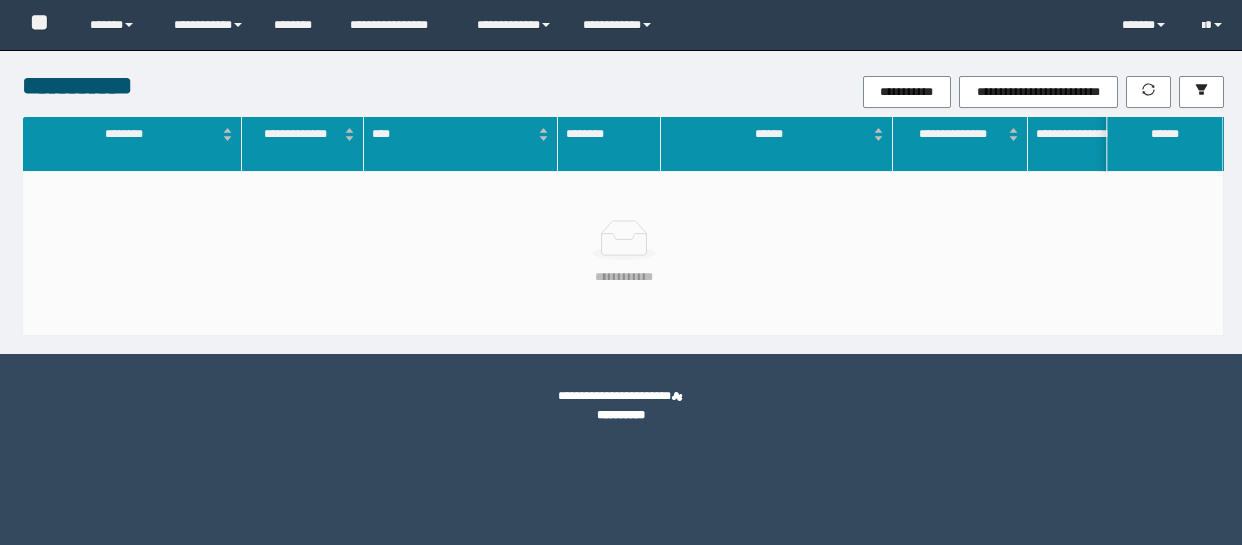 scroll, scrollTop: 0, scrollLeft: 0, axis: both 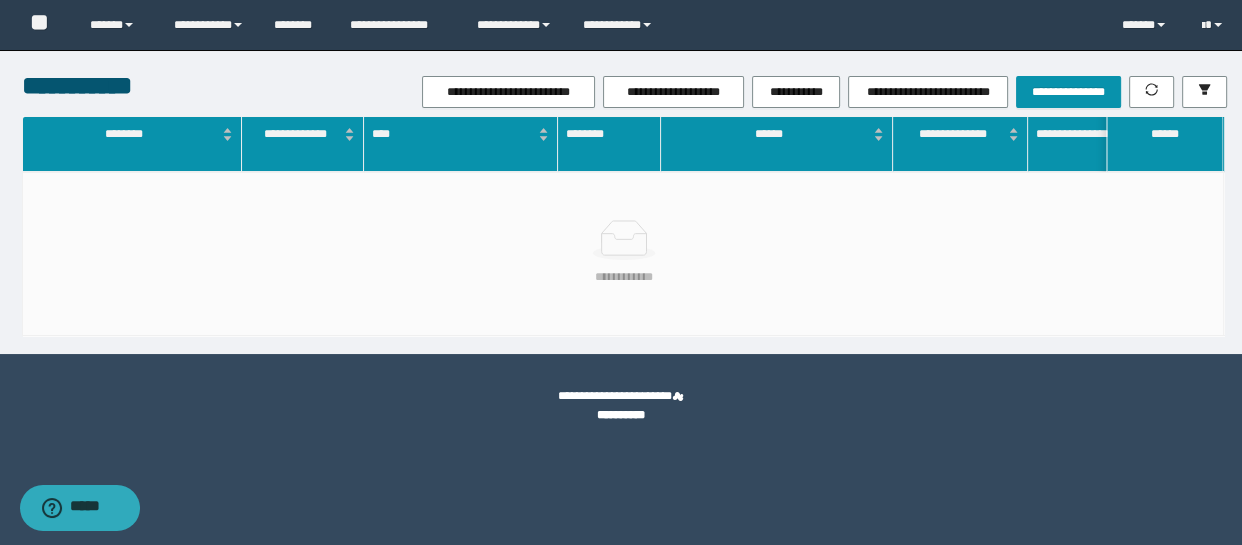 click on "**********" at bounding box center (824, 92) 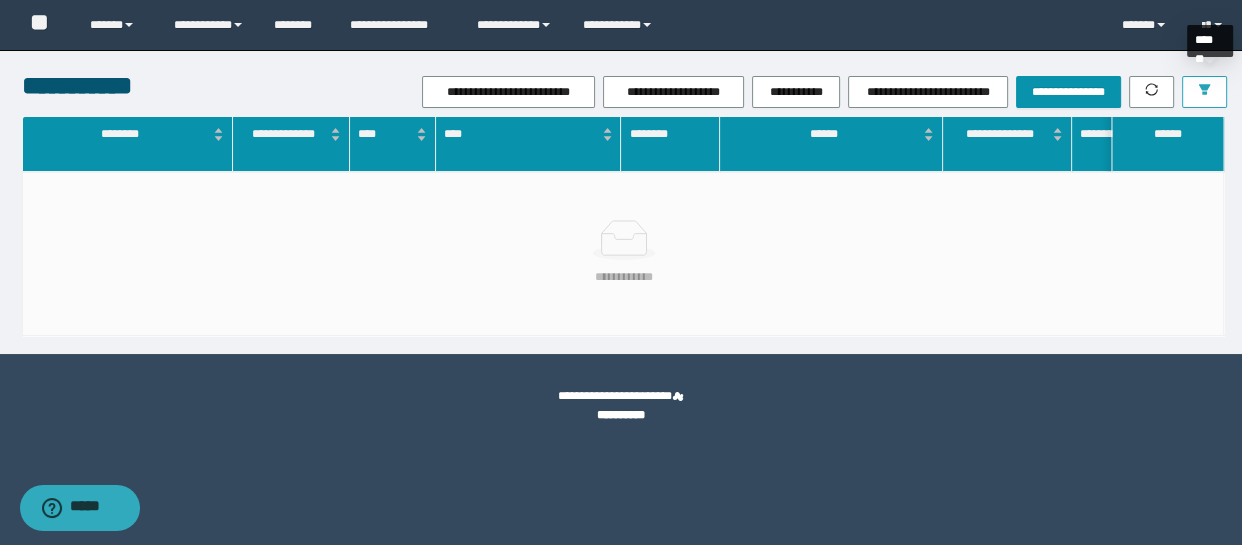 click at bounding box center (1204, 92) 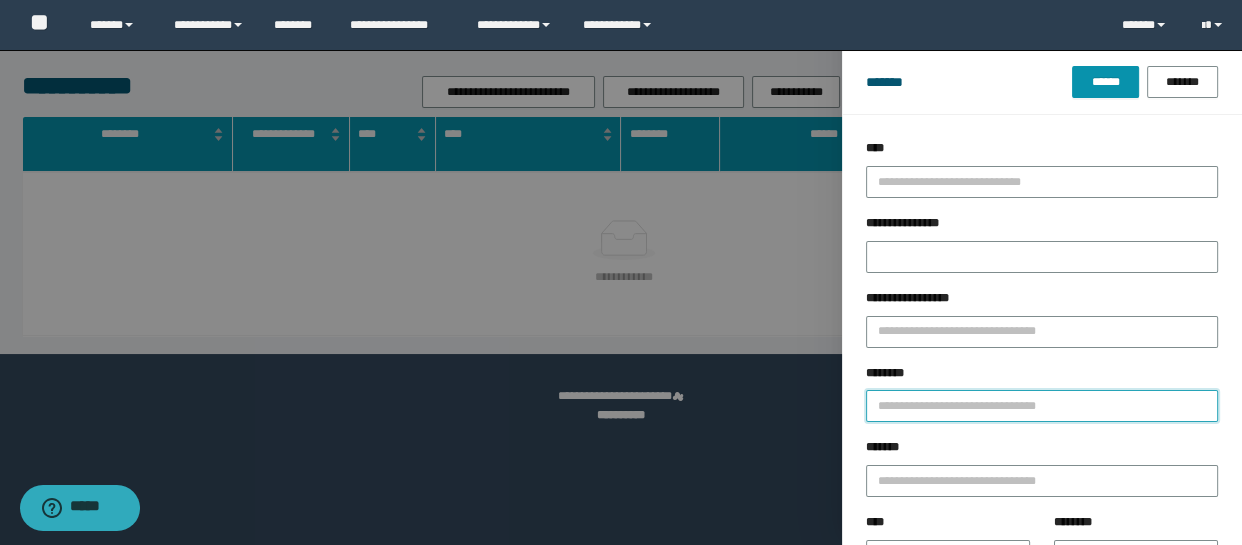 click on "********" at bounding box center [1042, 406] 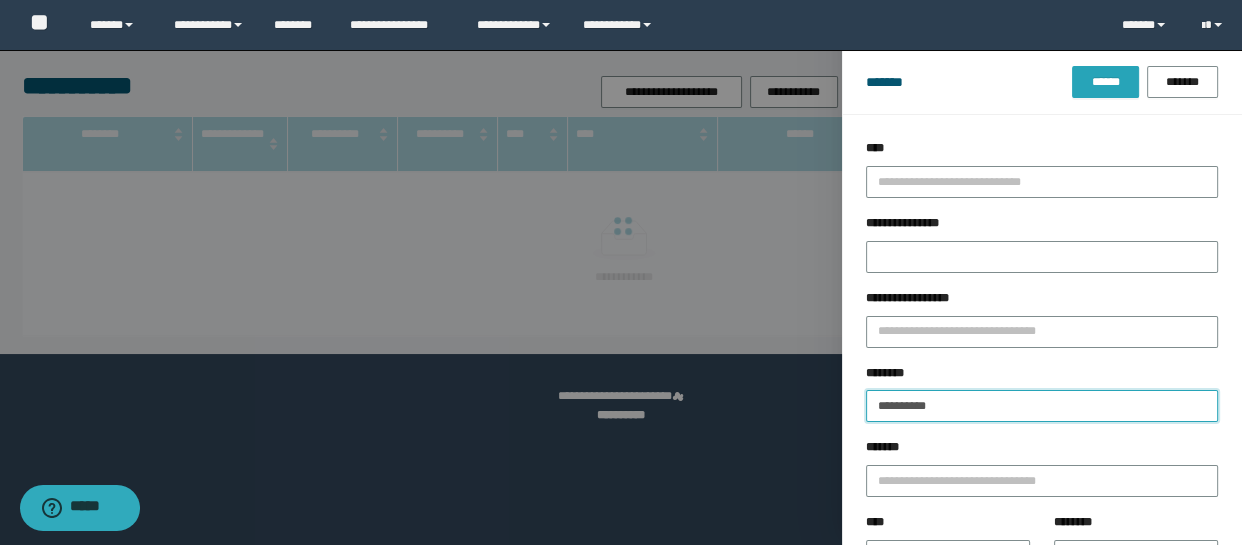 type on "**********" 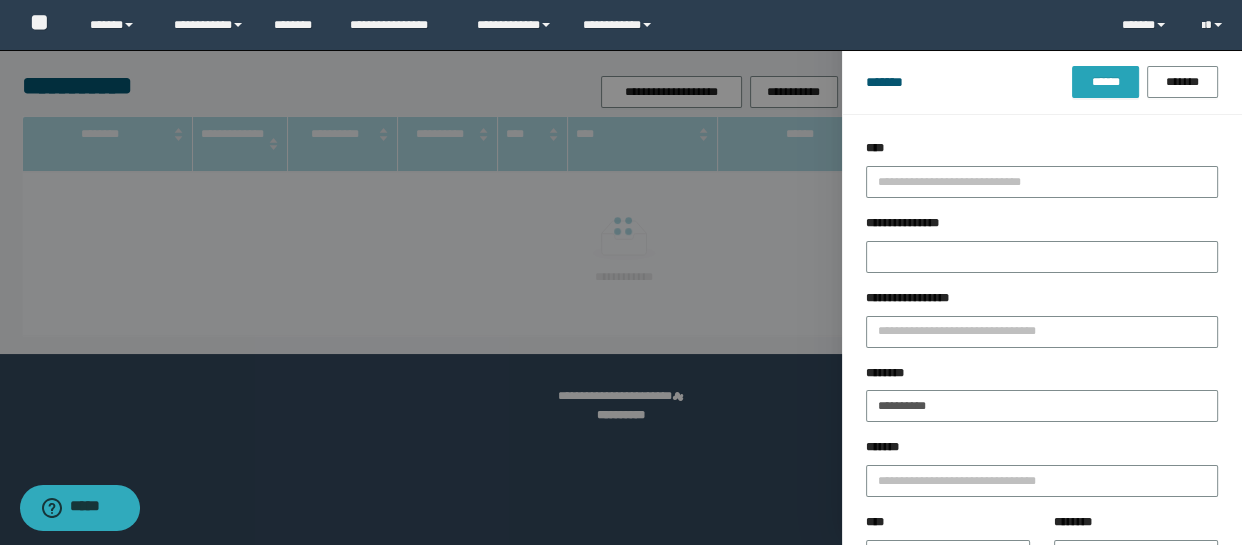 click on "******" at bounding box center [1105, 82] 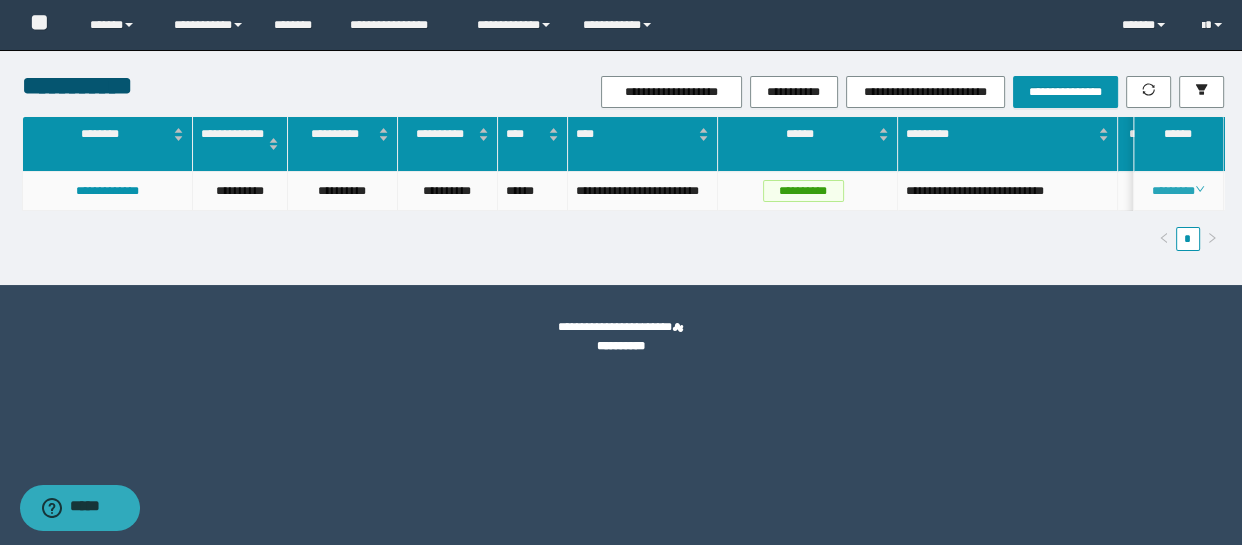 click on "********" at bounding box center [1178, 191] 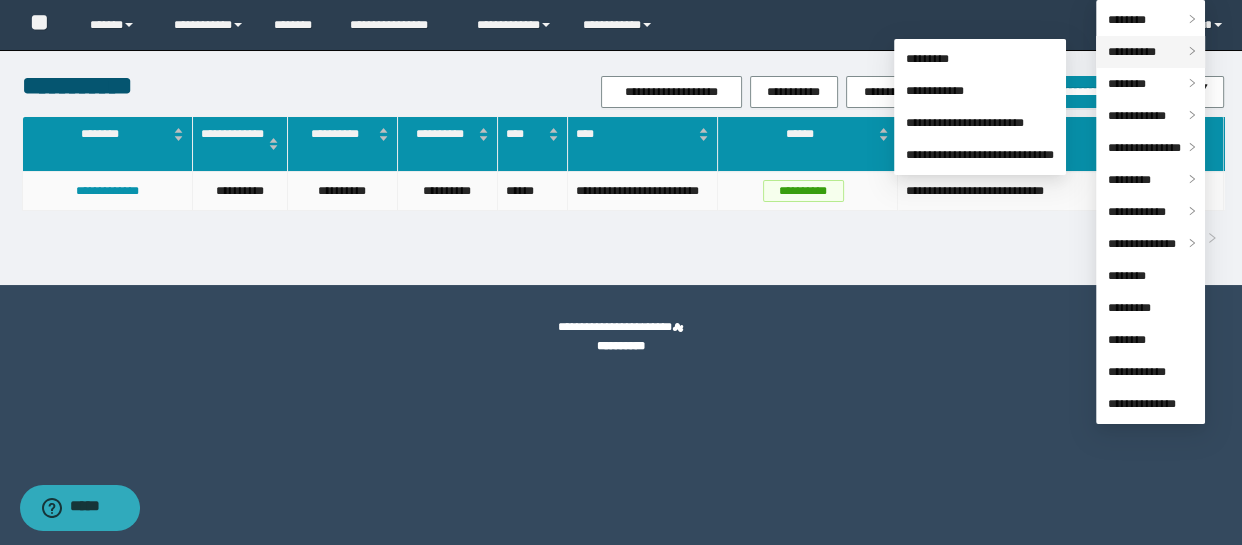click on "**********" at bounding box center (1132, 52) 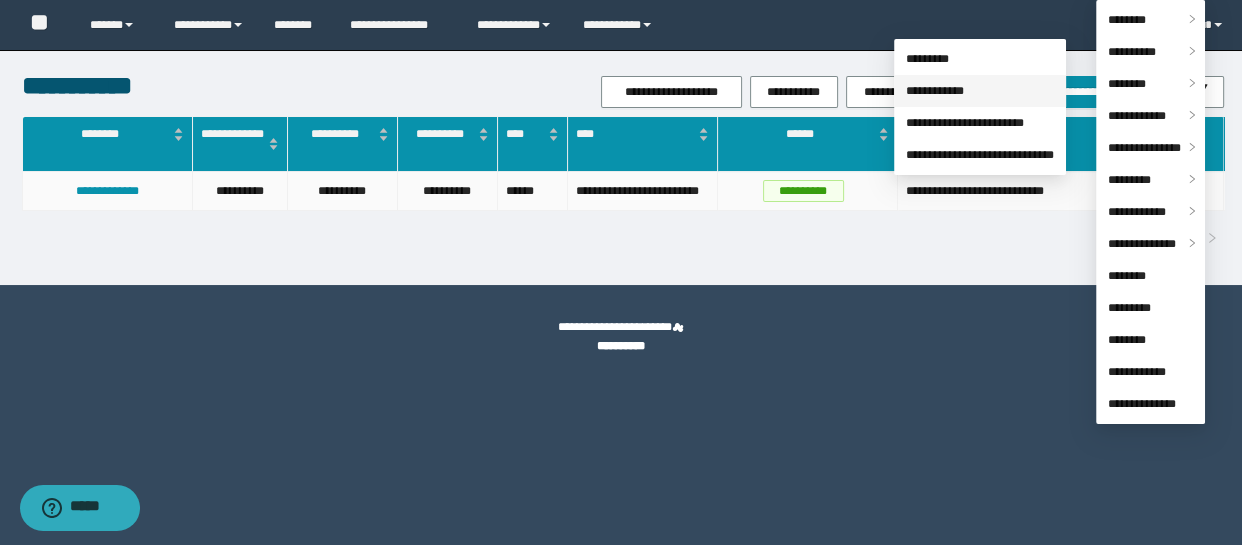 click on "**********" at bounding box center [935, 91] 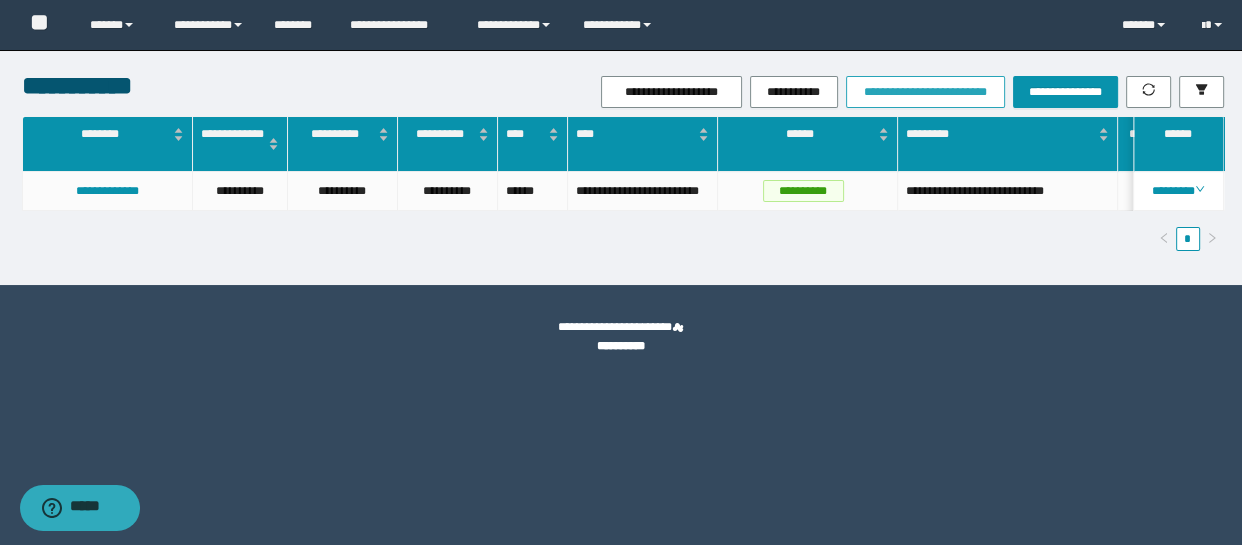 type 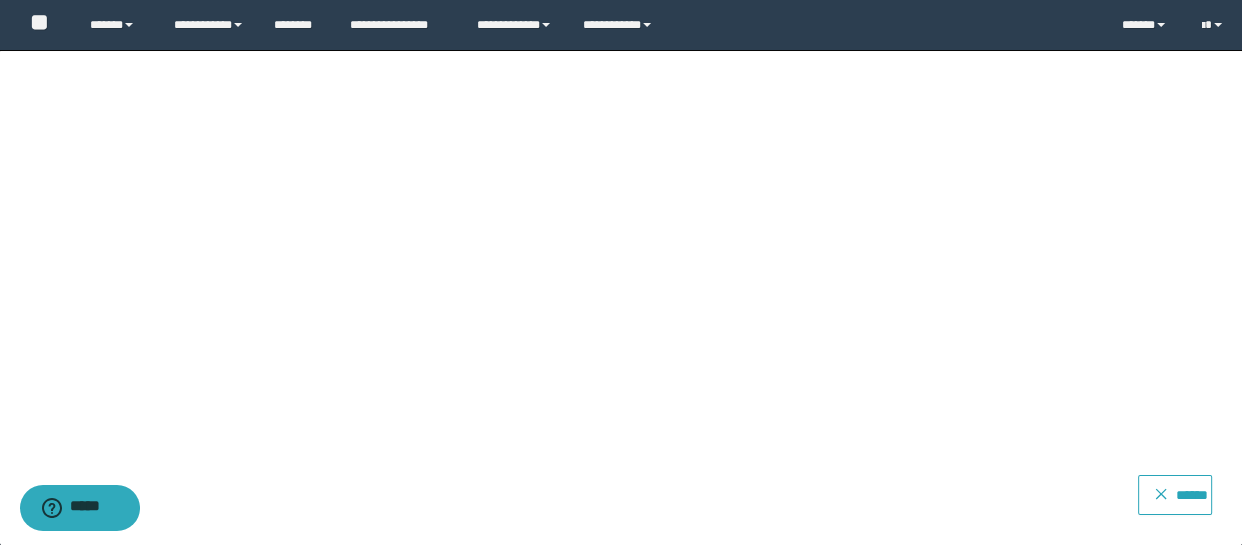 click on "******" at bounding box center (1186, 490) 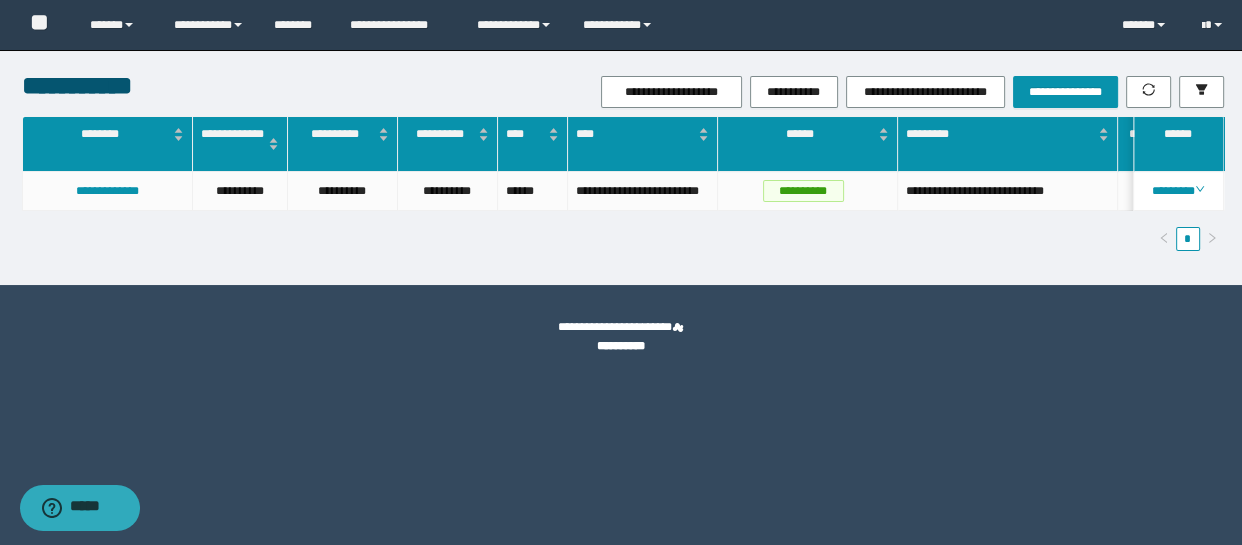 scroll, scrollTop: 0, scrollLeft: 255, axis: horizontal 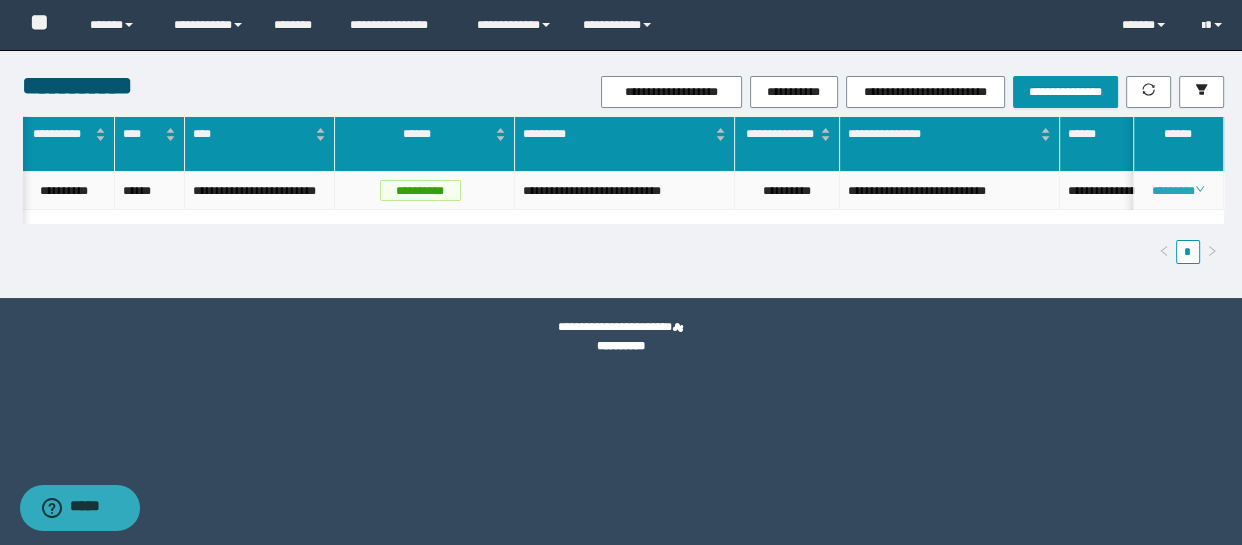 click on "********" at bounding box center [1178, 191] 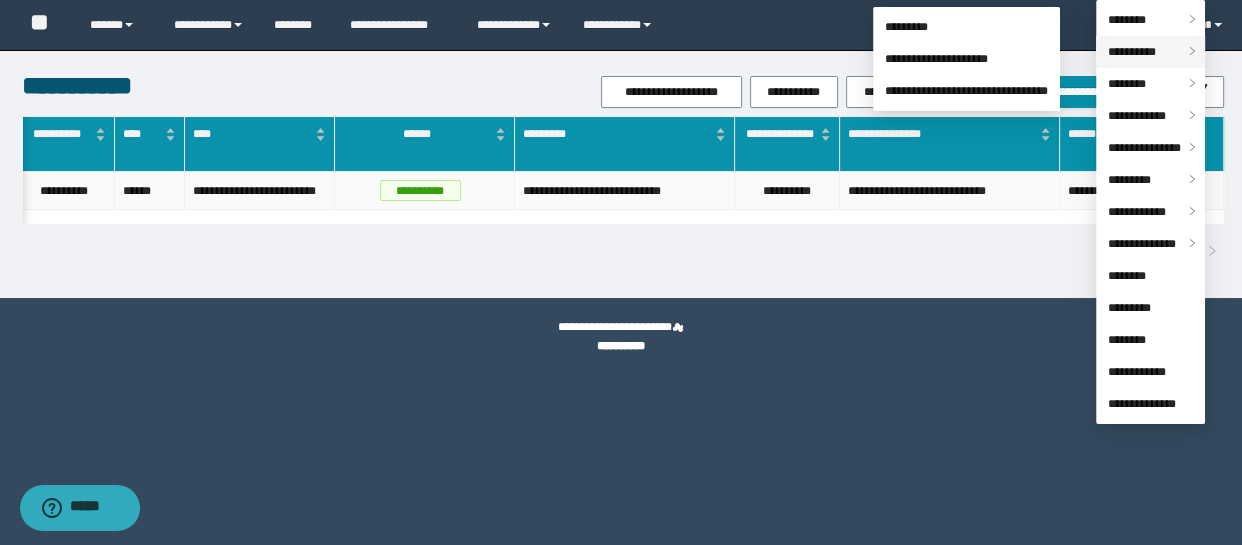 click on "**********" at bounding box center [1132, 52] 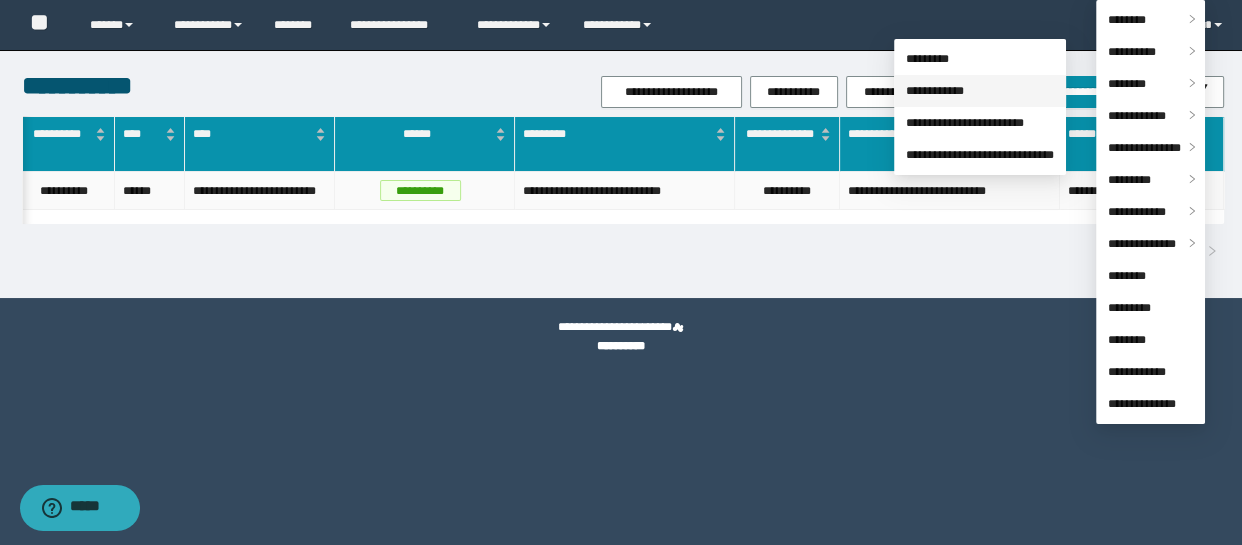 click on "**********" at bounding box center (935, 91) 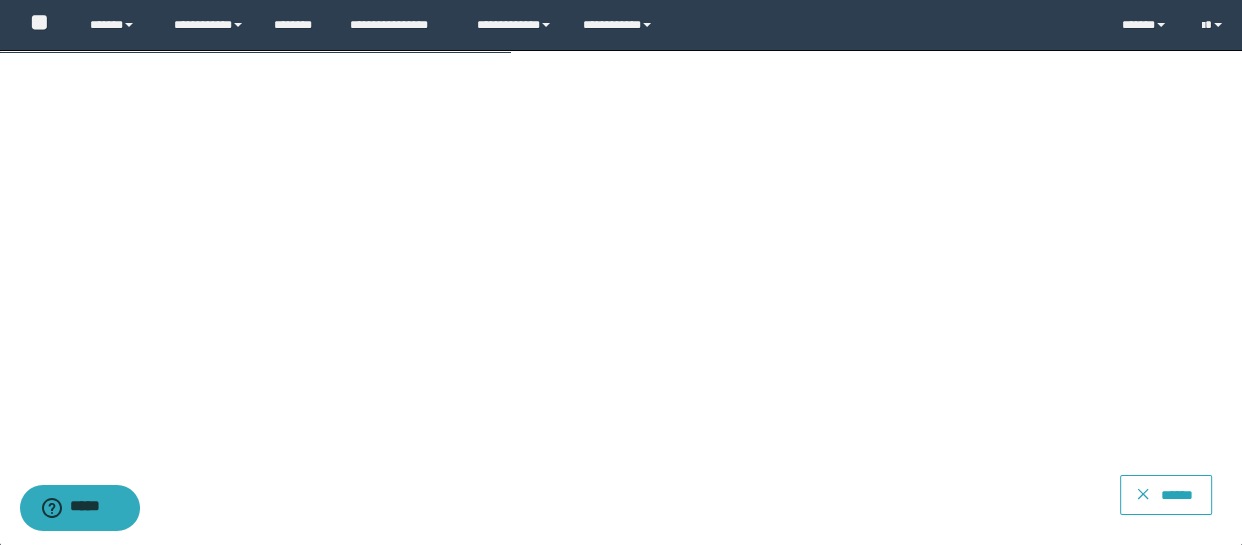 click on "******" at bounding box center [1177, 495] 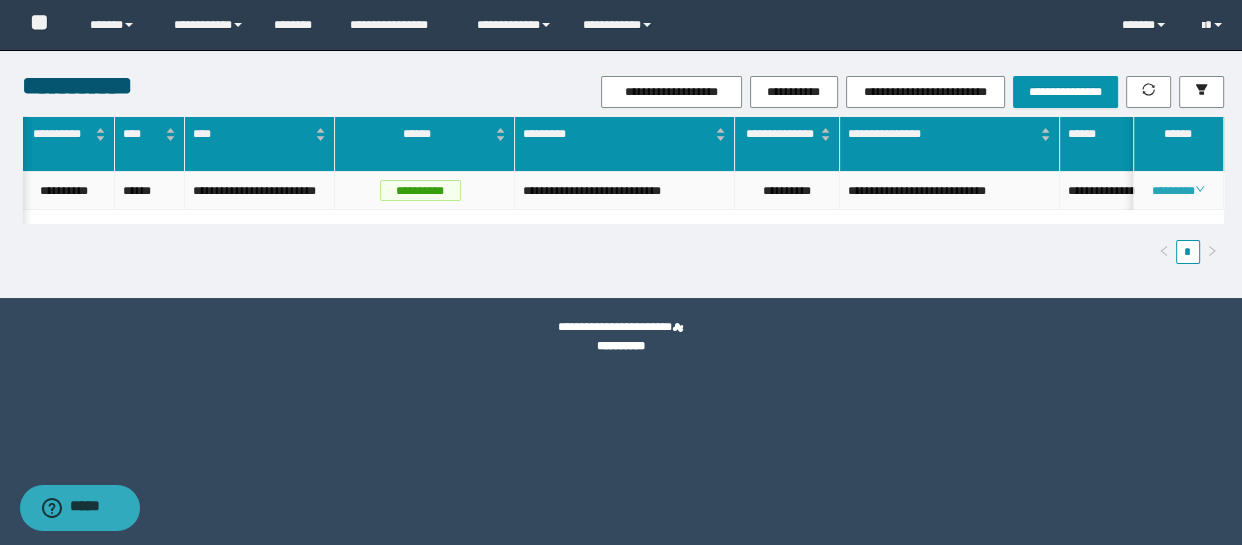 click on "********" at bounding box center [1178, 191] 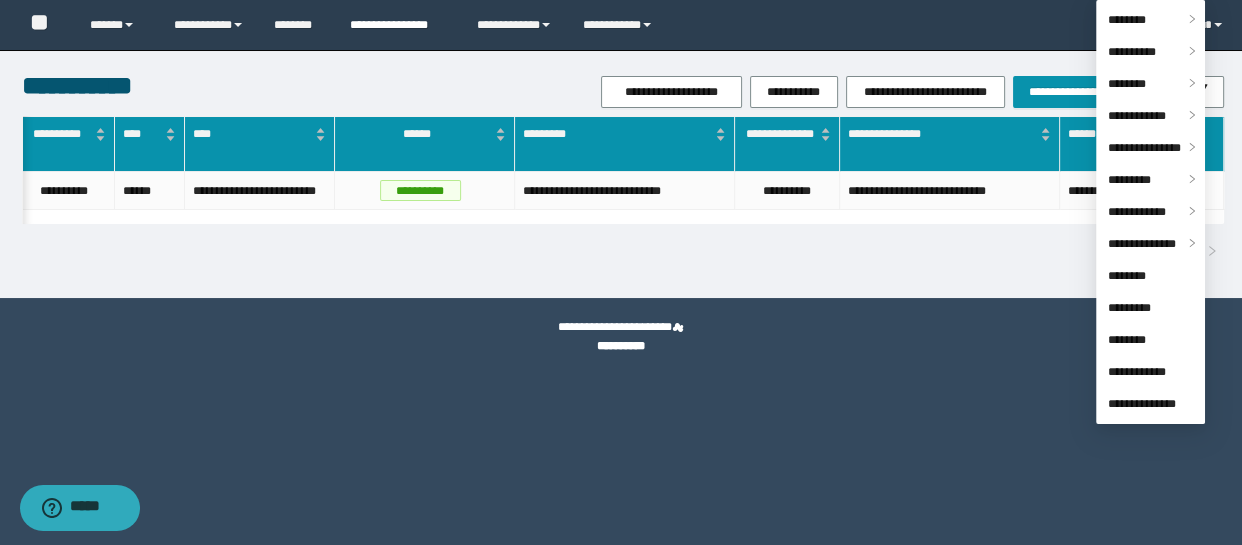 click on "**********" at bounding box center [398, 25] 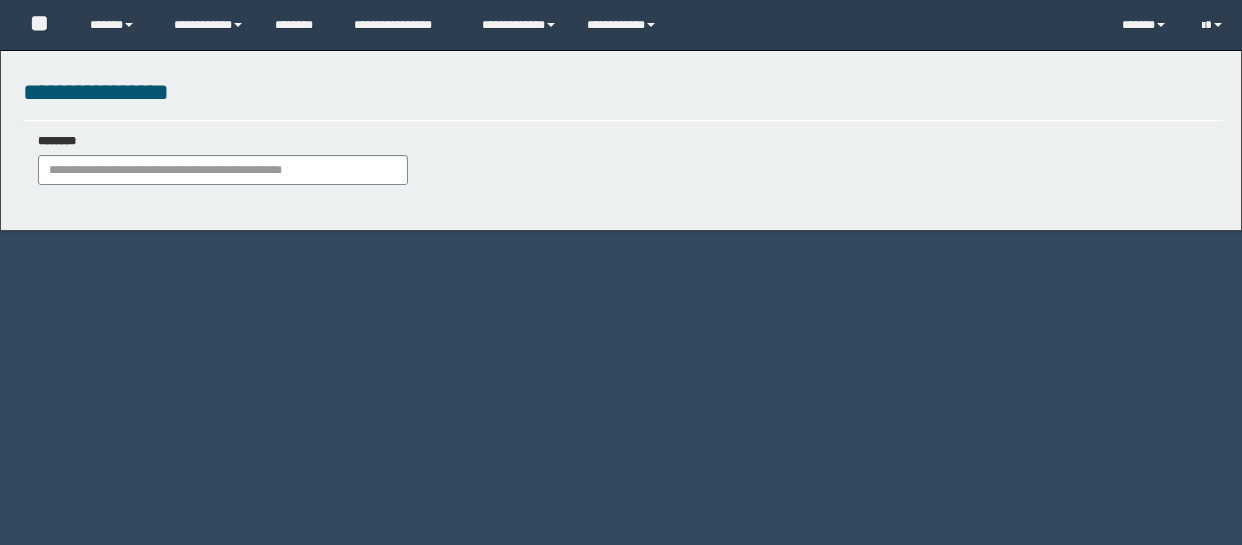 scroll, scrollTop: 0, scrollLeft: 0, axis: both 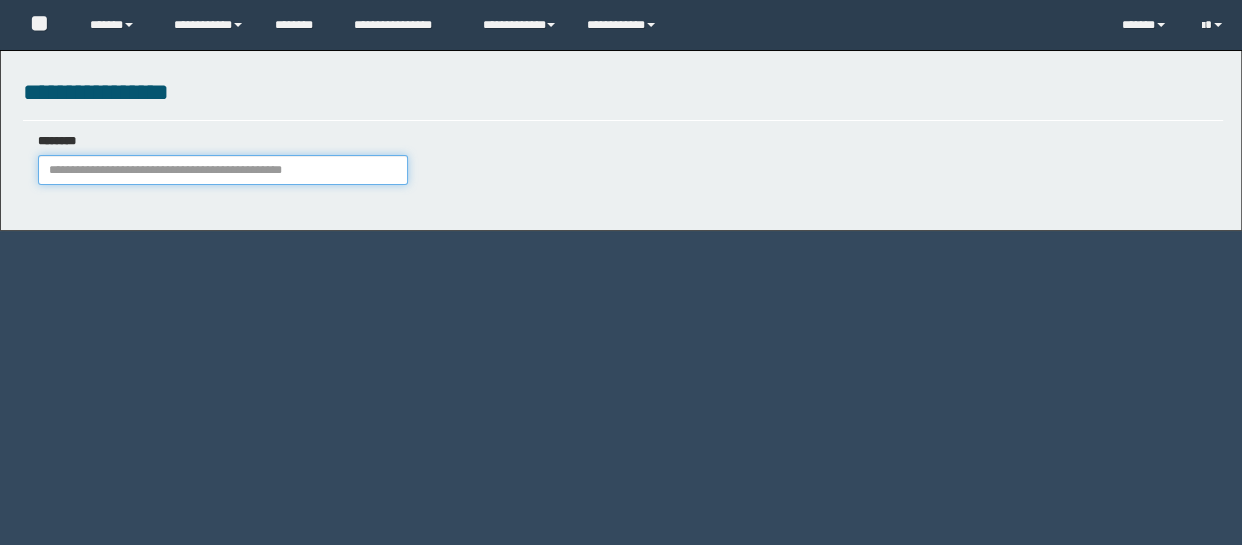 click on "********" at bounding box center [223, 170] 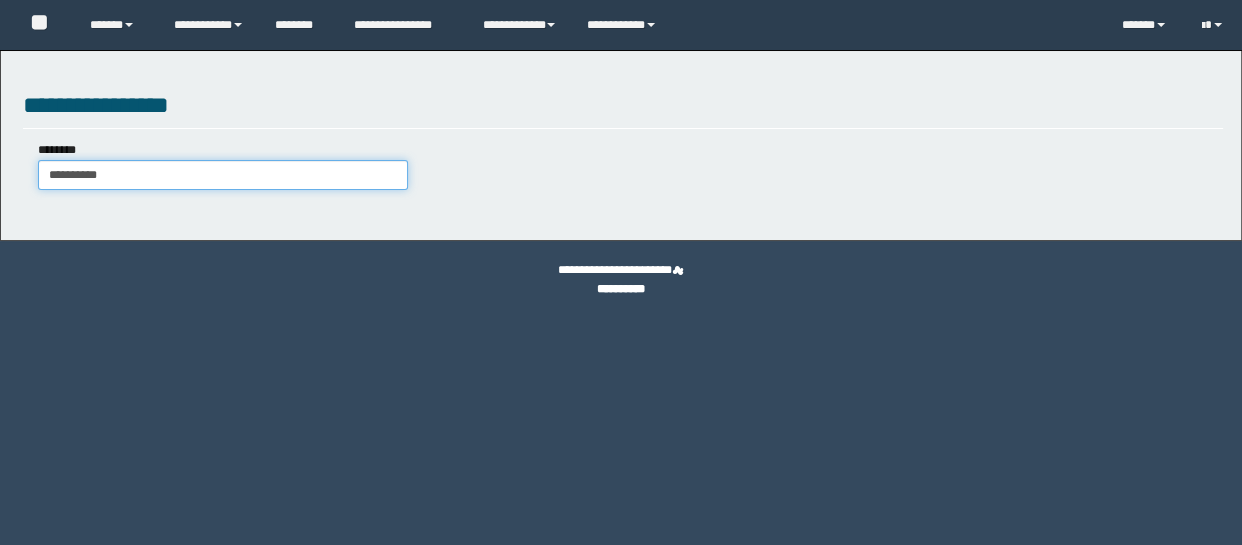 type on "**********" 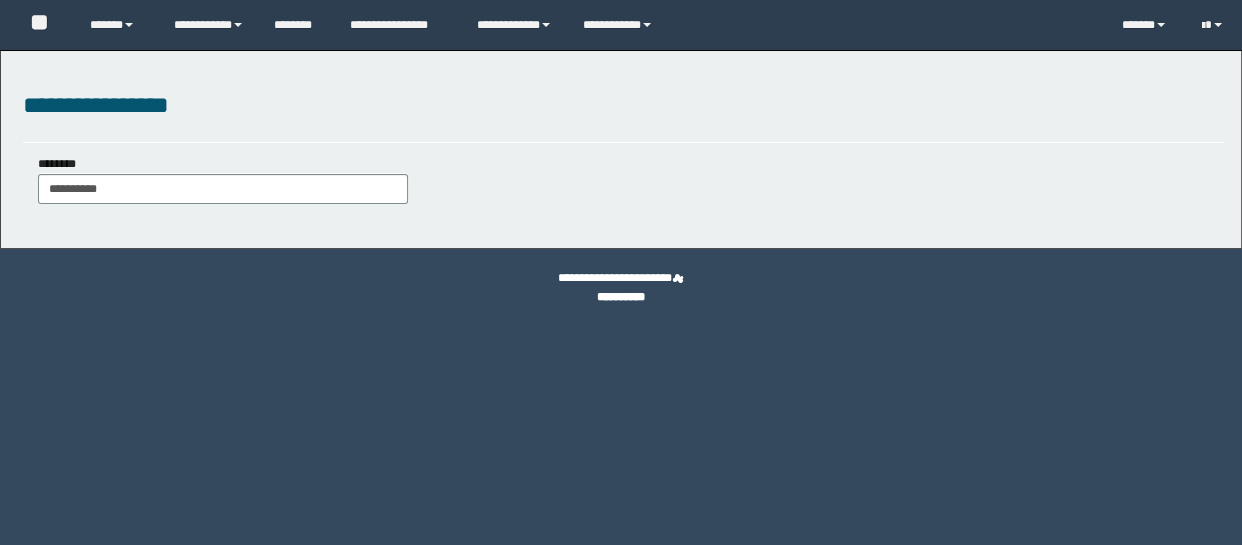 scroll, scrollTop: 0, scrollLeft: 0, axis: both 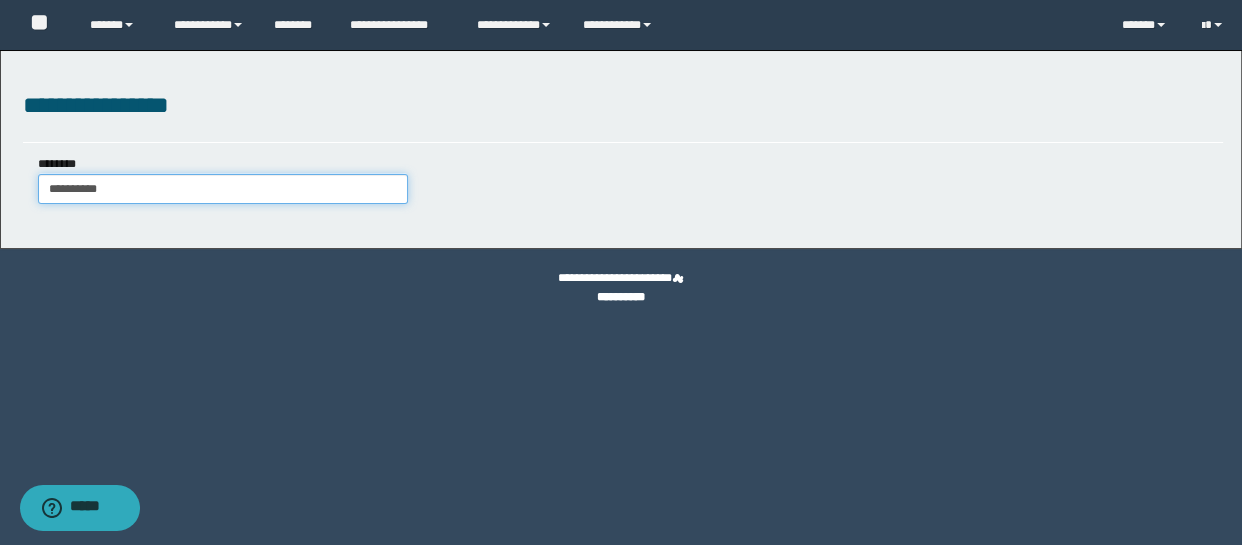 click on "**********" at bounding box center (223, 189) 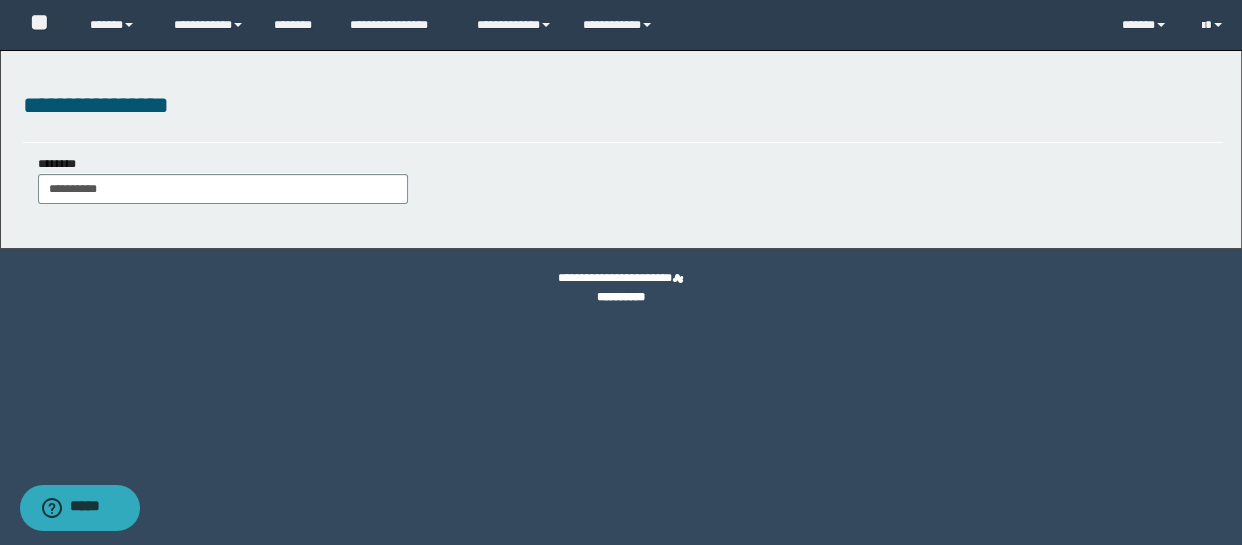 click on "**********" at bounding box center [621, 149] 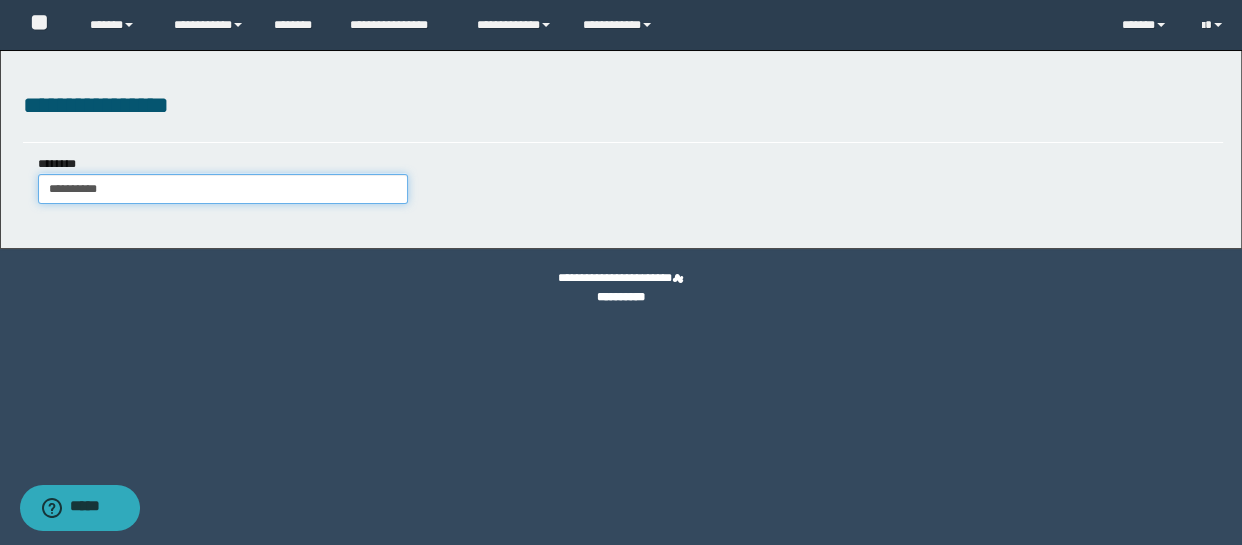 click on "**********" at bounding box center (223, 189) 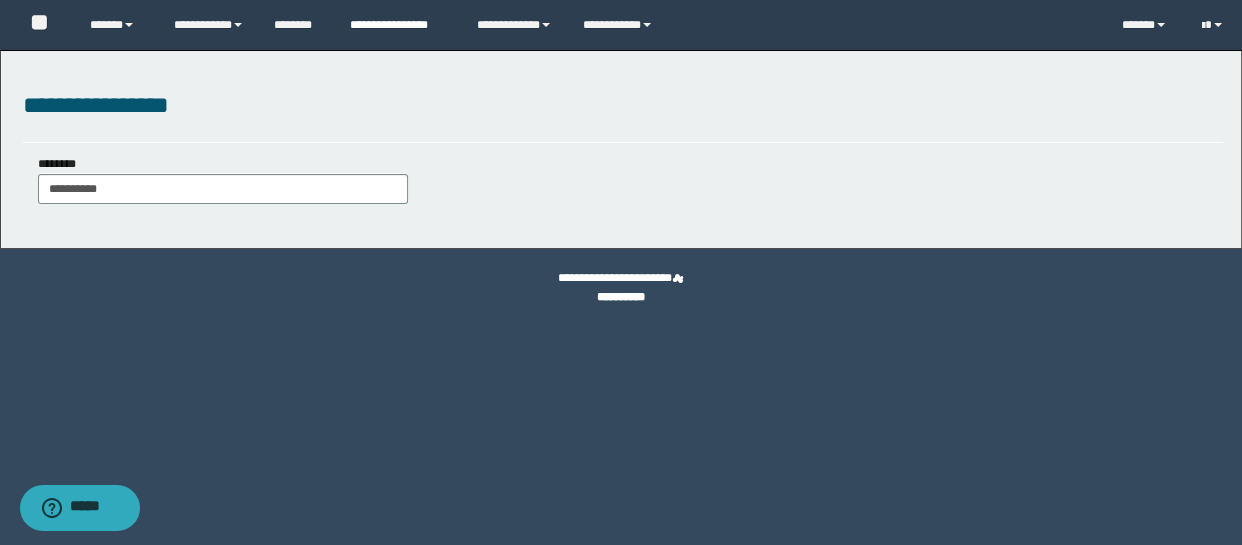 click on "**********" at bounding box center (398, 25) 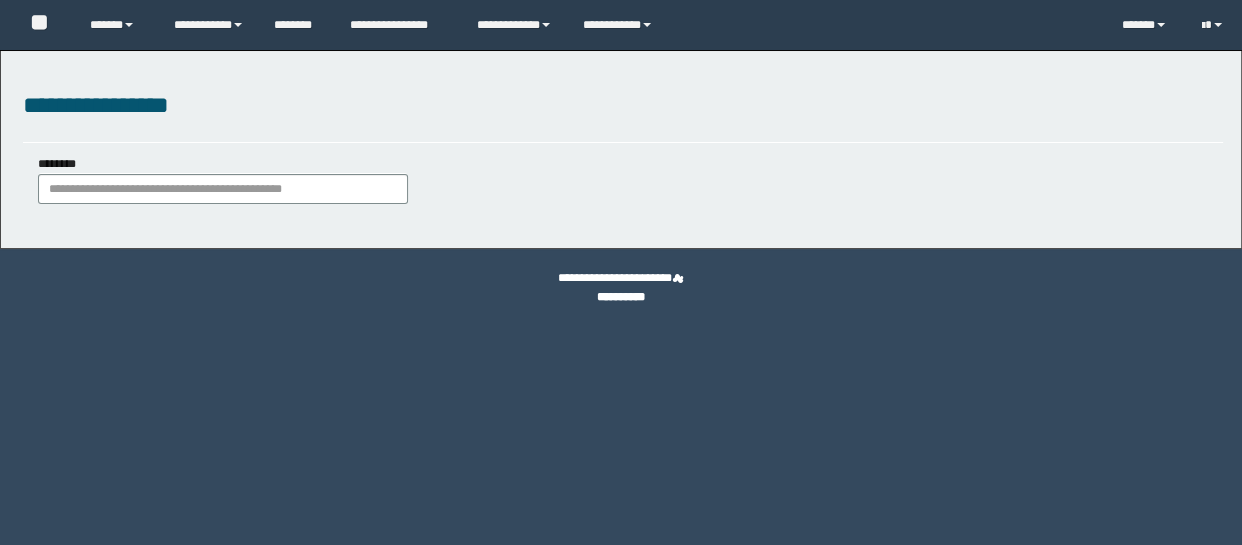scroll, scrollTop: 0, scrollLeft: 0, axis: both 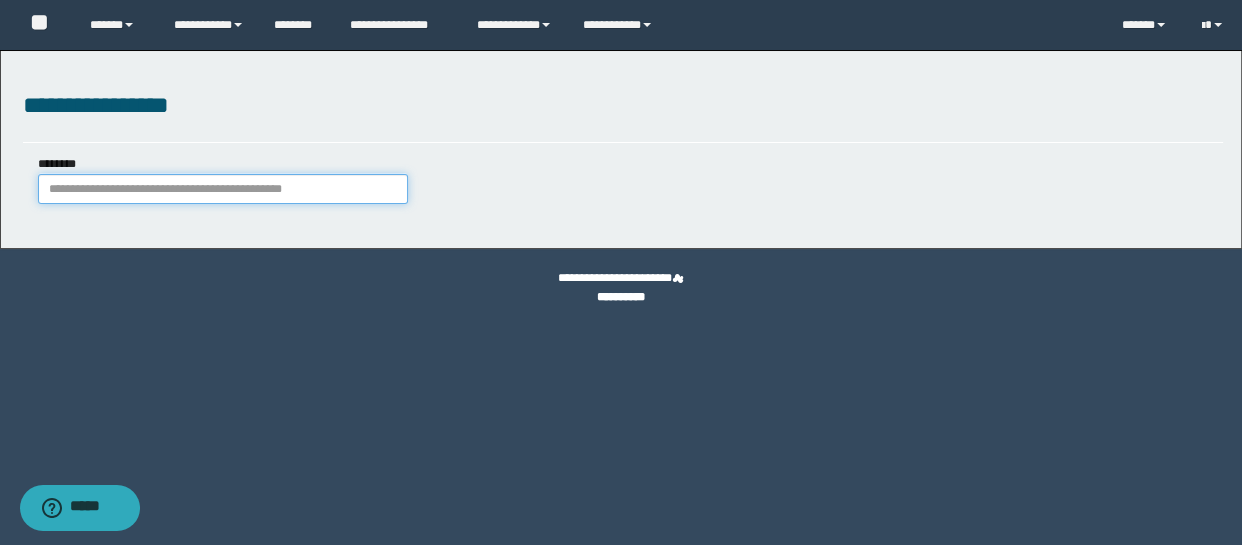 click on "********" at bounding box center (223, 189) 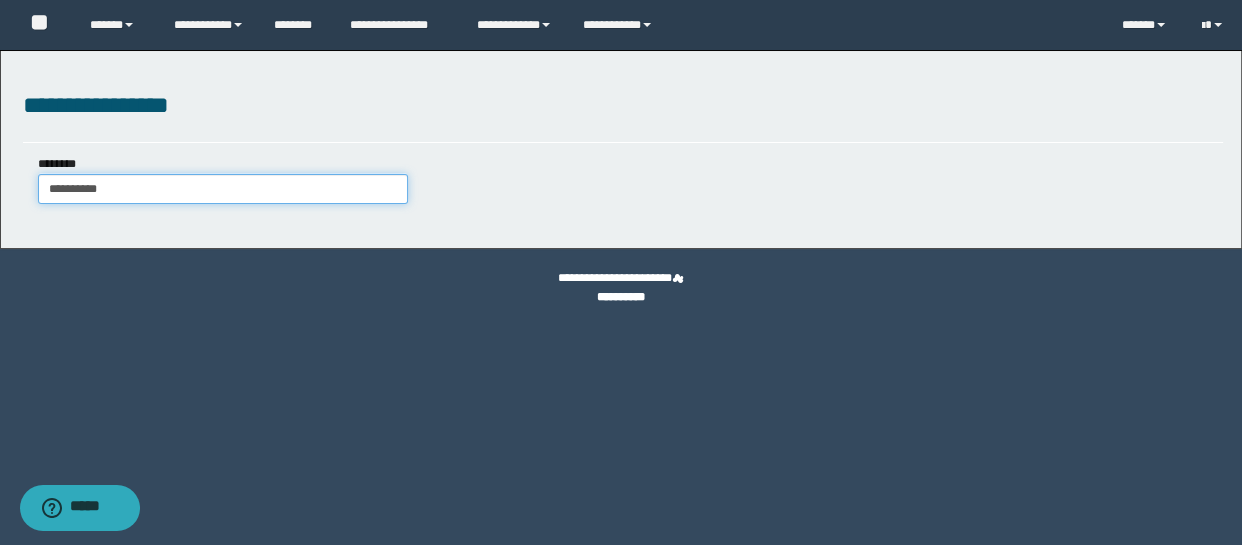 type on "**********" 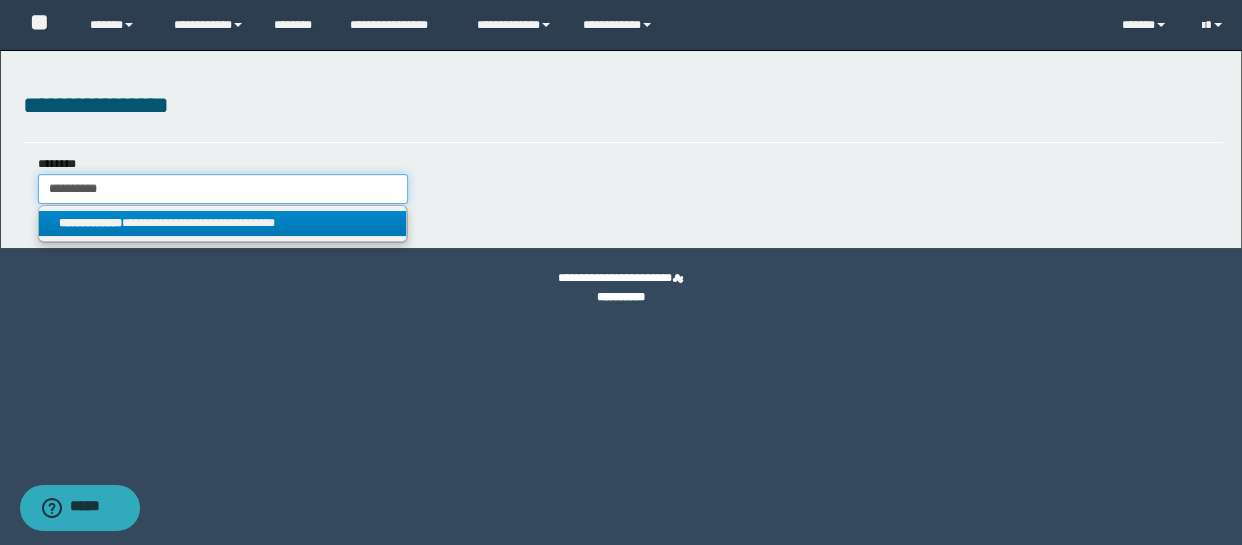 type on "**********" 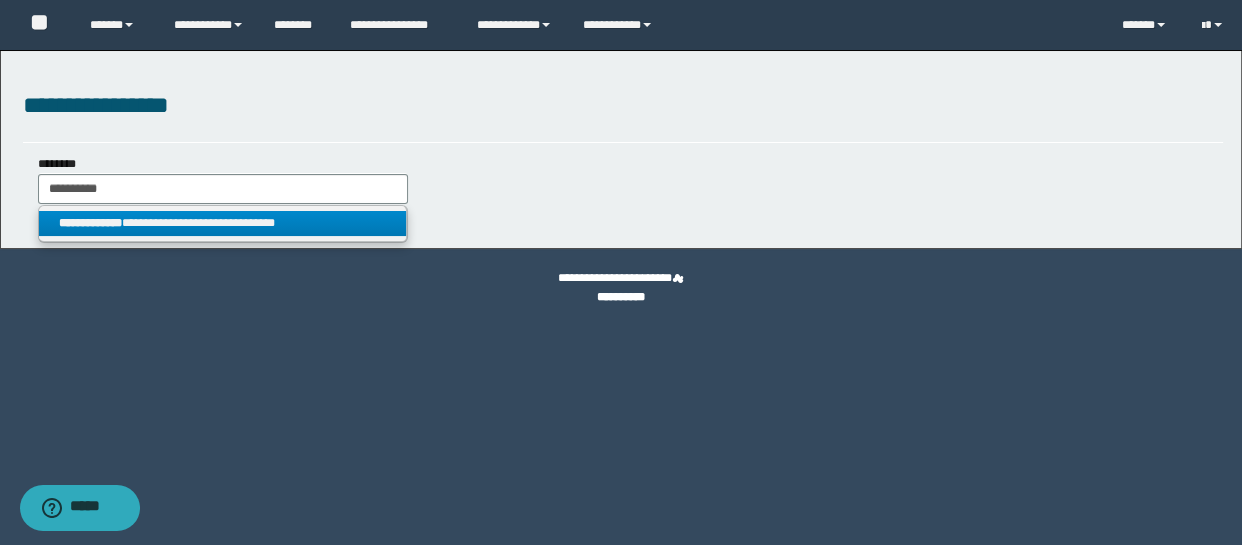 click on "**********" at bounding box center (222, 223) 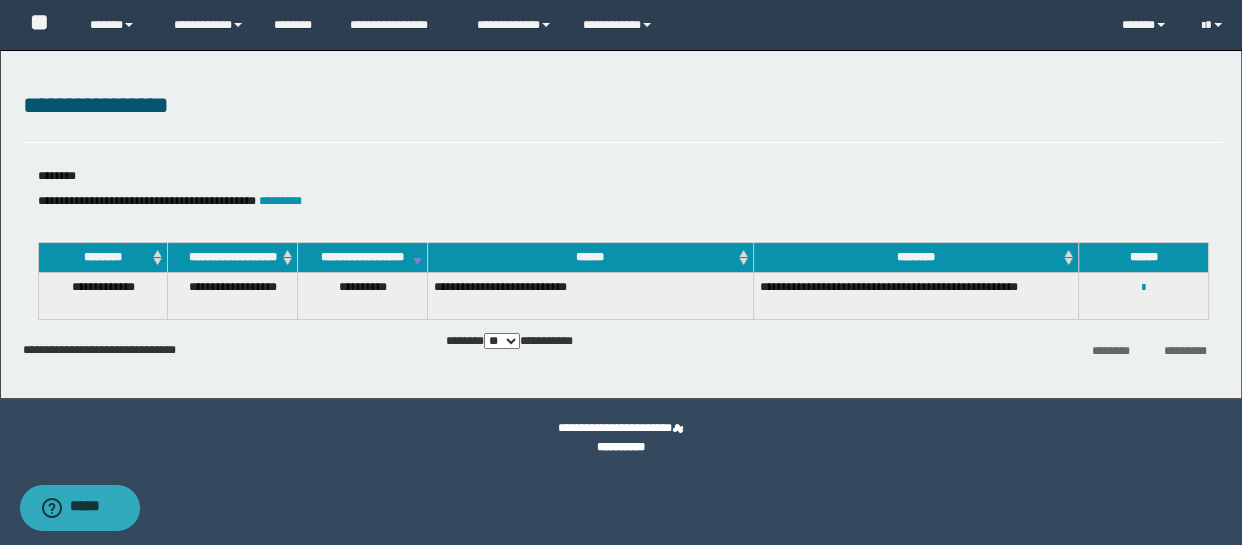 click on "**********" at bounding box center [1143, 287] 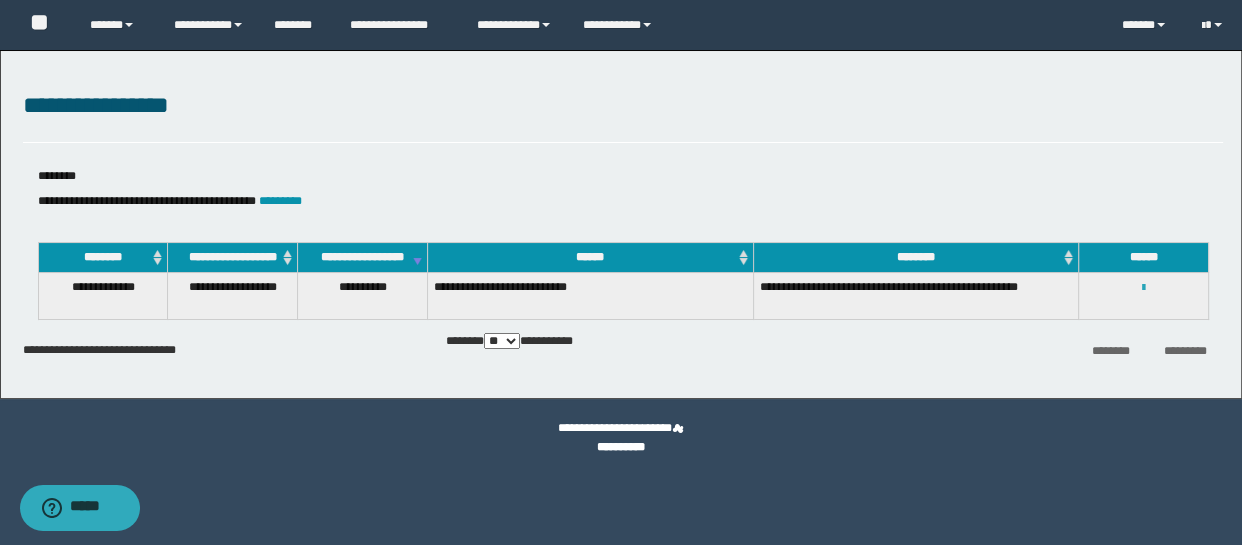click at bounding box center (1143, 288) 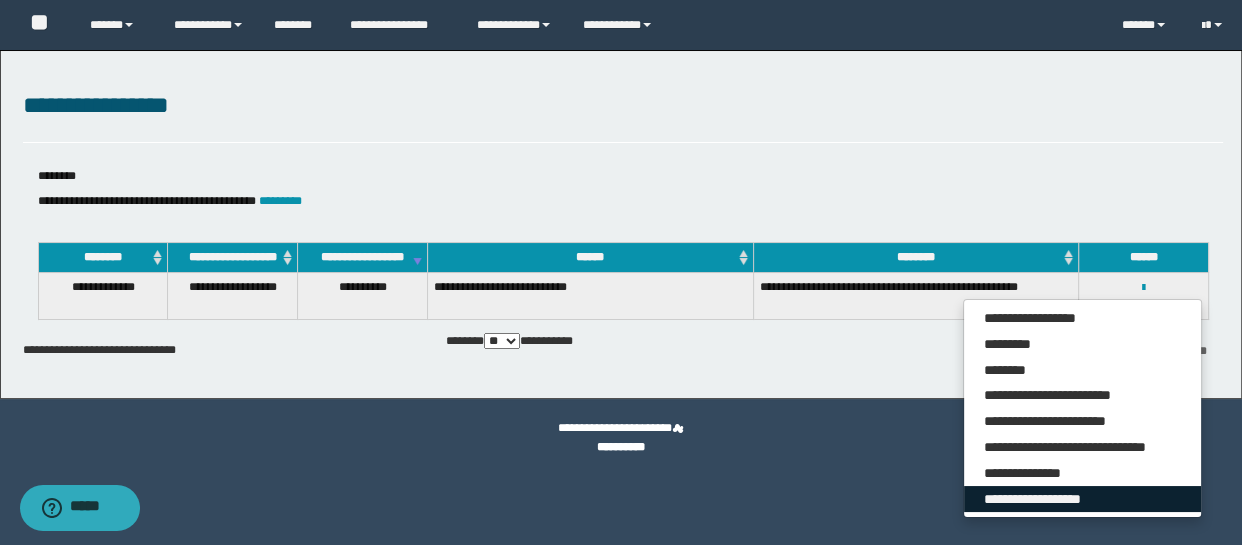 click on "**********" at bounding box center (1082, 499) 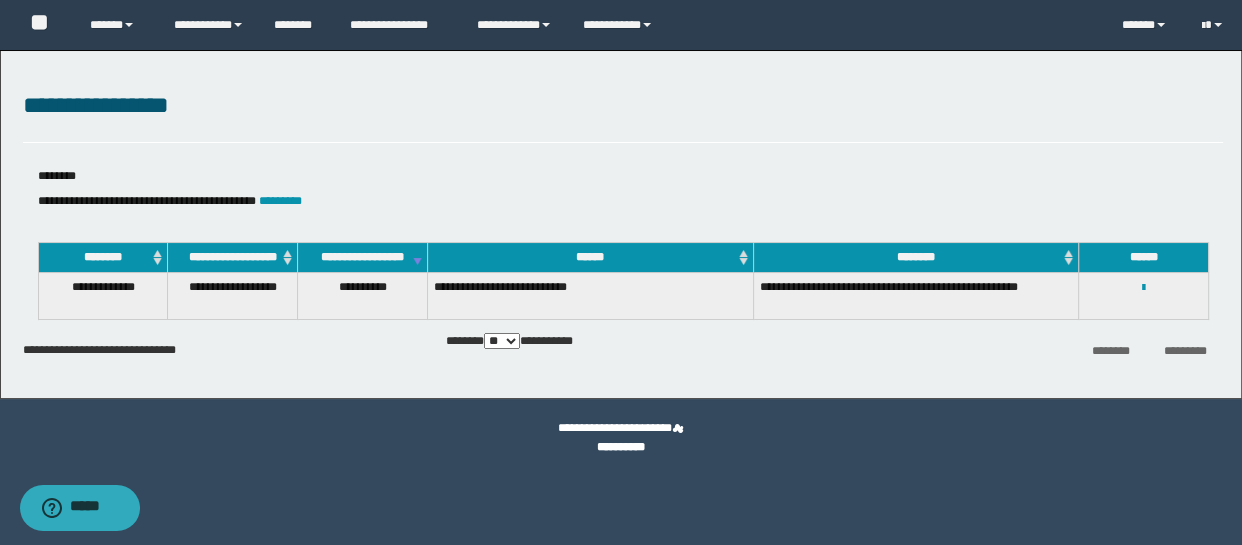 select on "*" 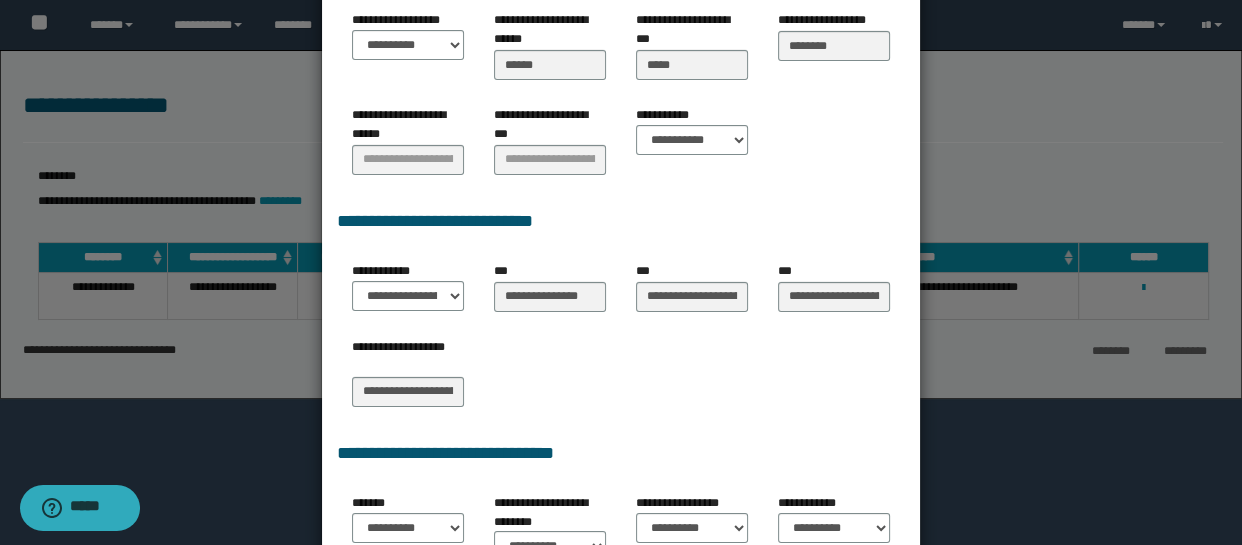 scroll, scrollTop: 484, scrollLeft: 0, axis: vertical 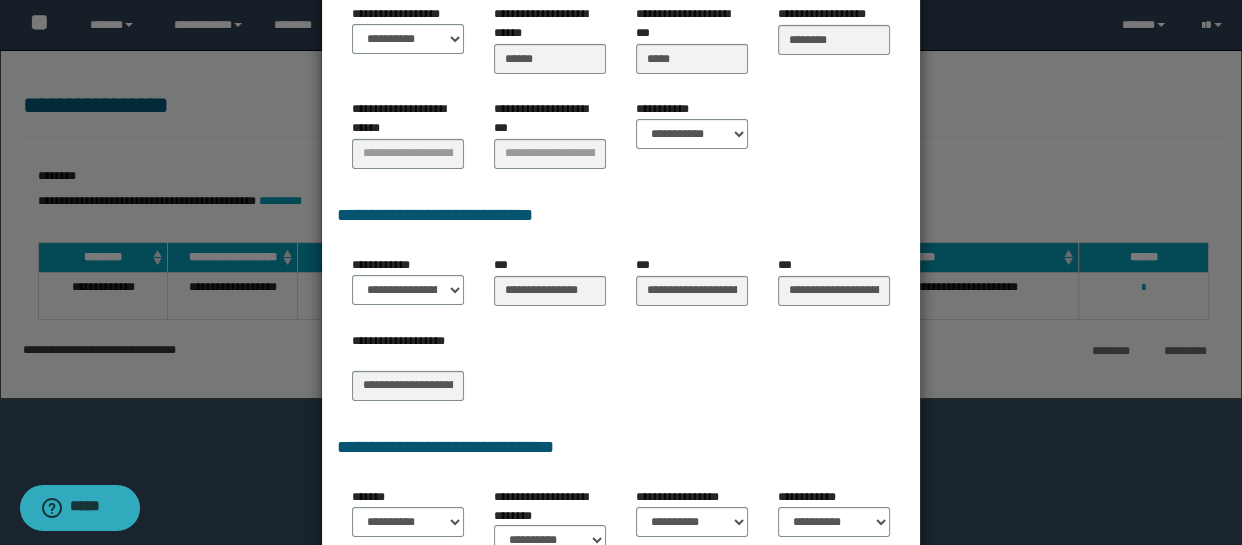 drag, startPoint x: 627, startPoint y: 291, endPoint x: 645, endPoint y: 290, distance: 18.027756 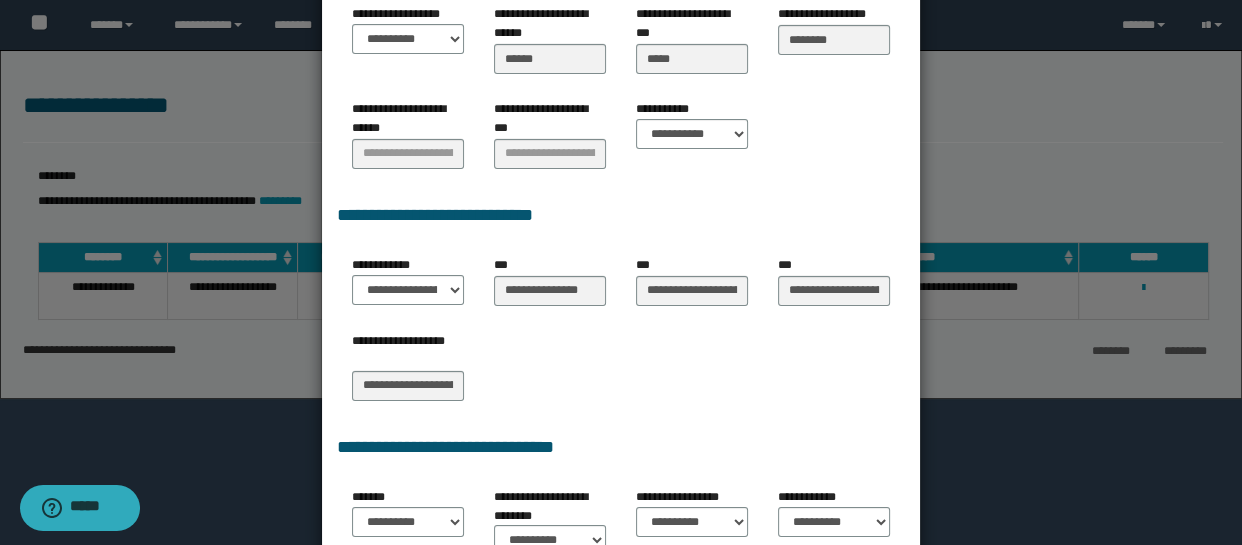 click on "**********" at bounding box center (692, 288) 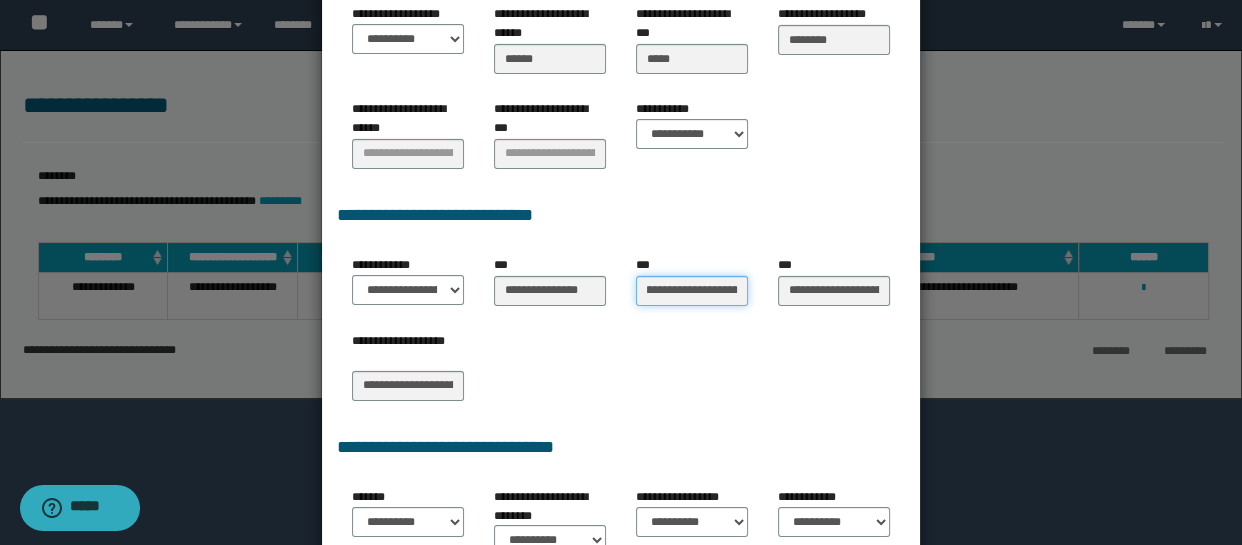 scroll, scrollTop: 0, scrollLeft: 401, axis: horizontal 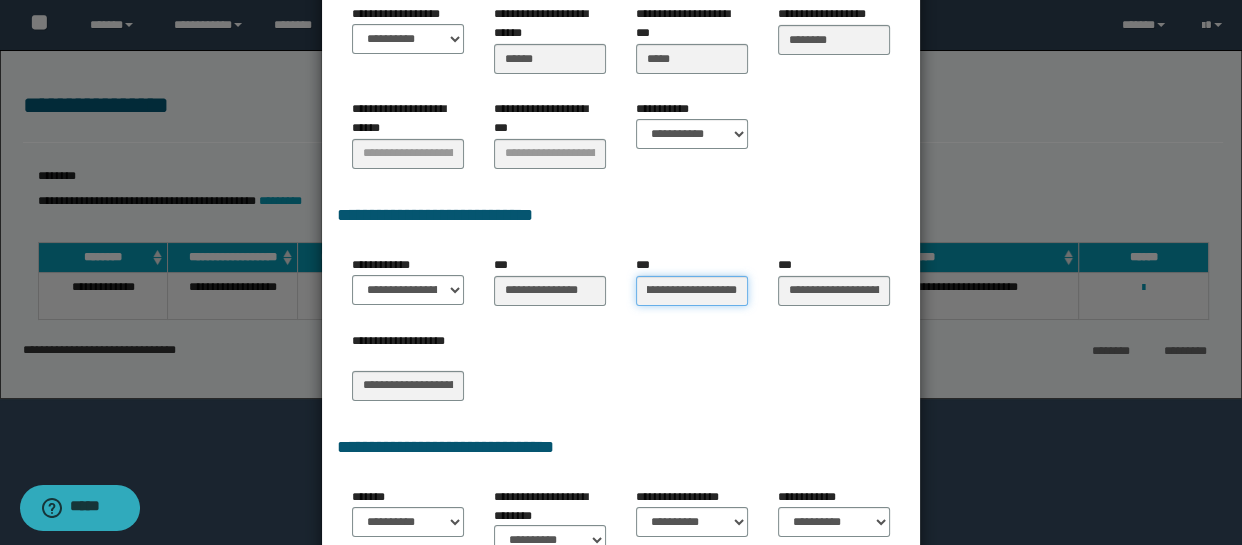 drag, startPoint x: 648, startPoint y: 287, endPoint x: 774, endPoint y: 309, distance: 127.90621 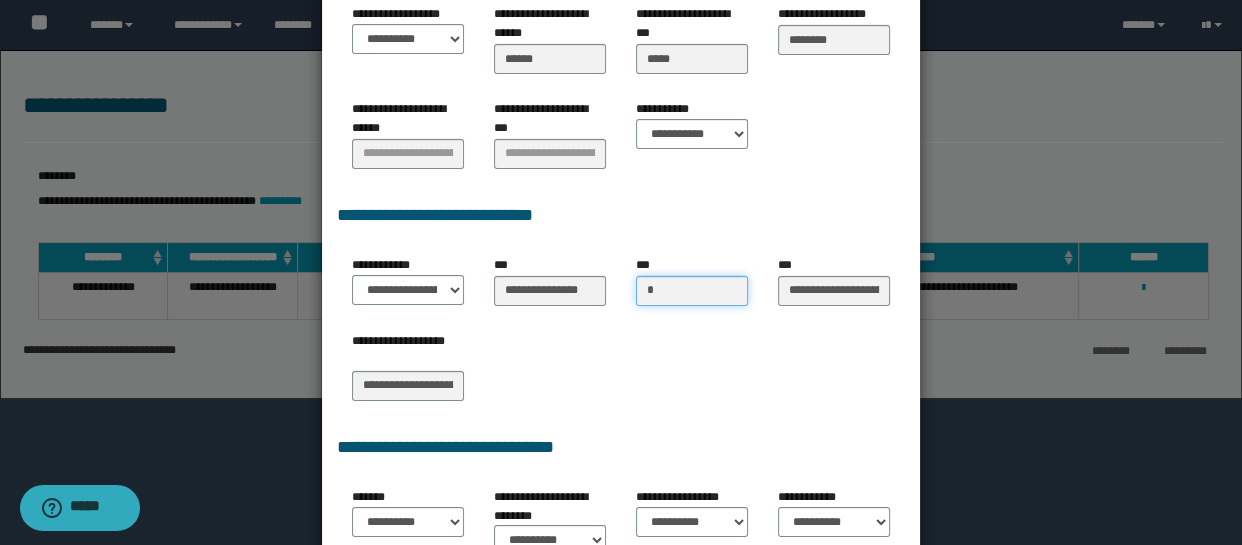 scroll, scrollTop: 0, scrollLeft: 0, axis: both 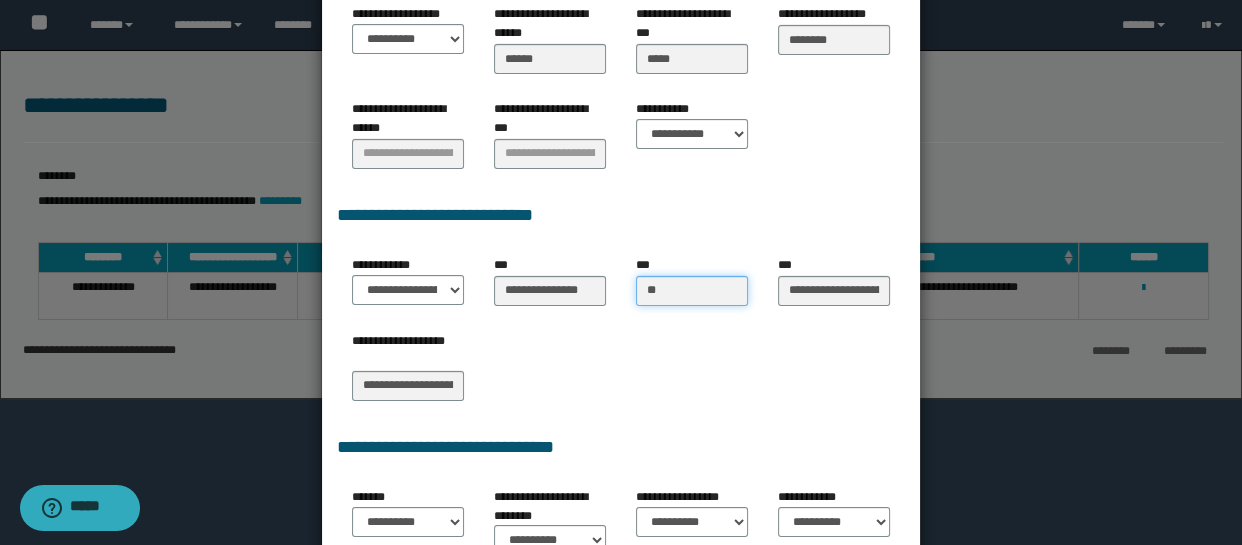 type on "***" 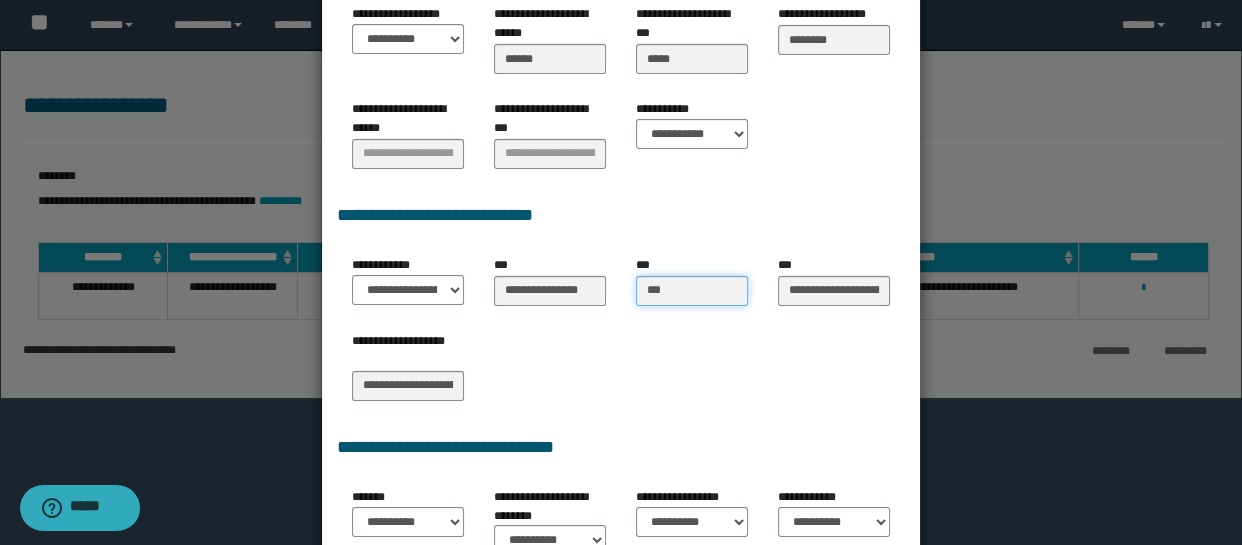 type on "***" 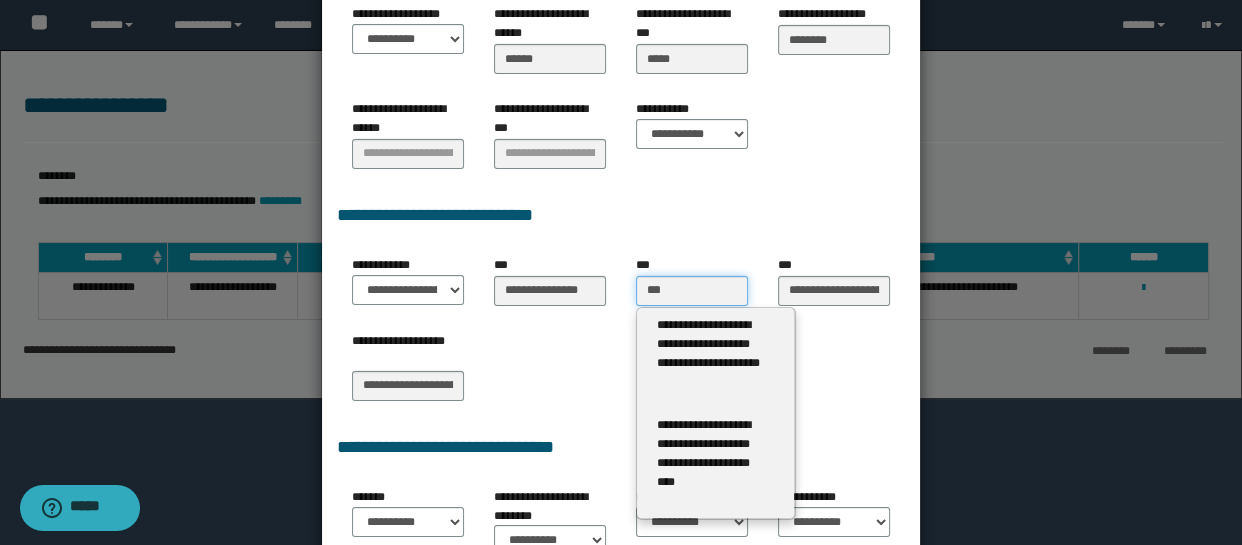 type 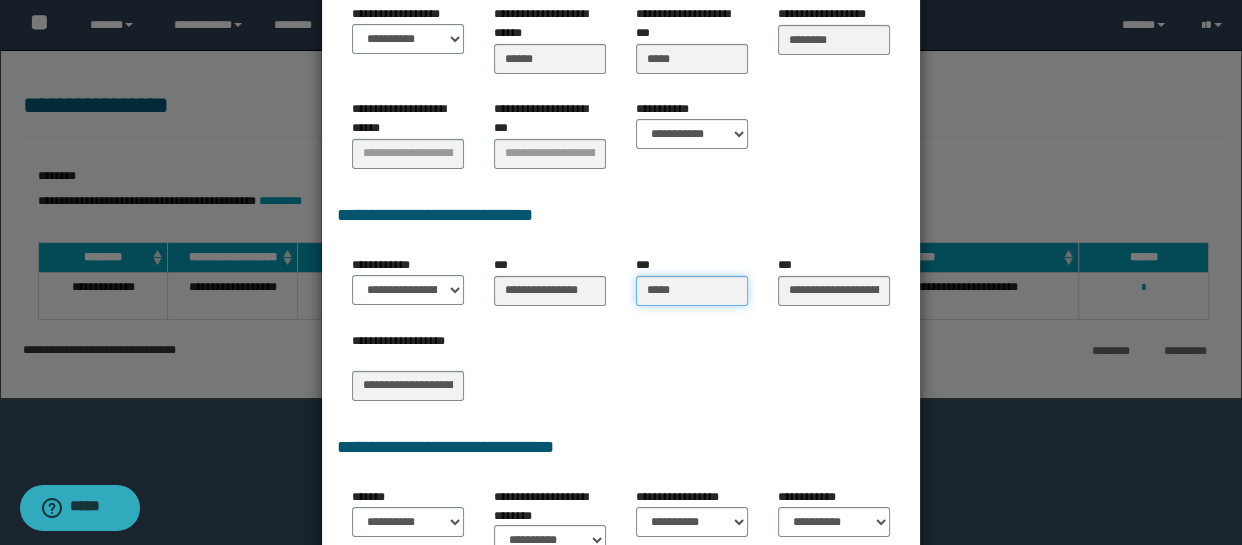 type on "******" 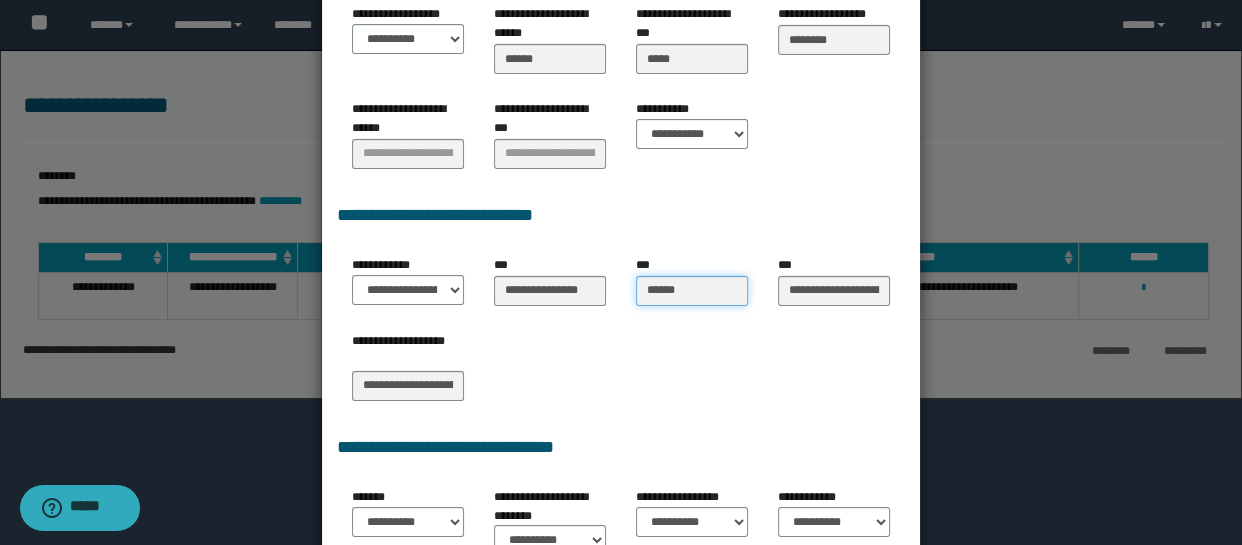 type on "******" 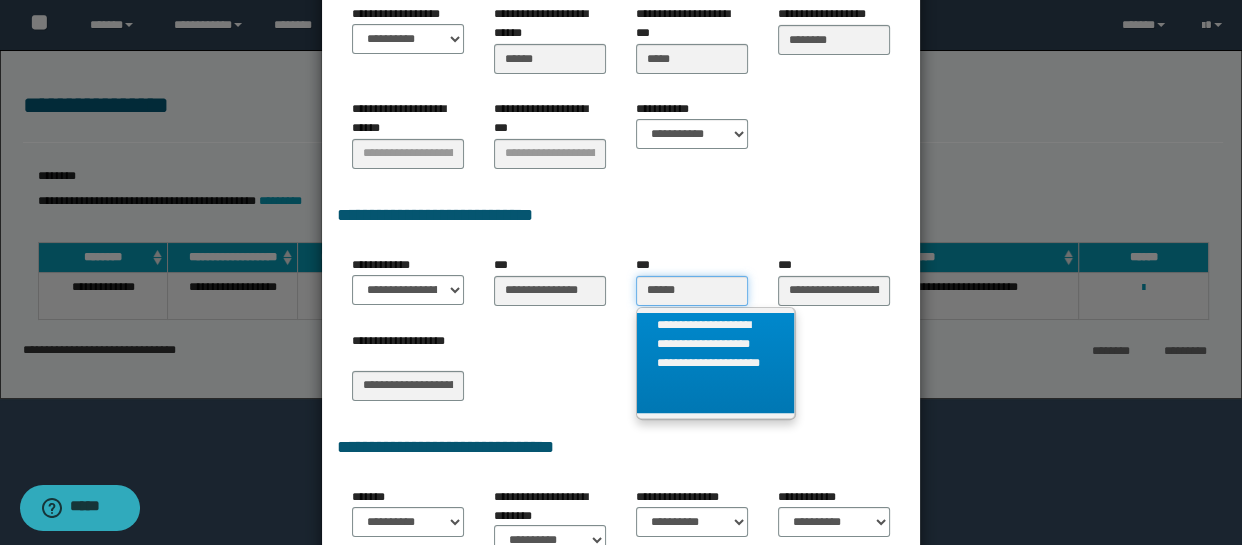 type on "******" 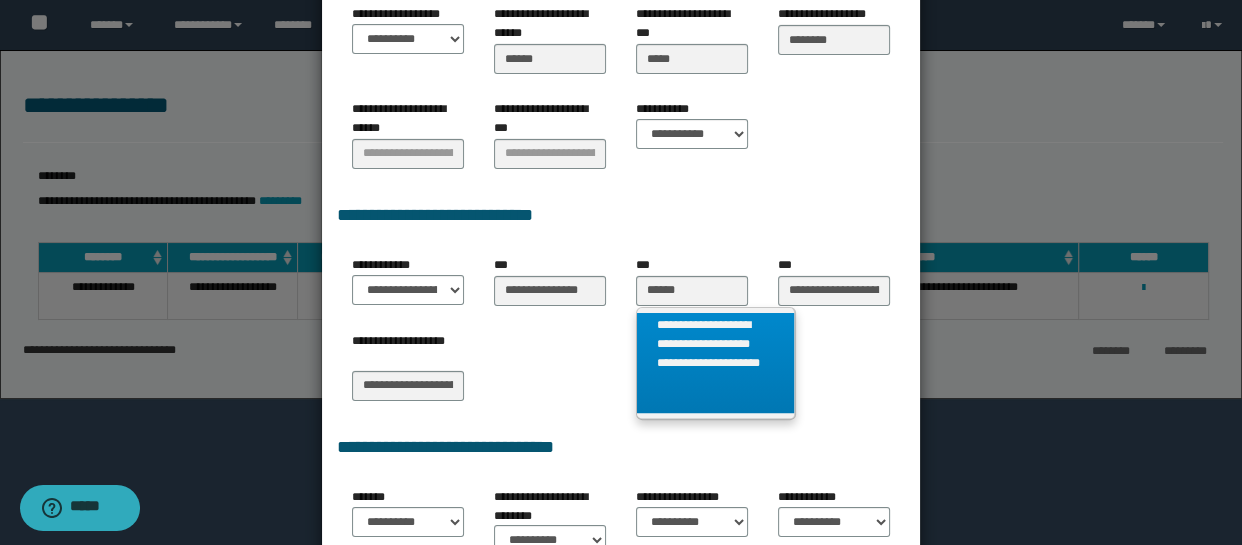 click on "**********" at bounding box center [715, 363] 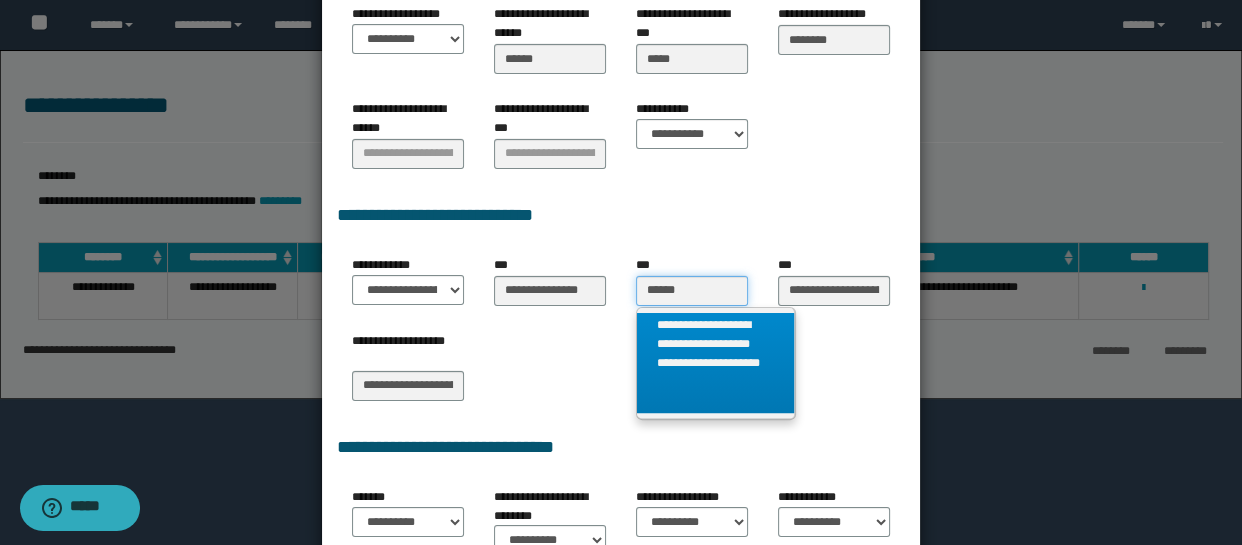 type 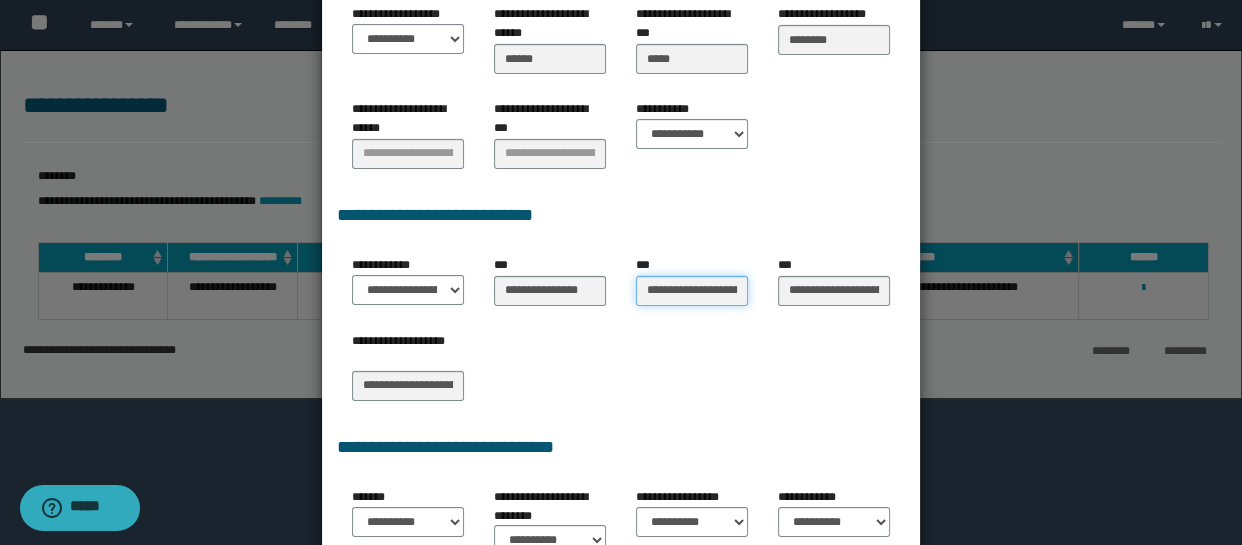 scroll, scrollTop: 0, scrollLeft: 324, axis: horizontal 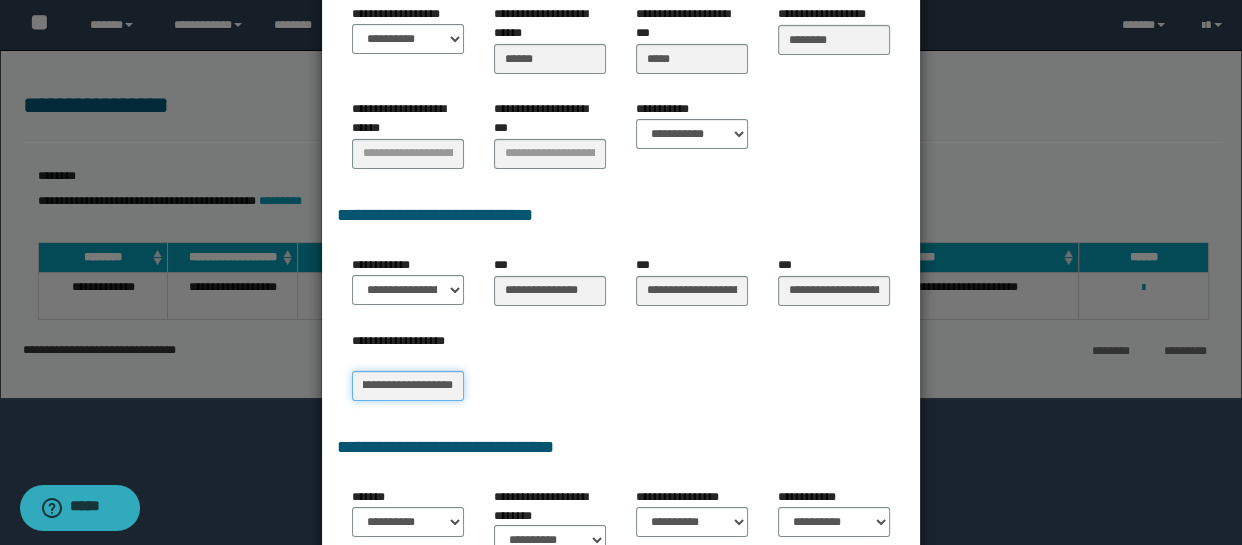 drag, startPoint x: 360, startPoint y: 381, endPoint x: 610, endPoint y: 381, distance: 250 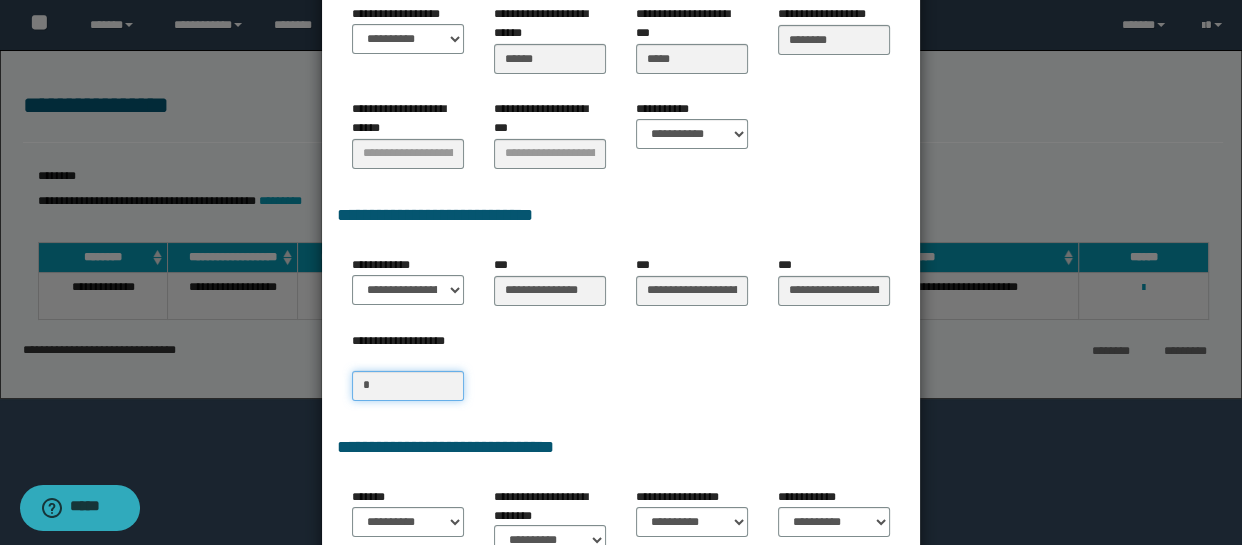 scroll, scrollTop: 0, scrollLeft: 0, axis: both 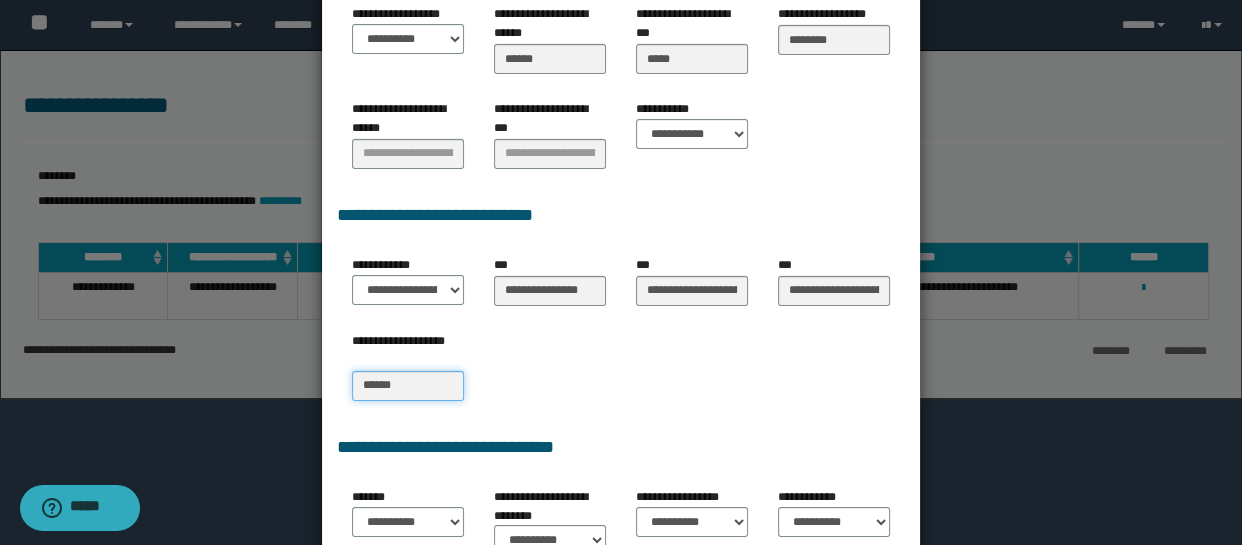 type on "*******" 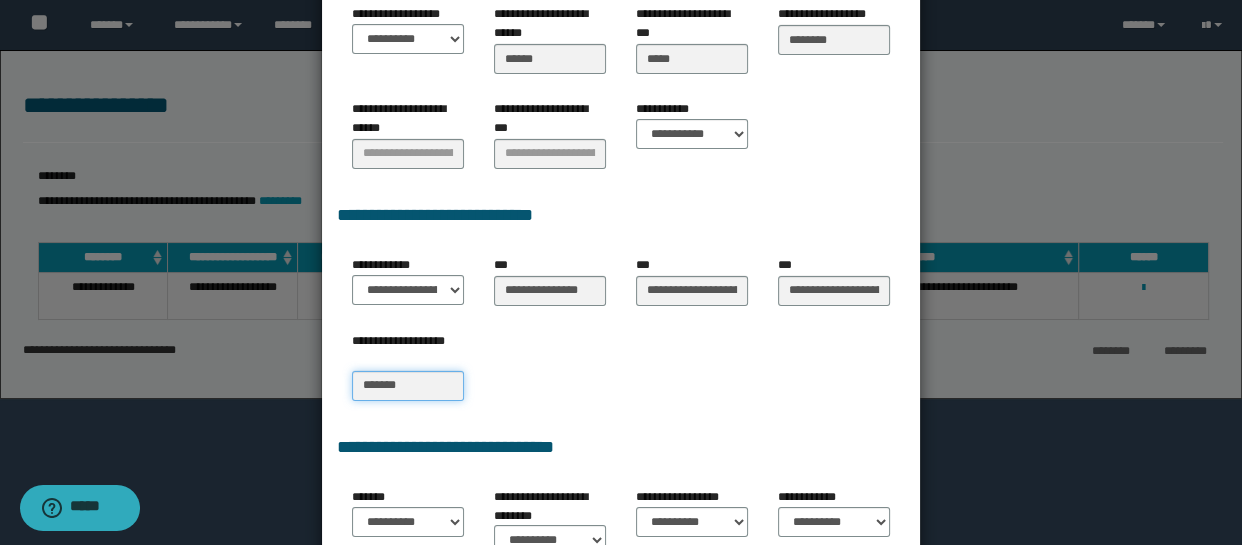 type on "*******" 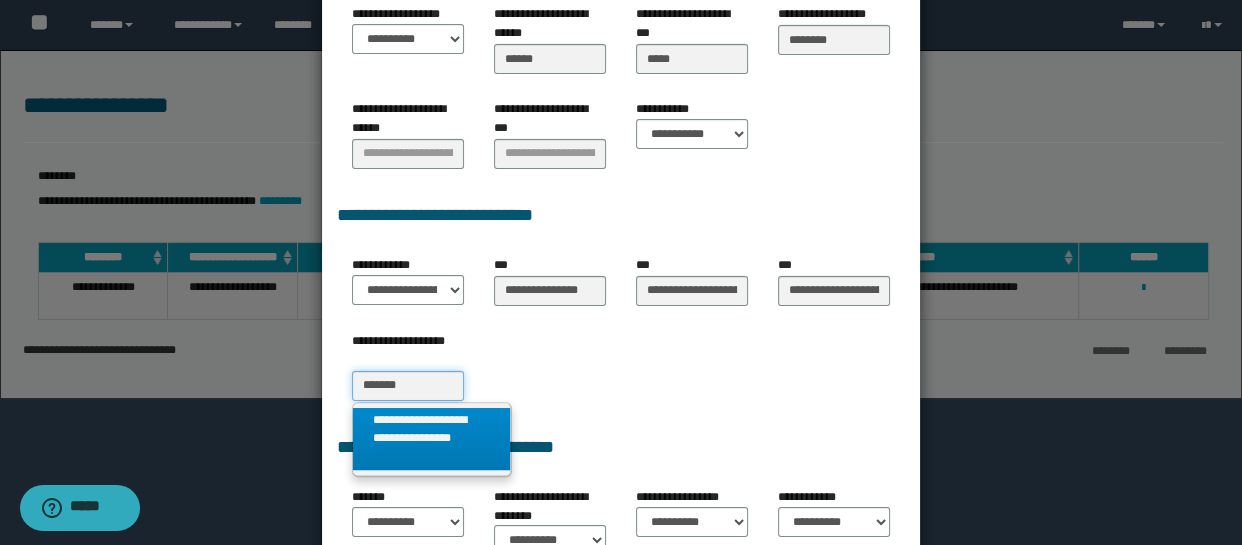 type on "*******" 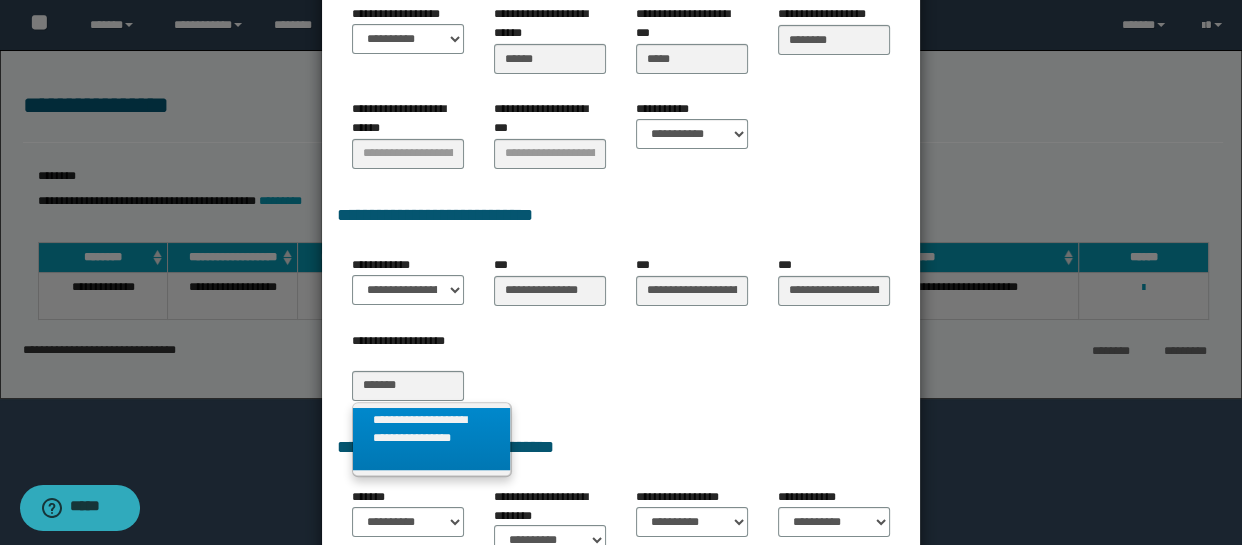 click on "**********" at bounding box center [431, 439] 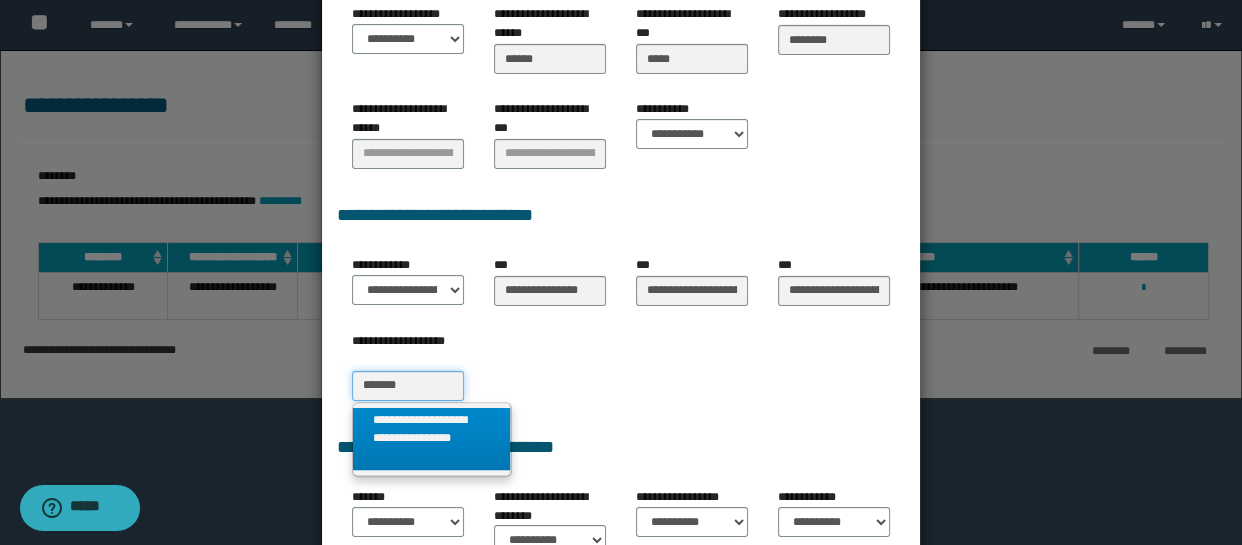 type 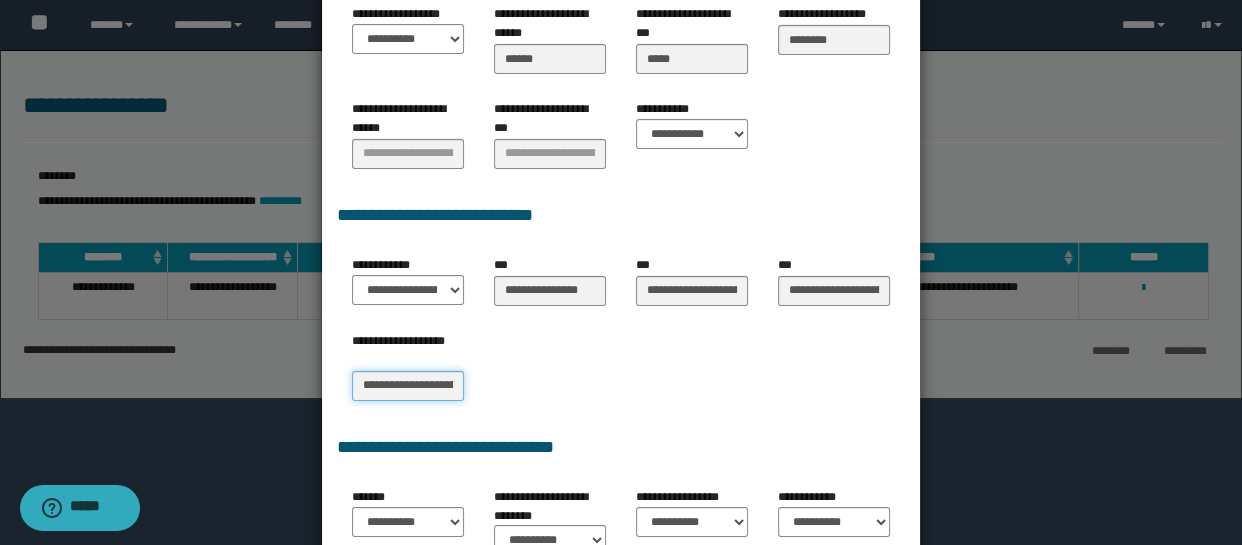 scroll, scrollTop: 0, scrollLeft: 141, axis: horizontal 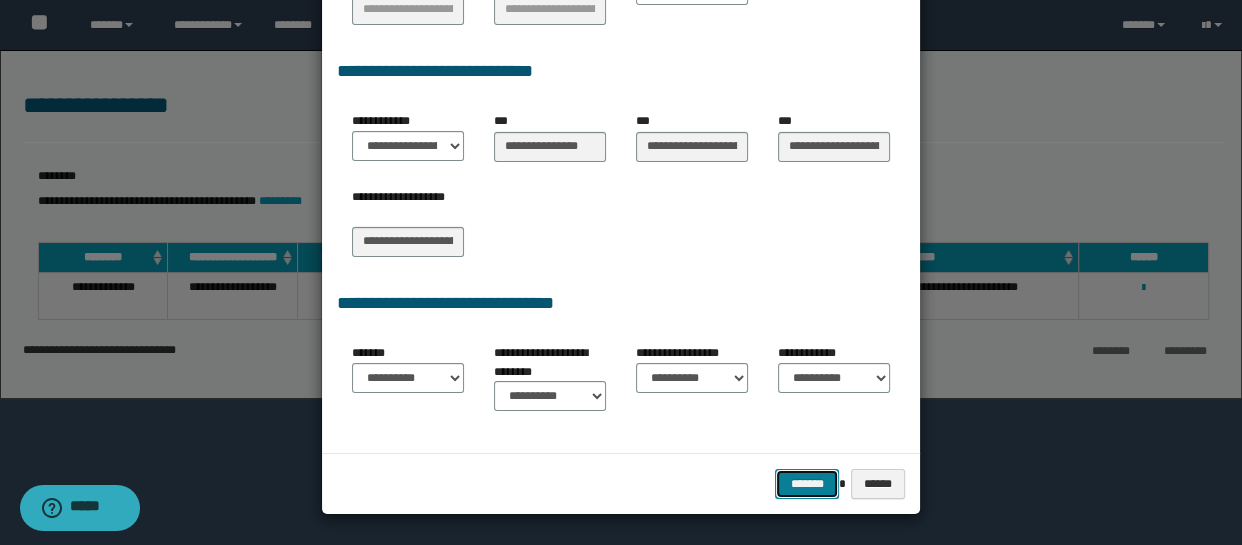 click on "*******" at bounding box center [807, 484] 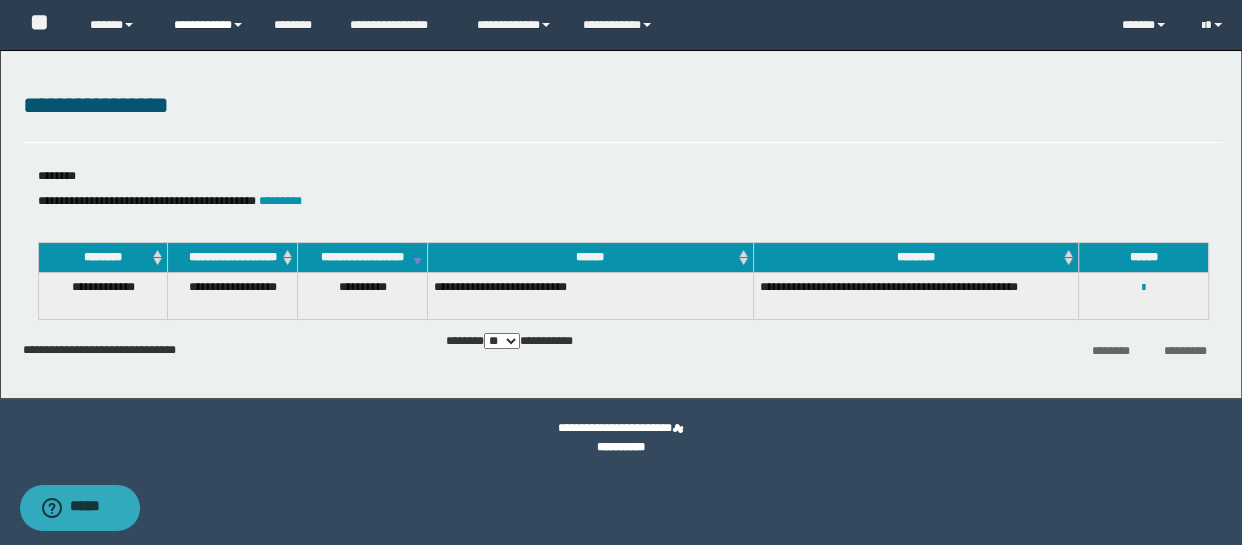 click on "**********" at bounding box center (209, 25) 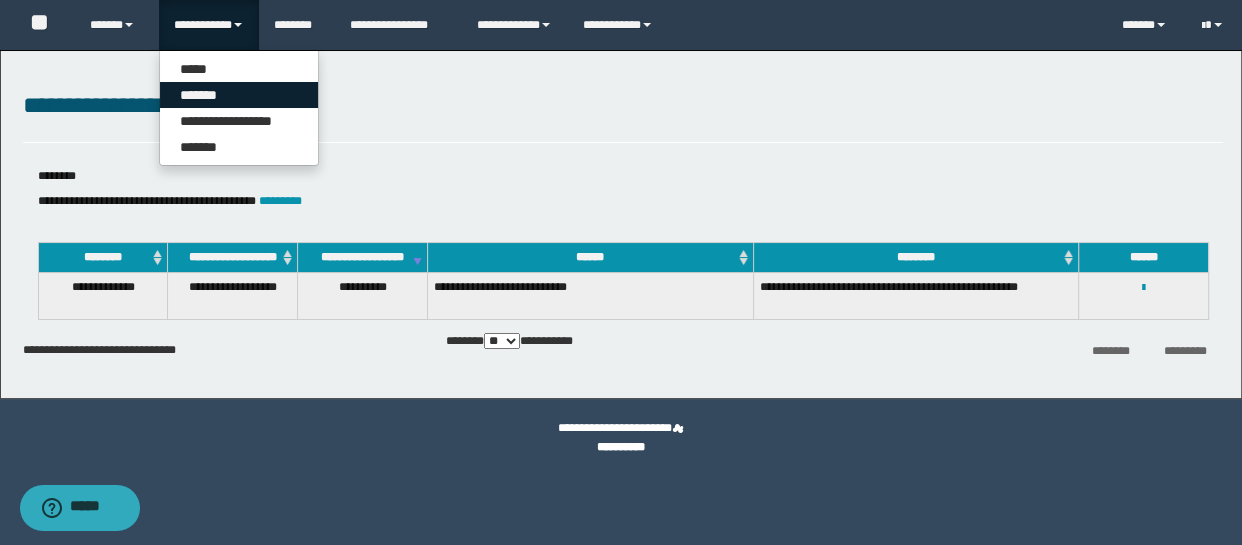 drag, startPoint x: 201, startPoint y: 91, endPoint x: 274, endPoint y: 91, distance: 73 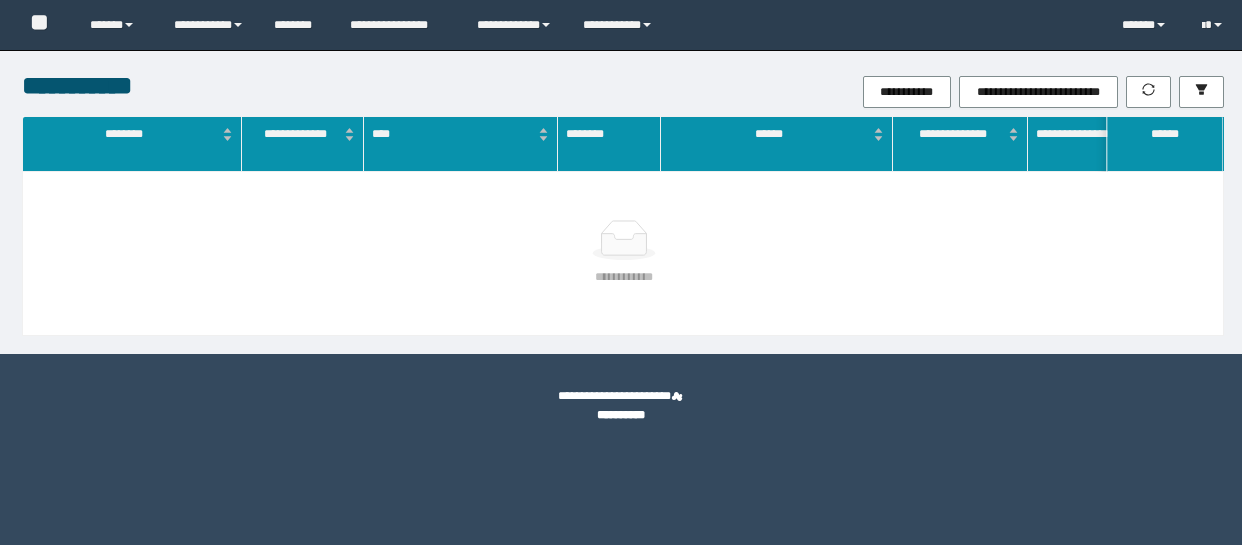 scroll, scrollTop: 0, scrollLeft: 0, axis: both 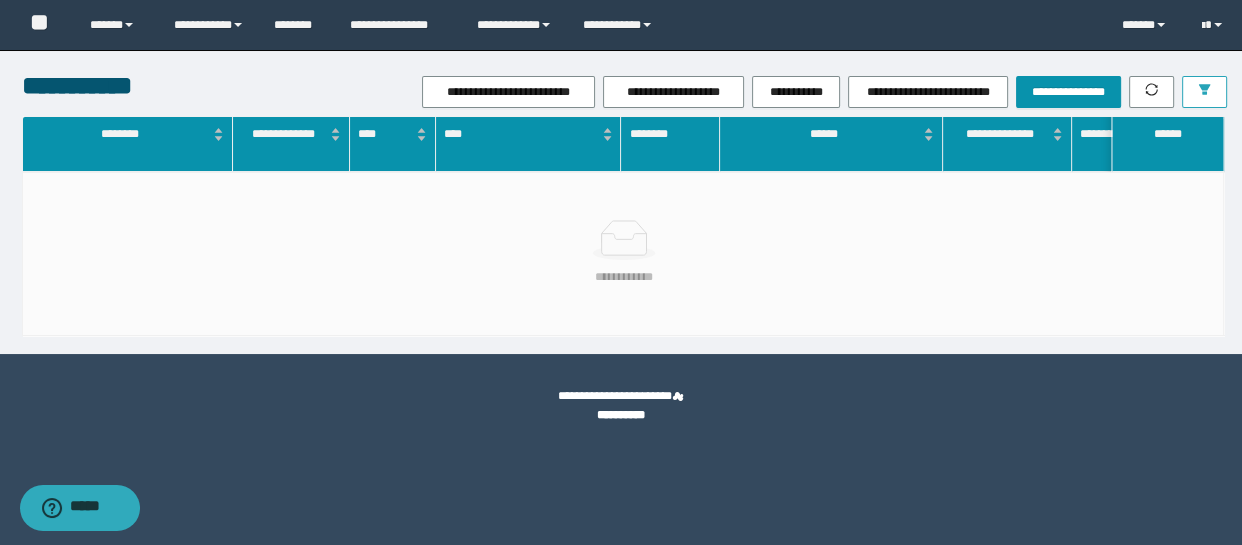 click 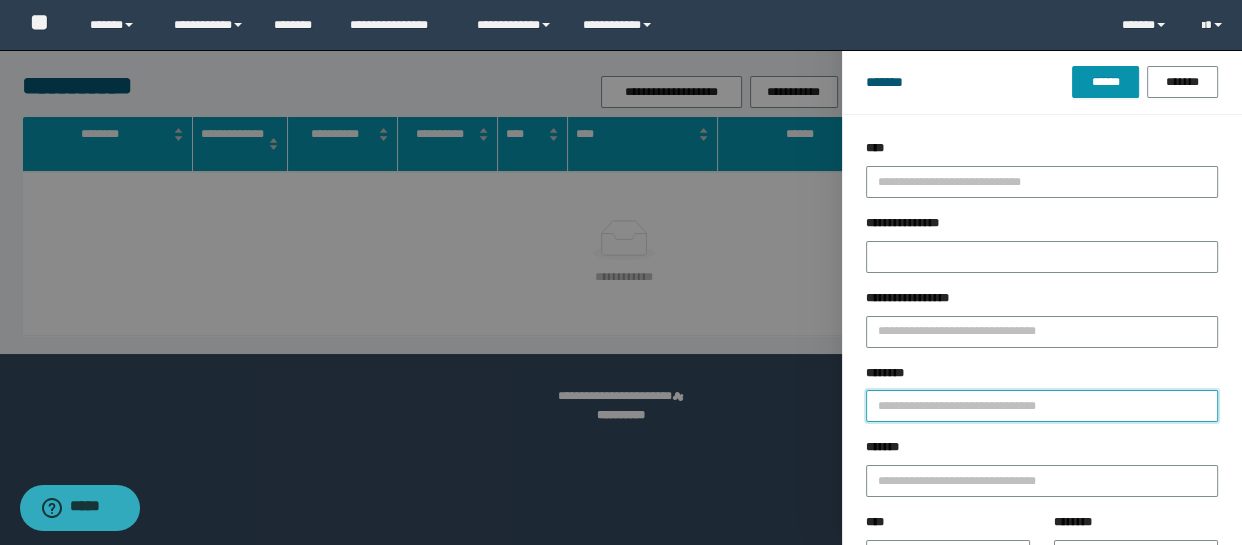 click on "********" at bounding box center [1042, 406] 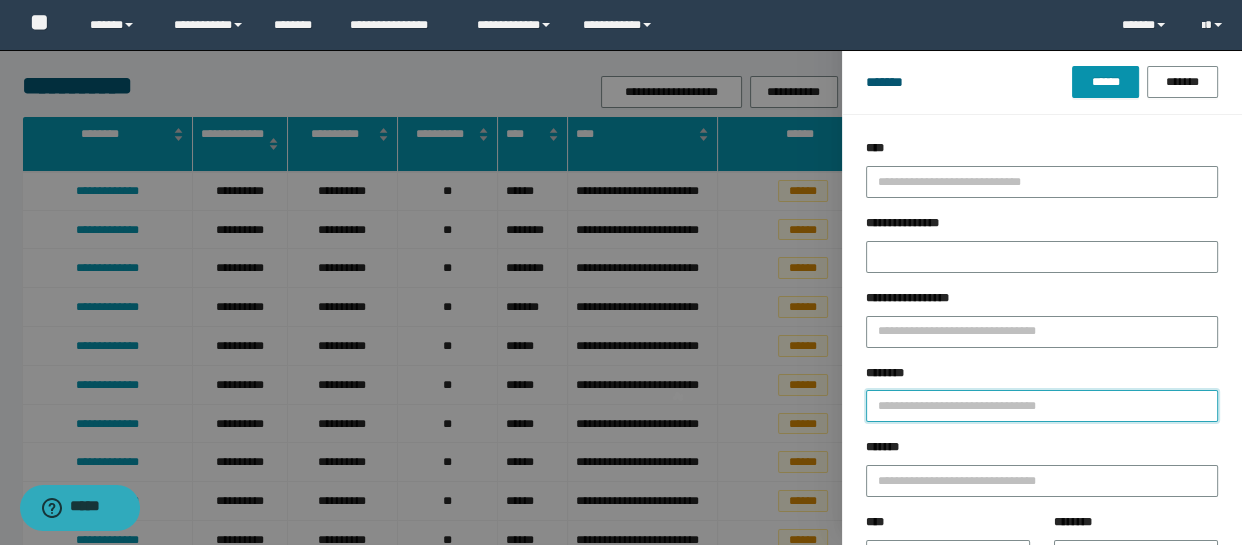 paste on "**********" 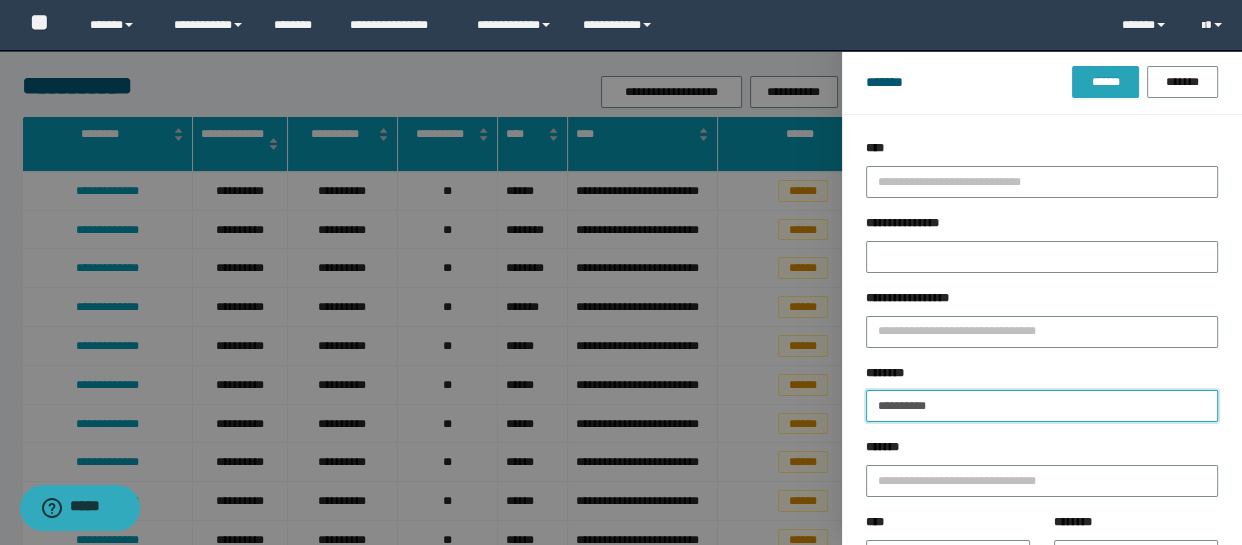 type on "**********" 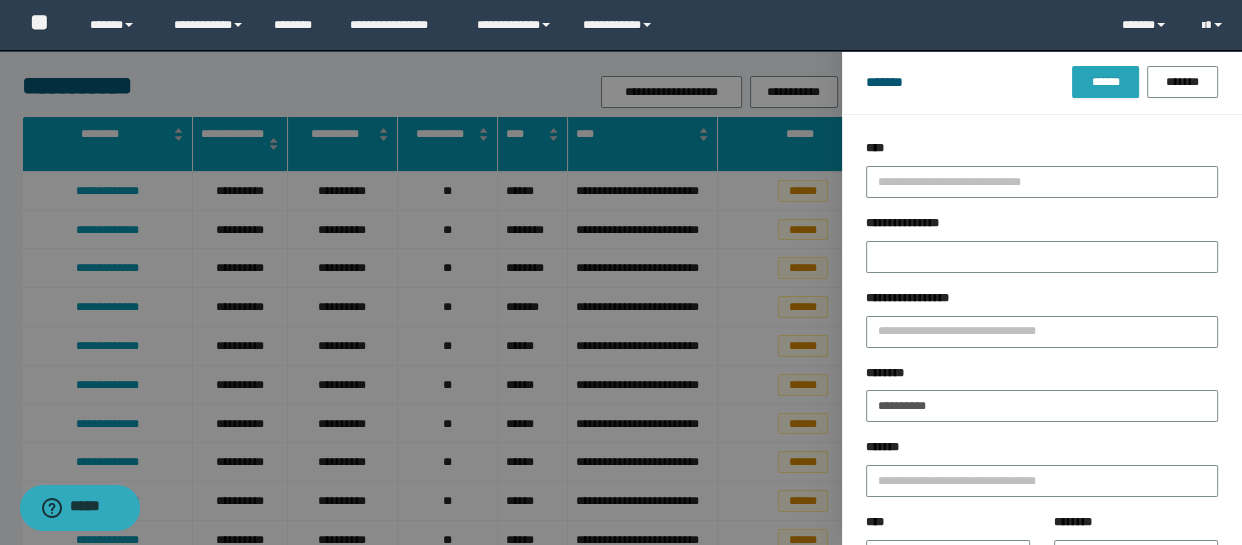 click on "******" at bounding box center [1105, 82] 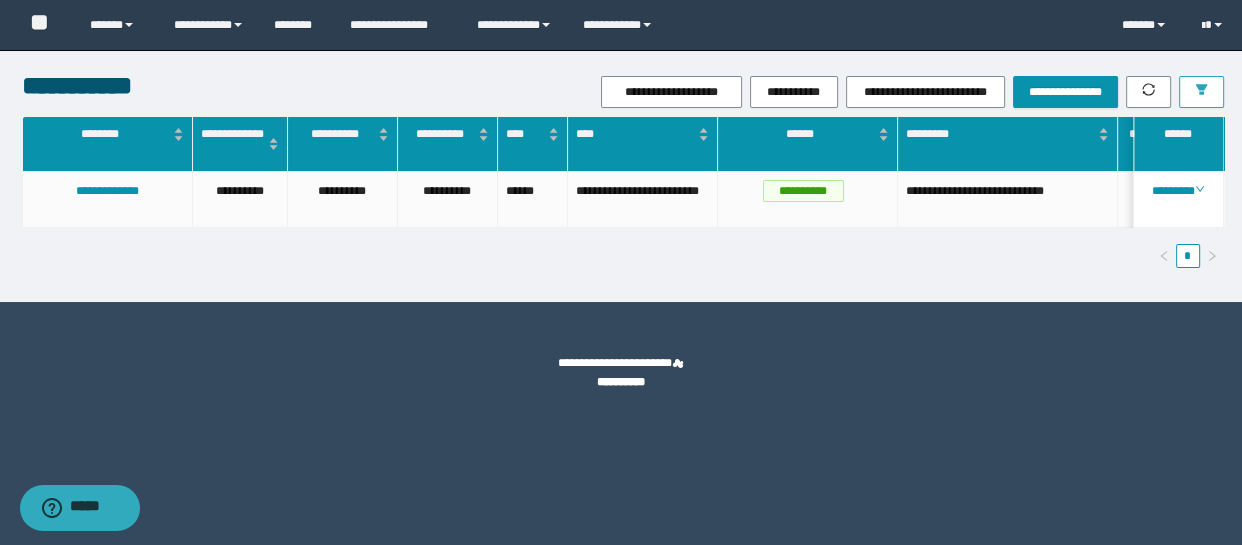 type 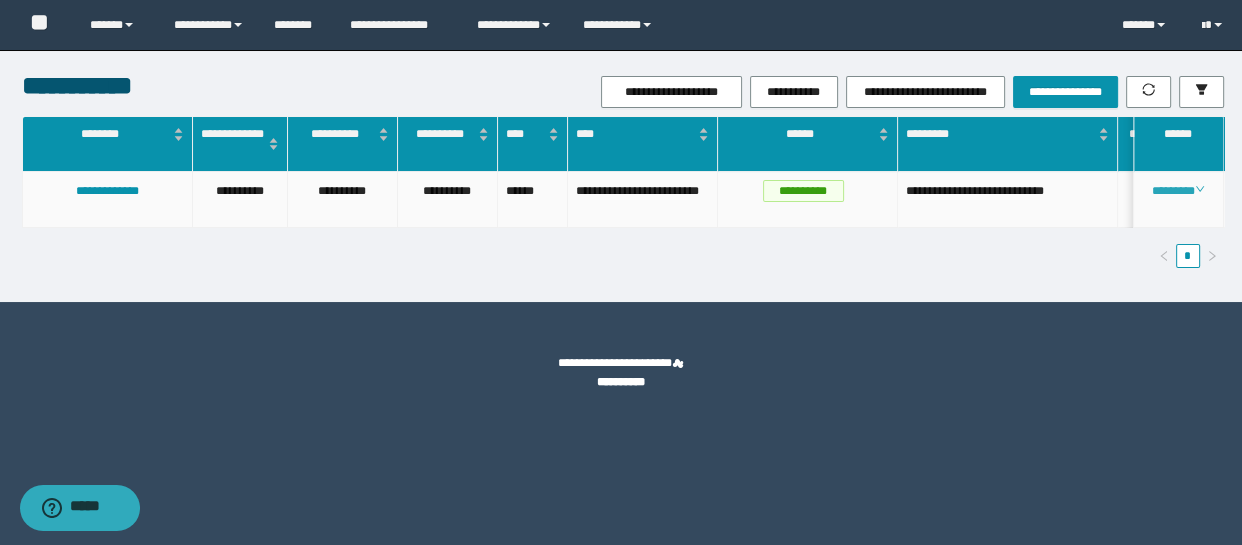 click on "********" at bounding box center [1178, 191] 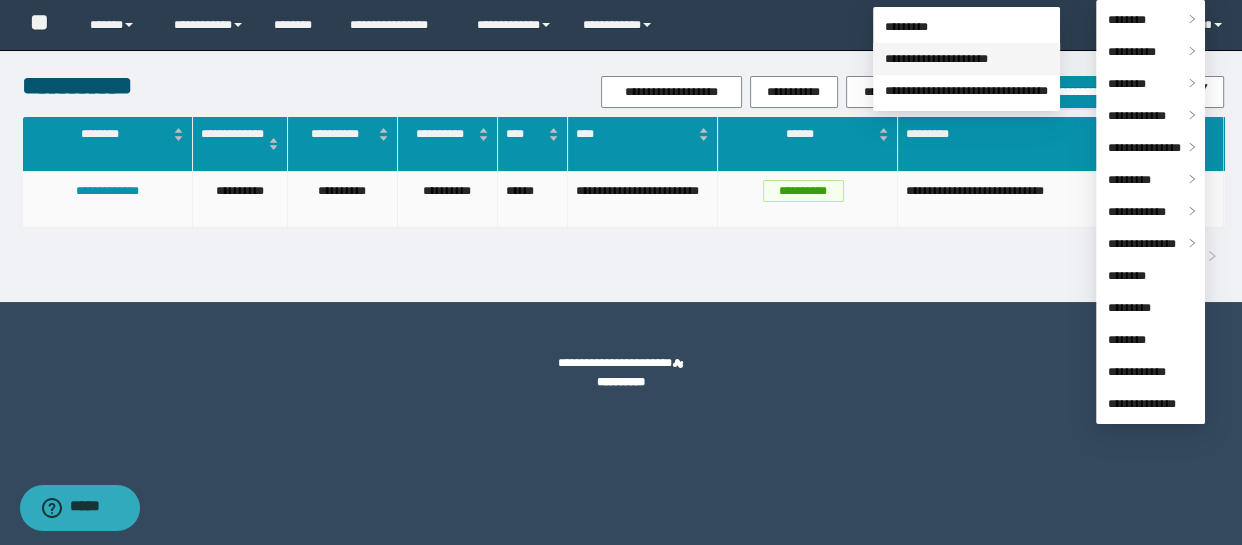 click on "**********" at bounding box center (936, 59) 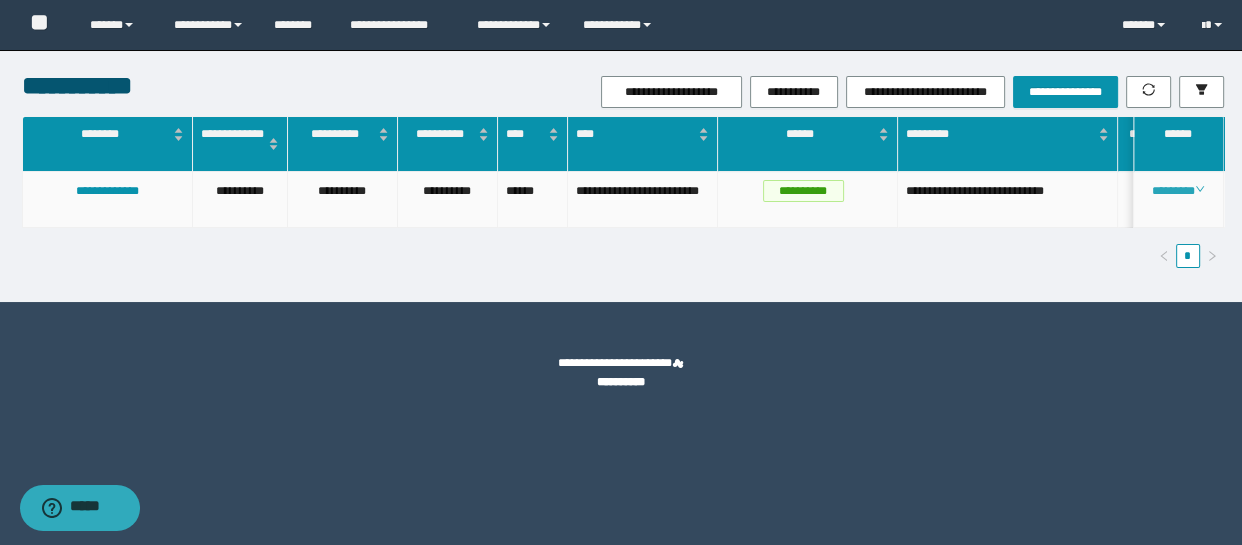 click on "********" at bounding box center (1178, 191) 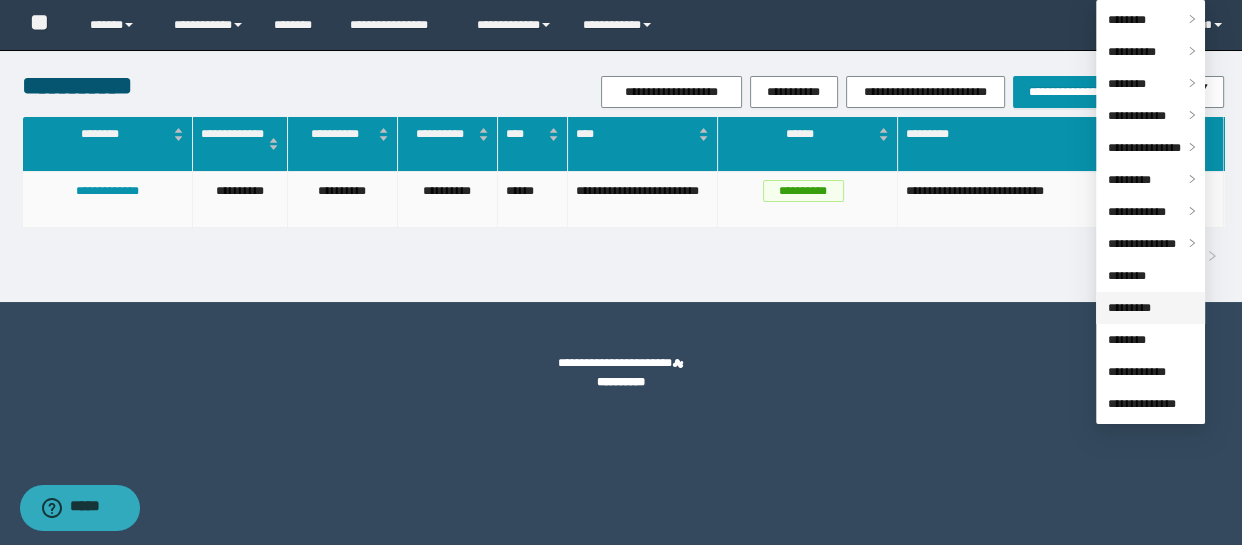 click on "*********" at bounding box center [1129, 308] 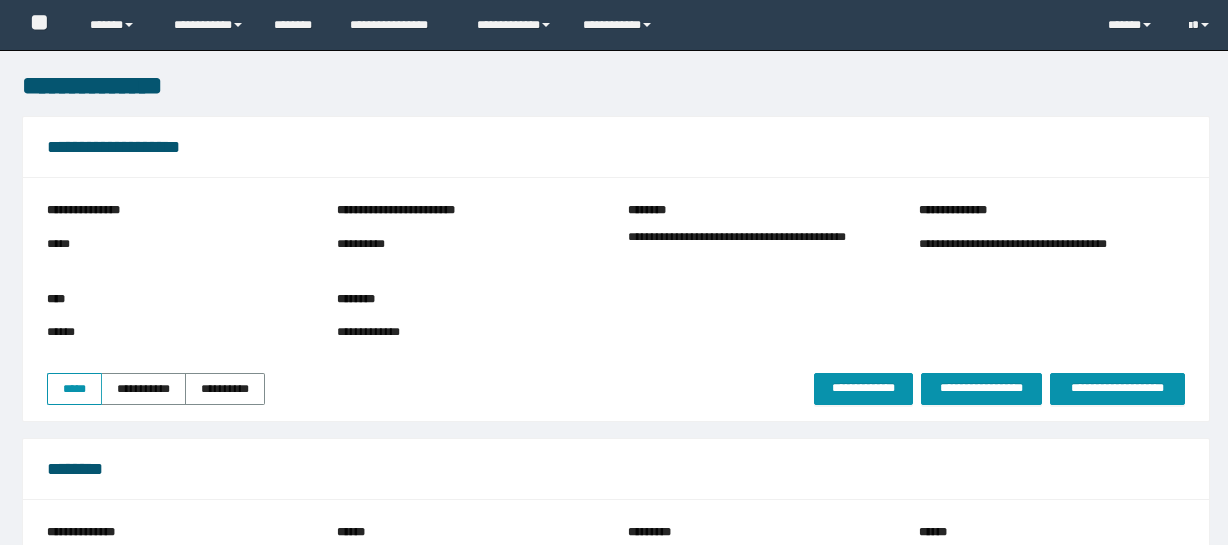 scroll, scrollTop: 0, scrollLeft: 0, axis: both 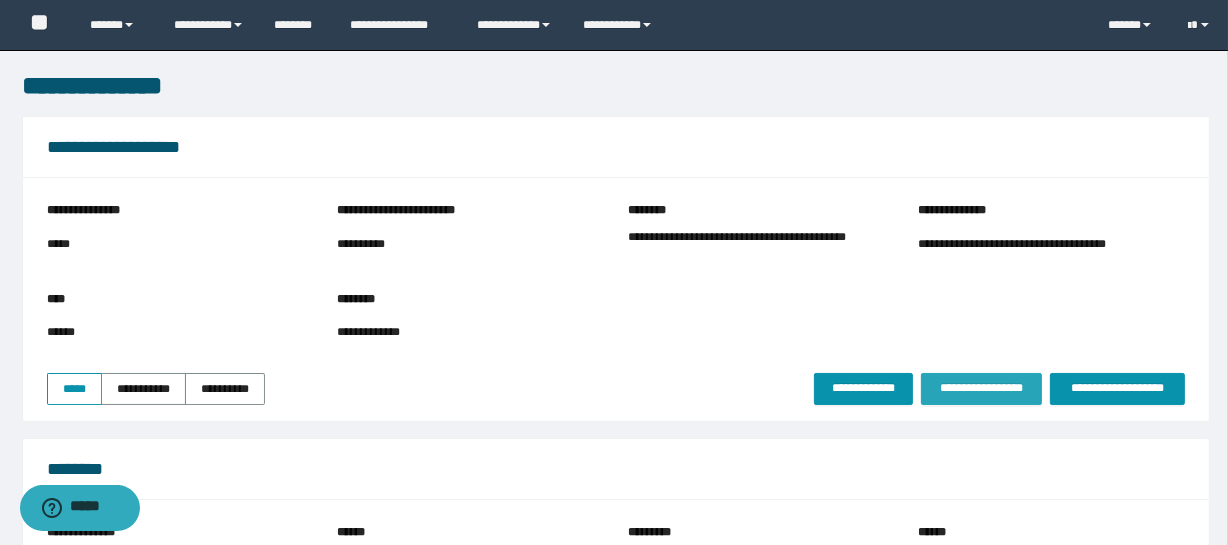 click on "**********" at bounding box center [981, 389] 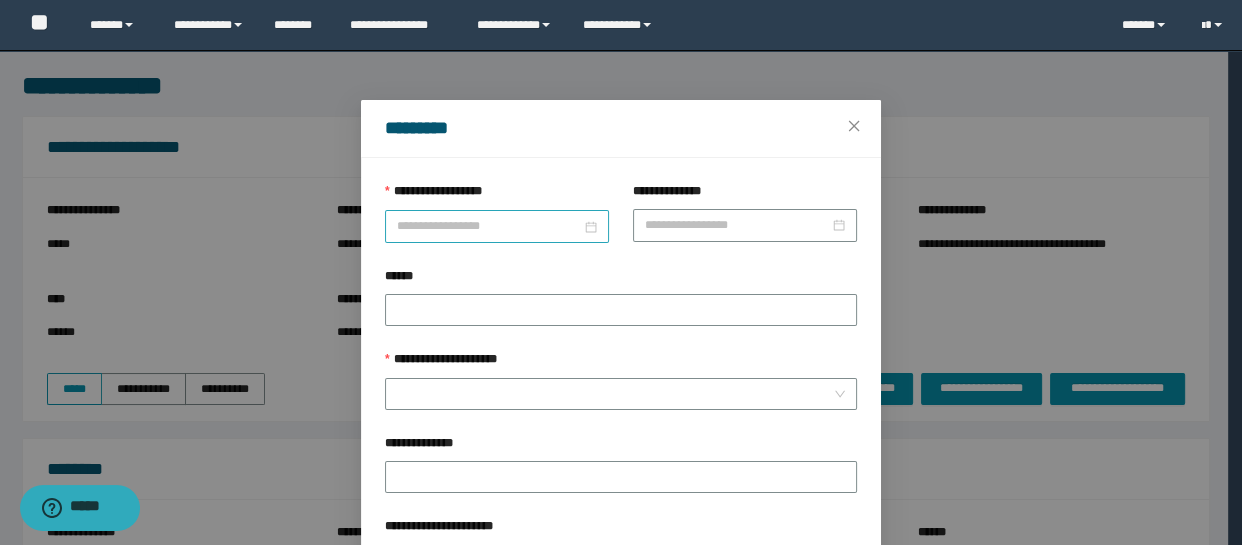 click at bounding box center [497, 226] 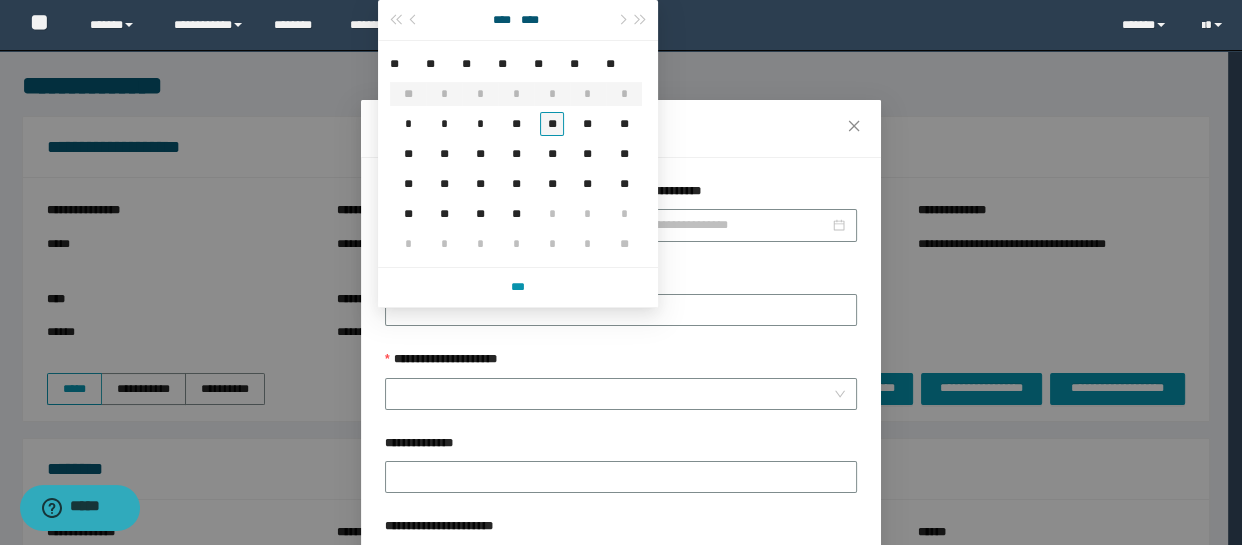 type on "**********" 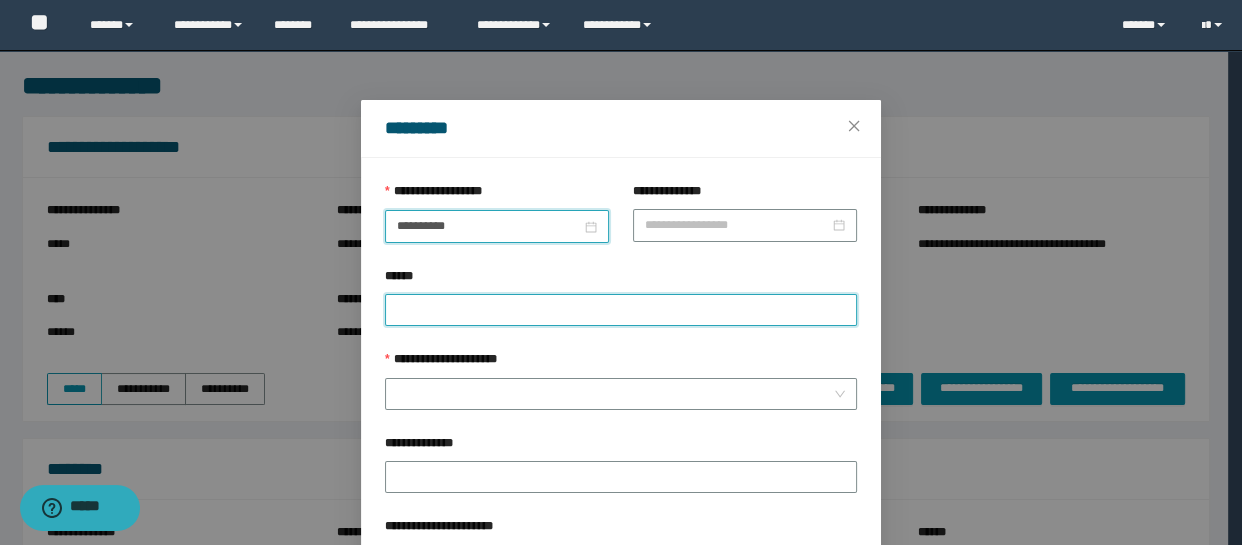 click on "******" at bounding box center (621, 310) 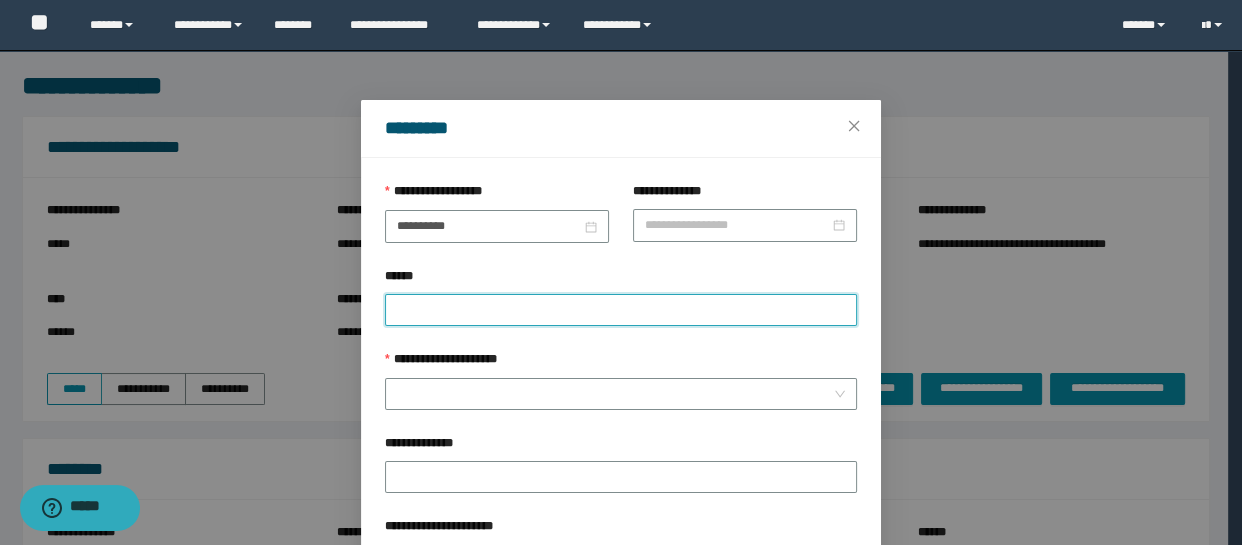 paste on "********" 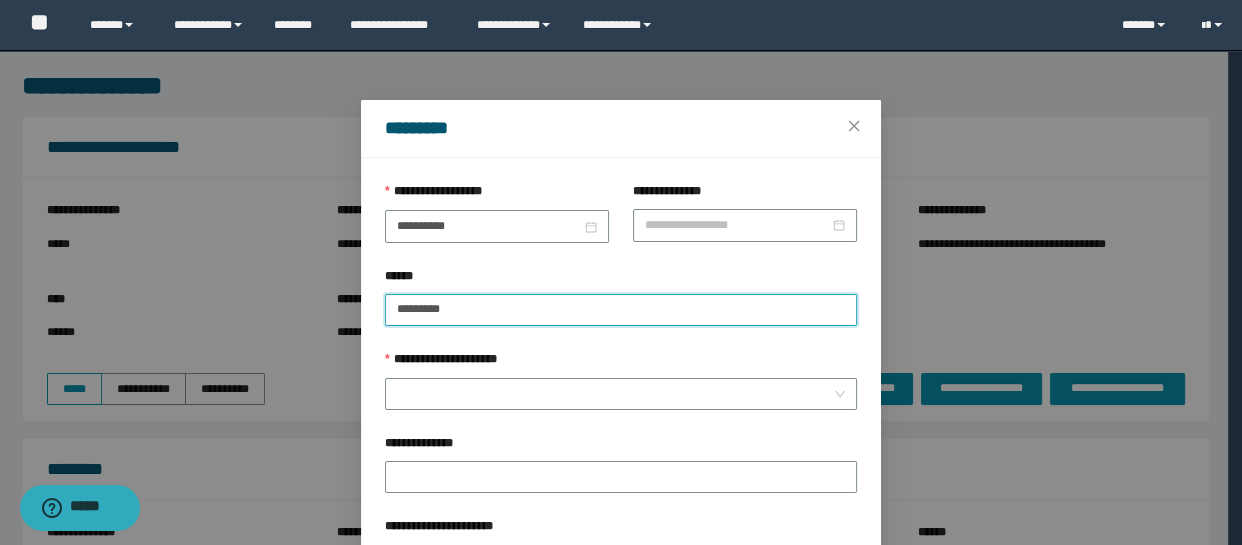 paste on "********" 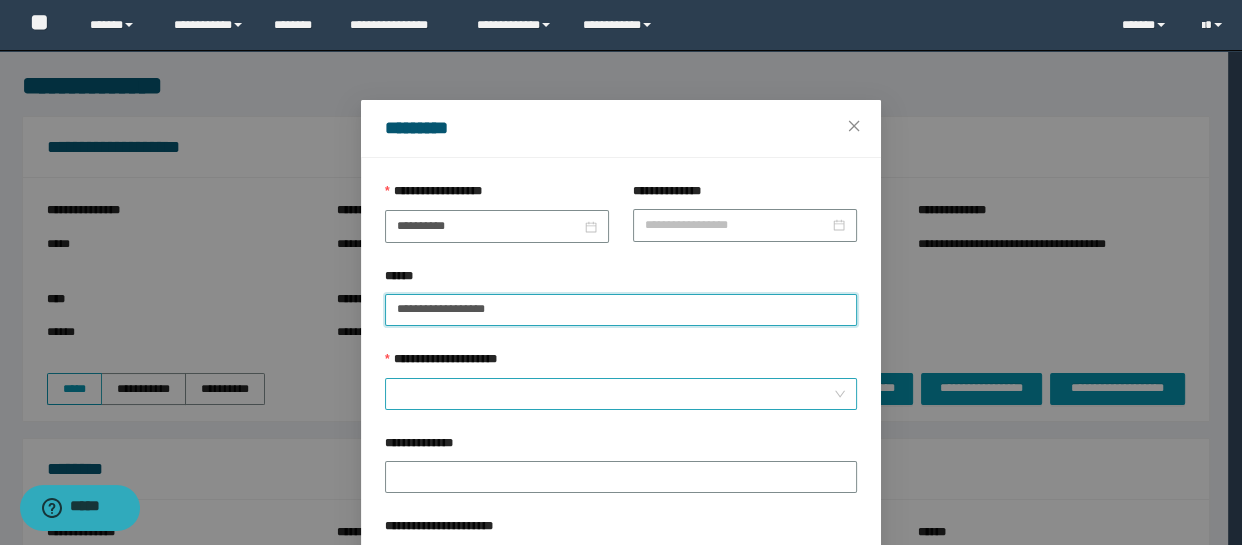 type on "**********" 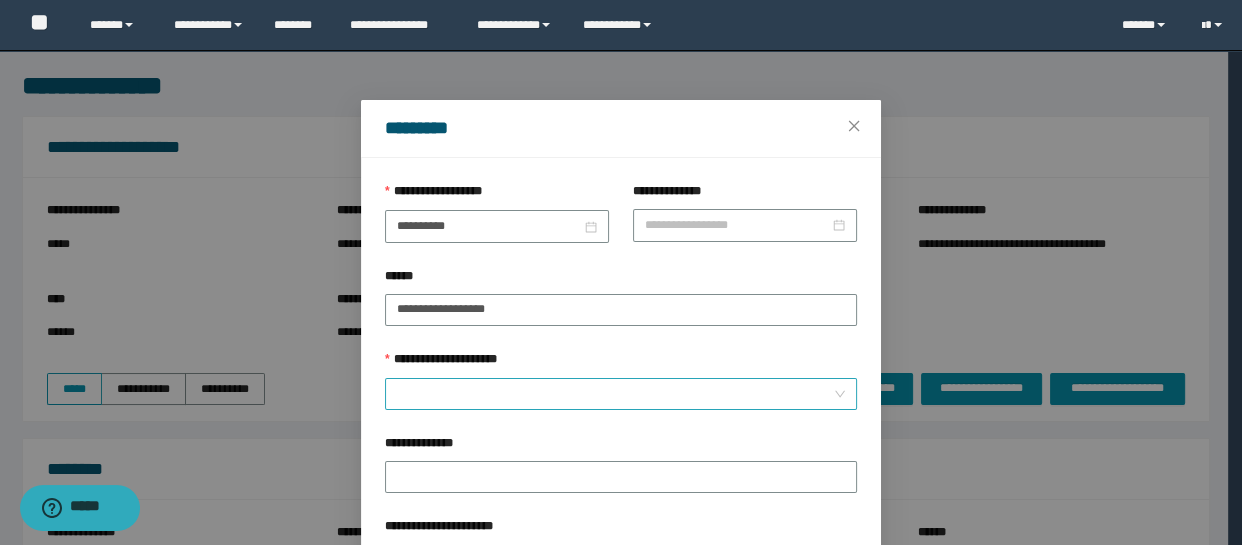 click on "**********" at bounding box center [615, 394] 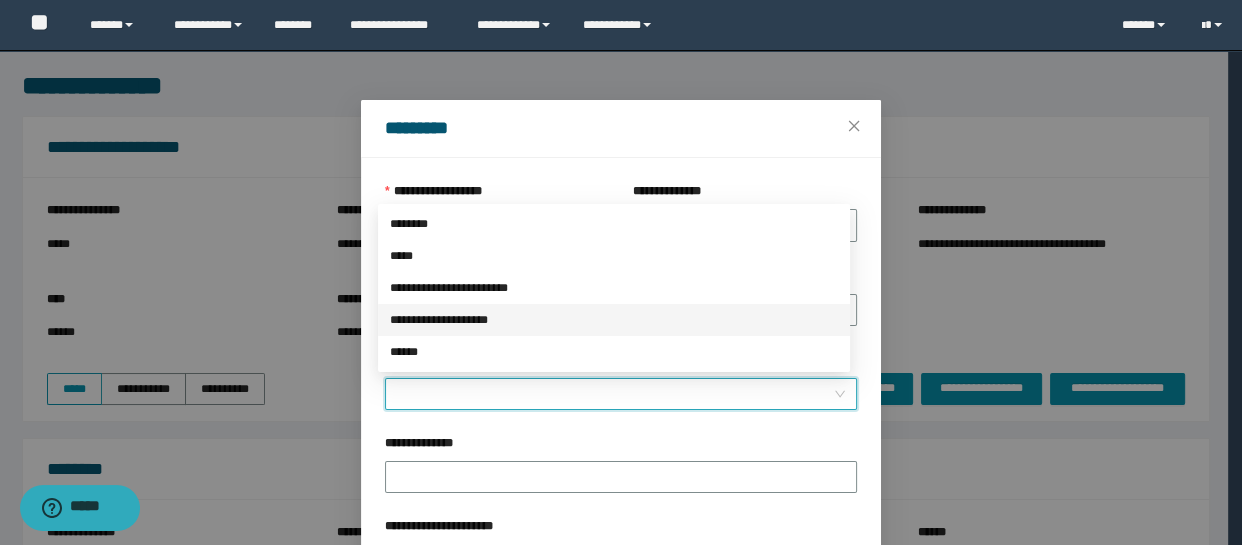 click on "**********" at bounding box center [614, 320] 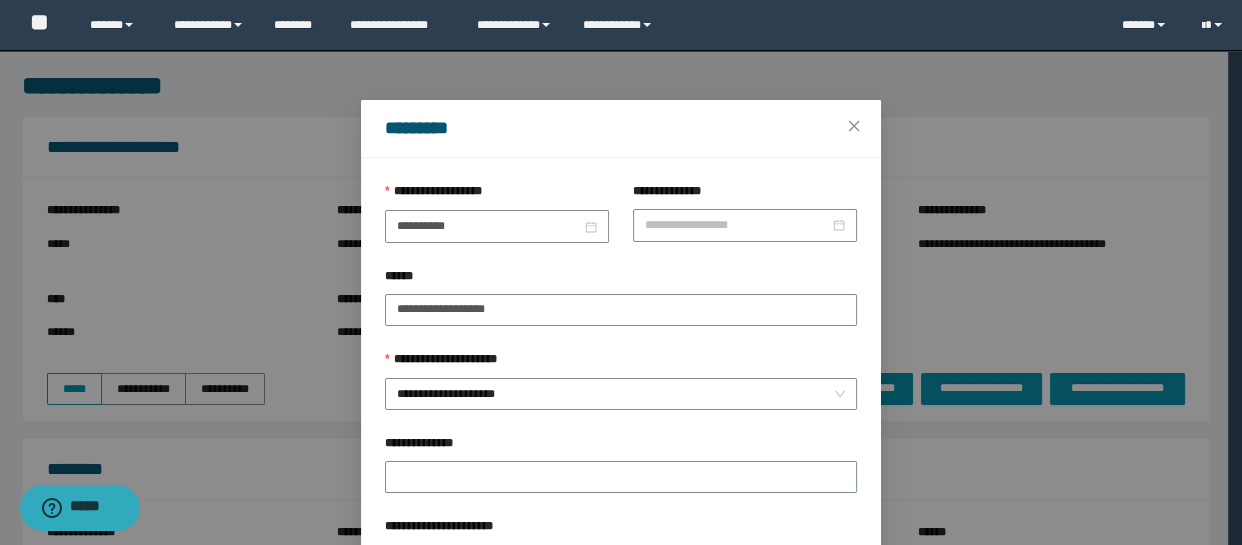 scroll, scrollTop: 153, scrollLeft: 0, axis: vertical 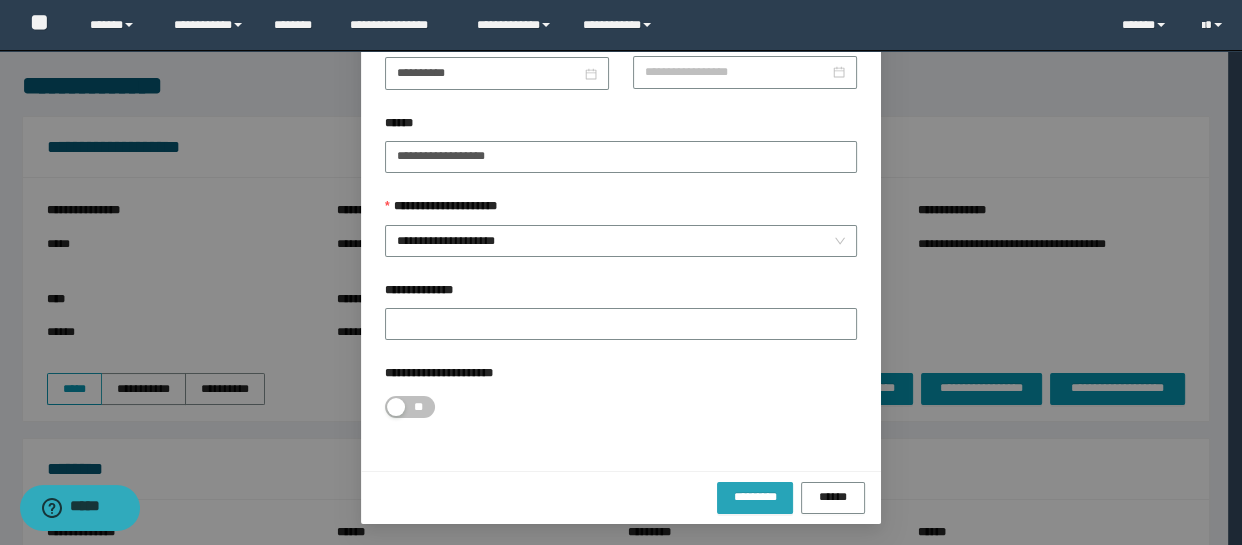 click on "*********" at bounding box center [755, 497] 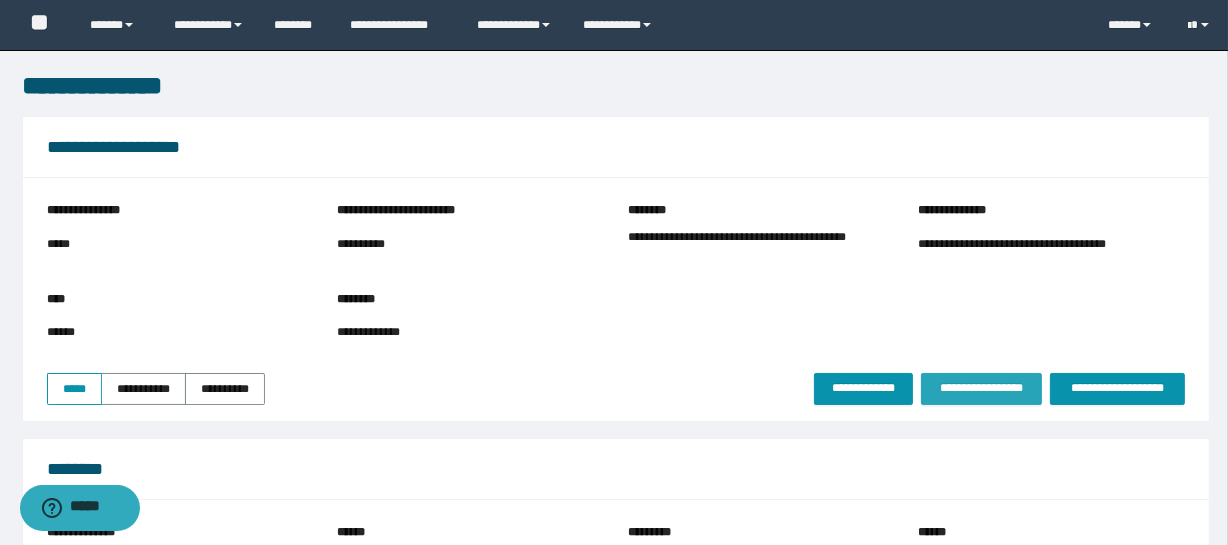 click on "**********" at bounding box center (981, 388) 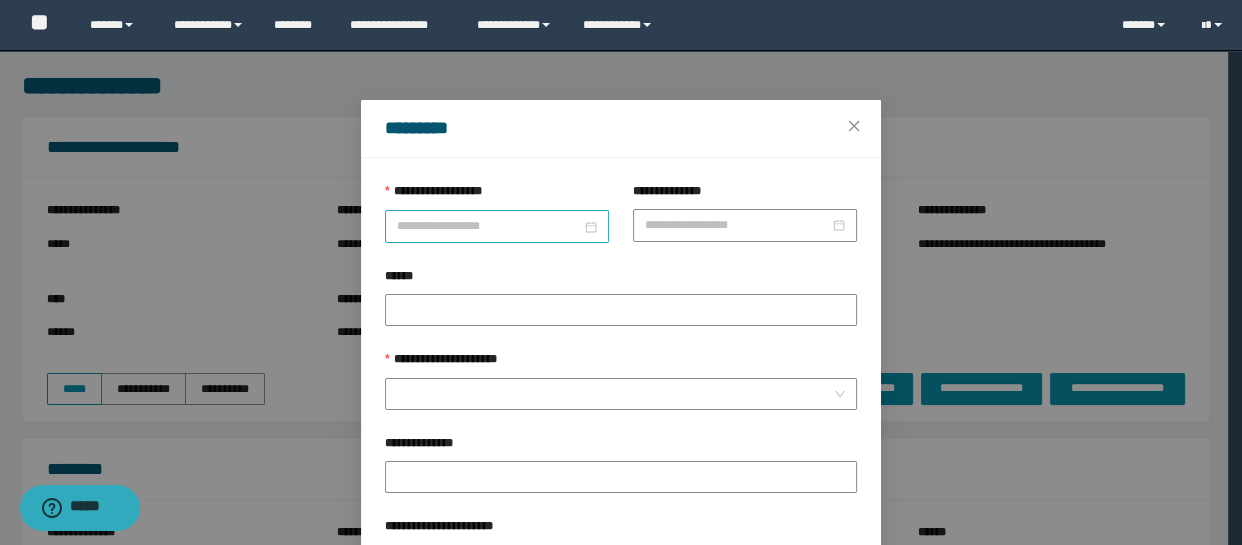 click on "**********" at bounding box center [614, 272] 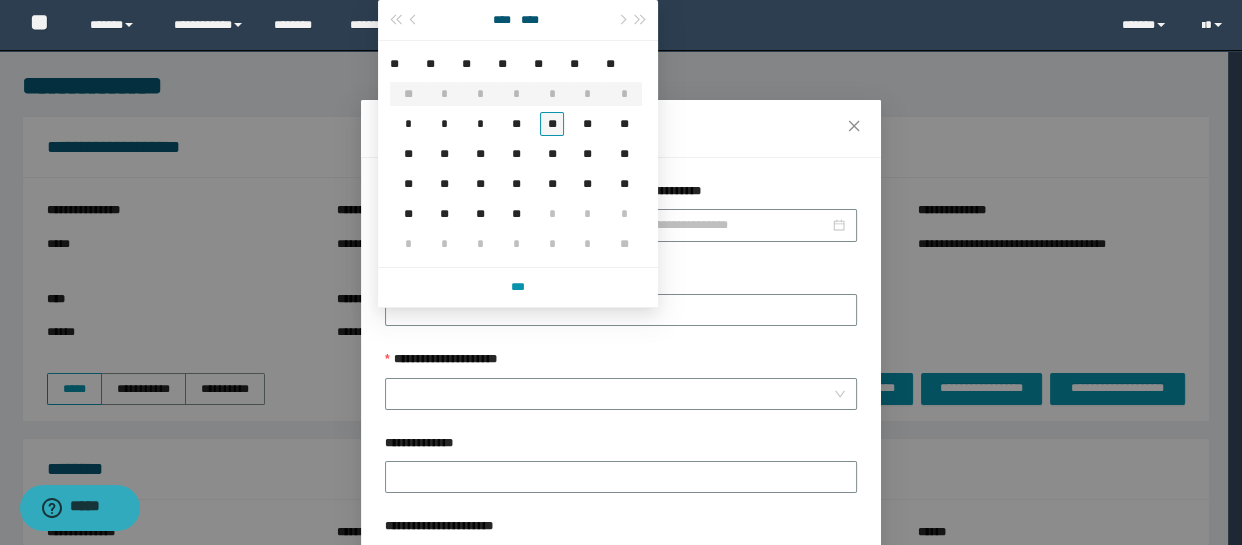 type on "**********" 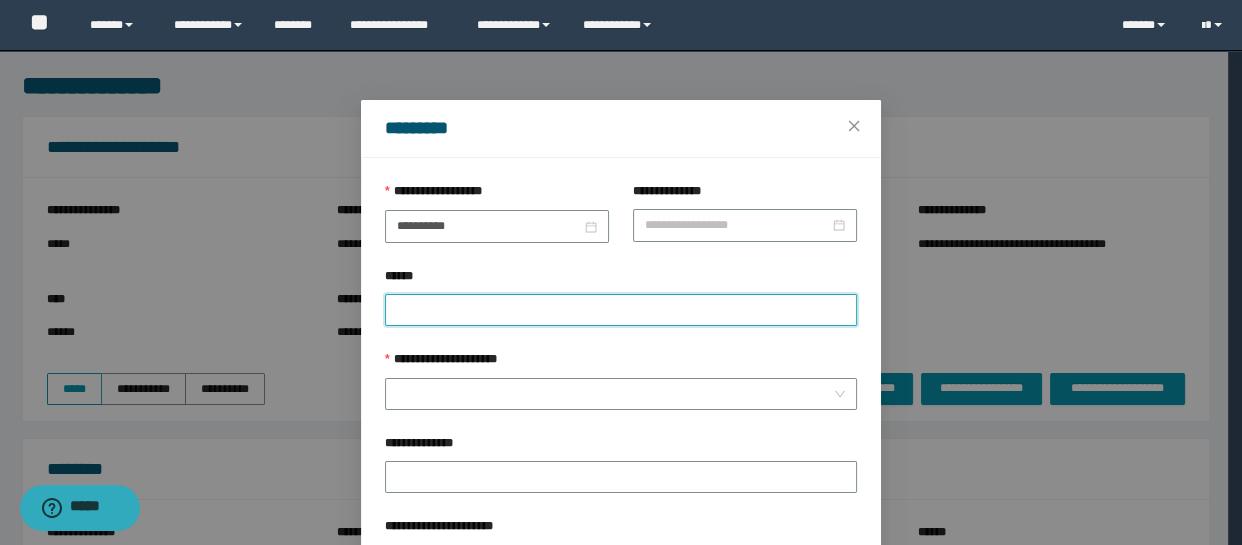 click on "******" at bounding box center (621, 310) 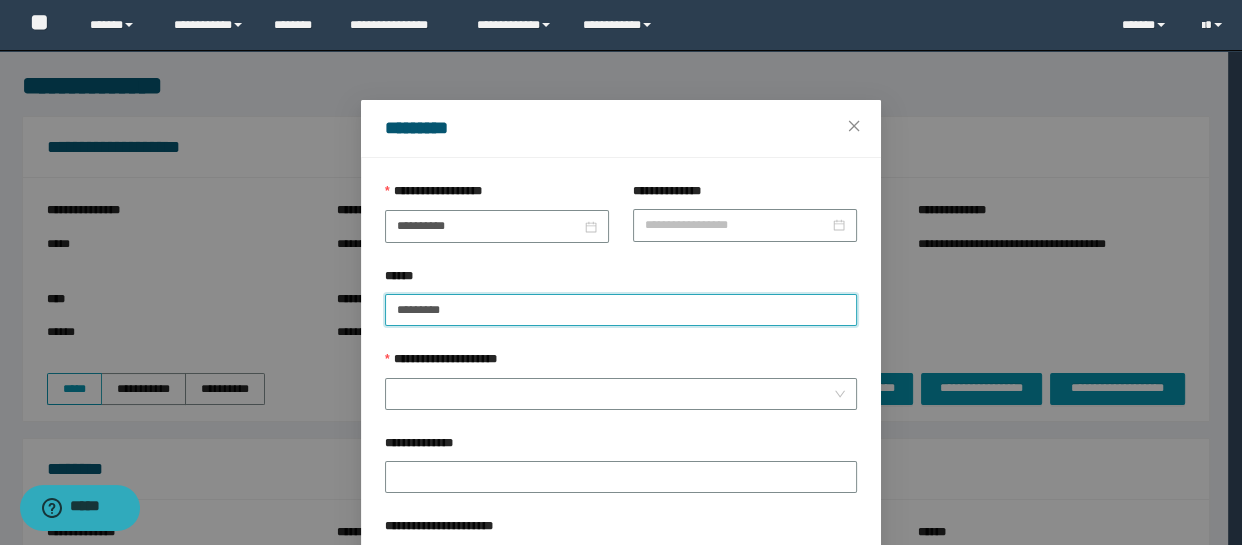 click on "********" at bounding box center (621, 310) 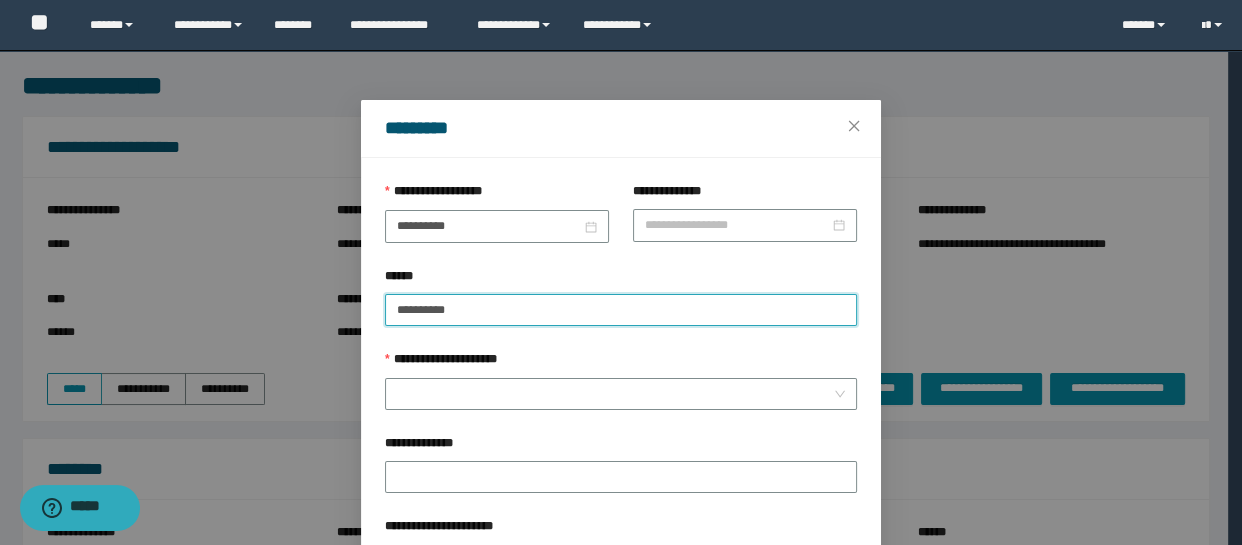 paste on "********" 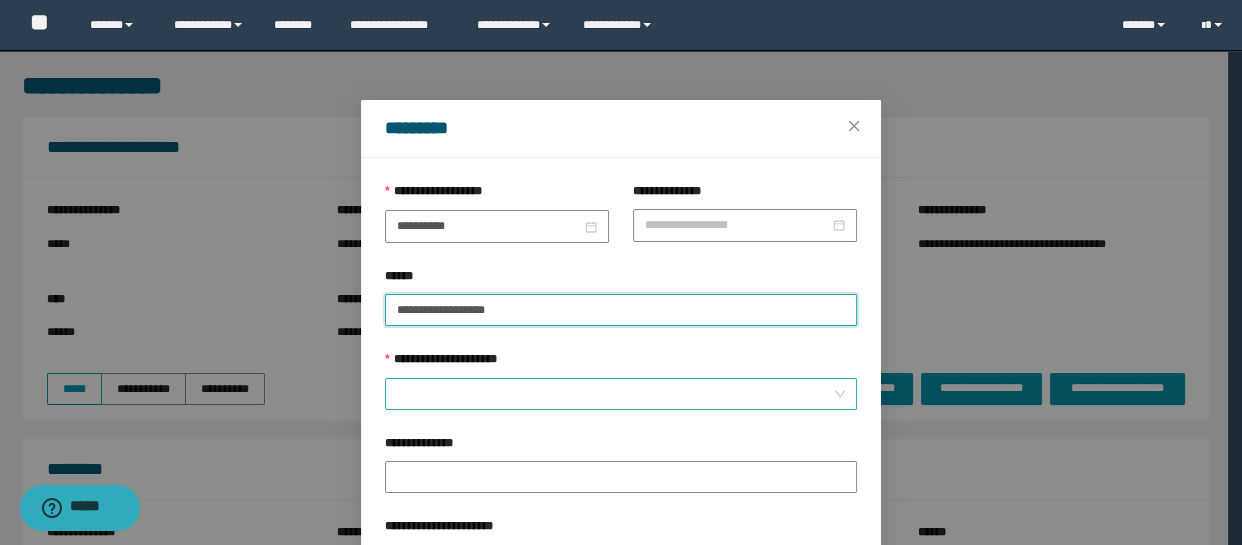 type on "**********" 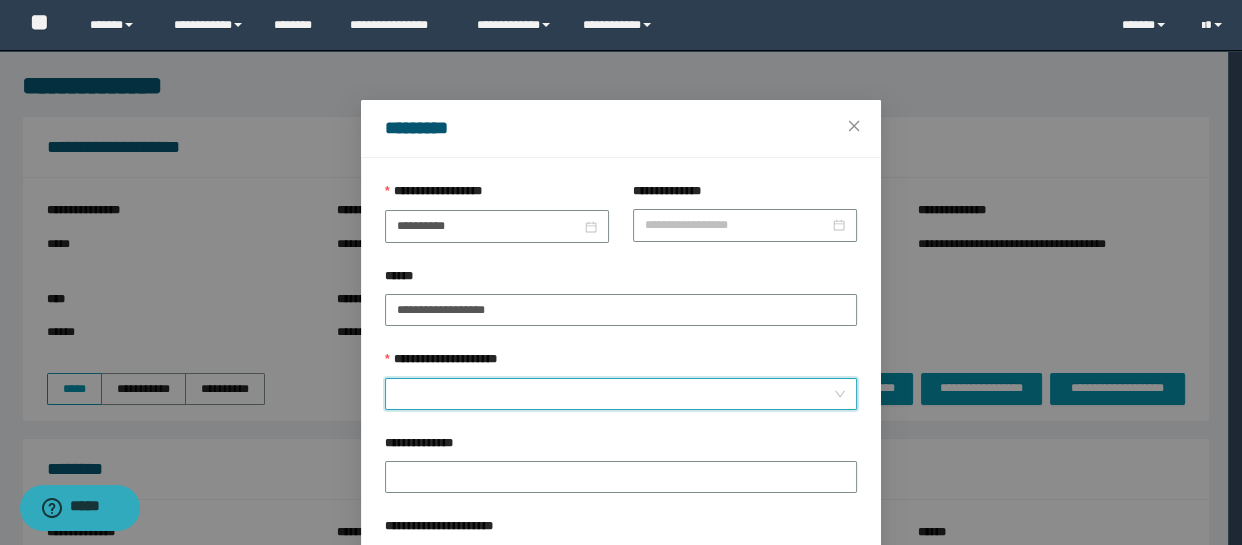 click on "**********" at bounding box center [615, 394] 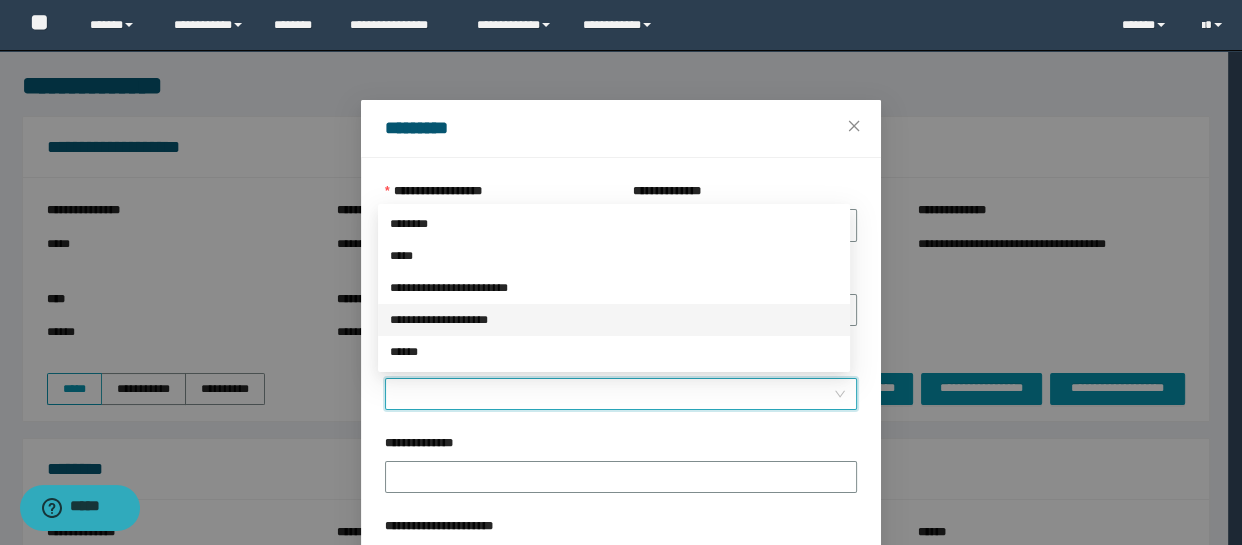 click on "**********" at bounding box center [614, 320] 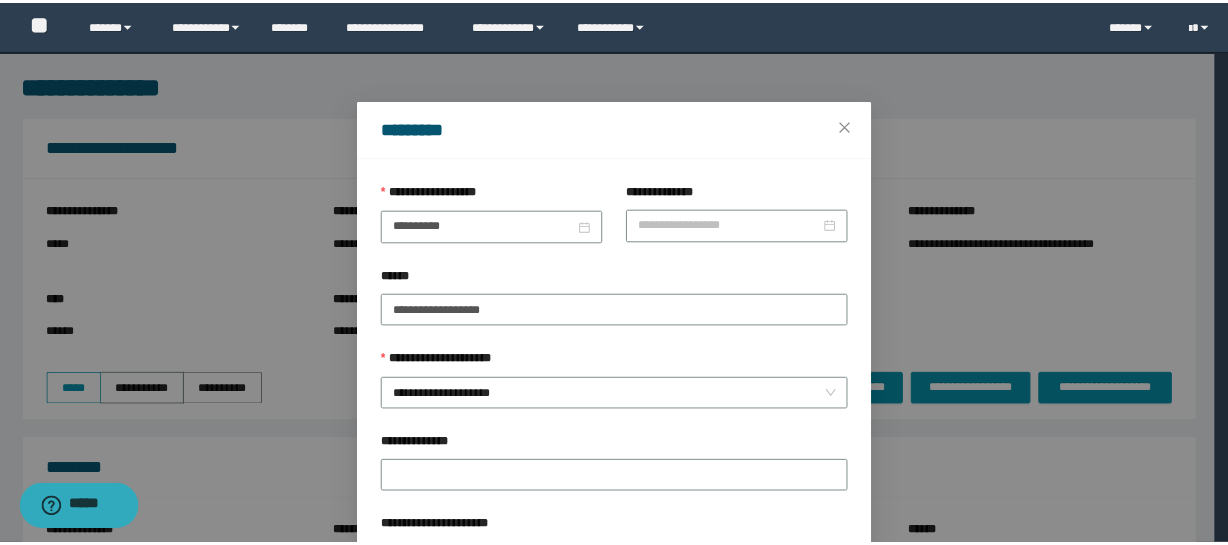 scroll, scrollTop: 153, scrollLeft: 0, axis: vertical 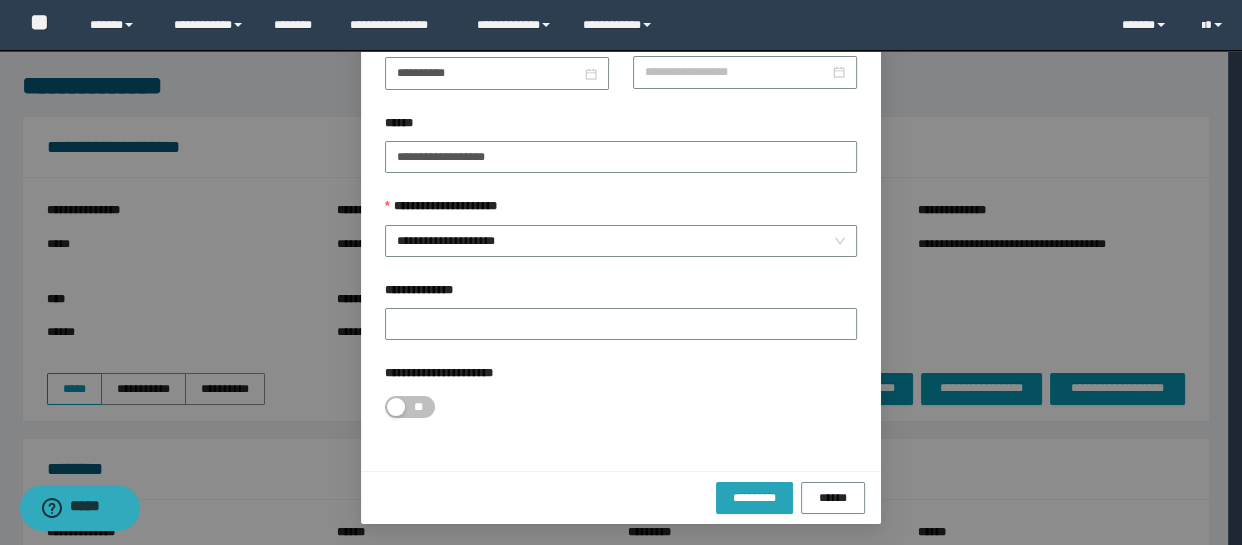 click on "*********" at bounding box center (754, 498) 